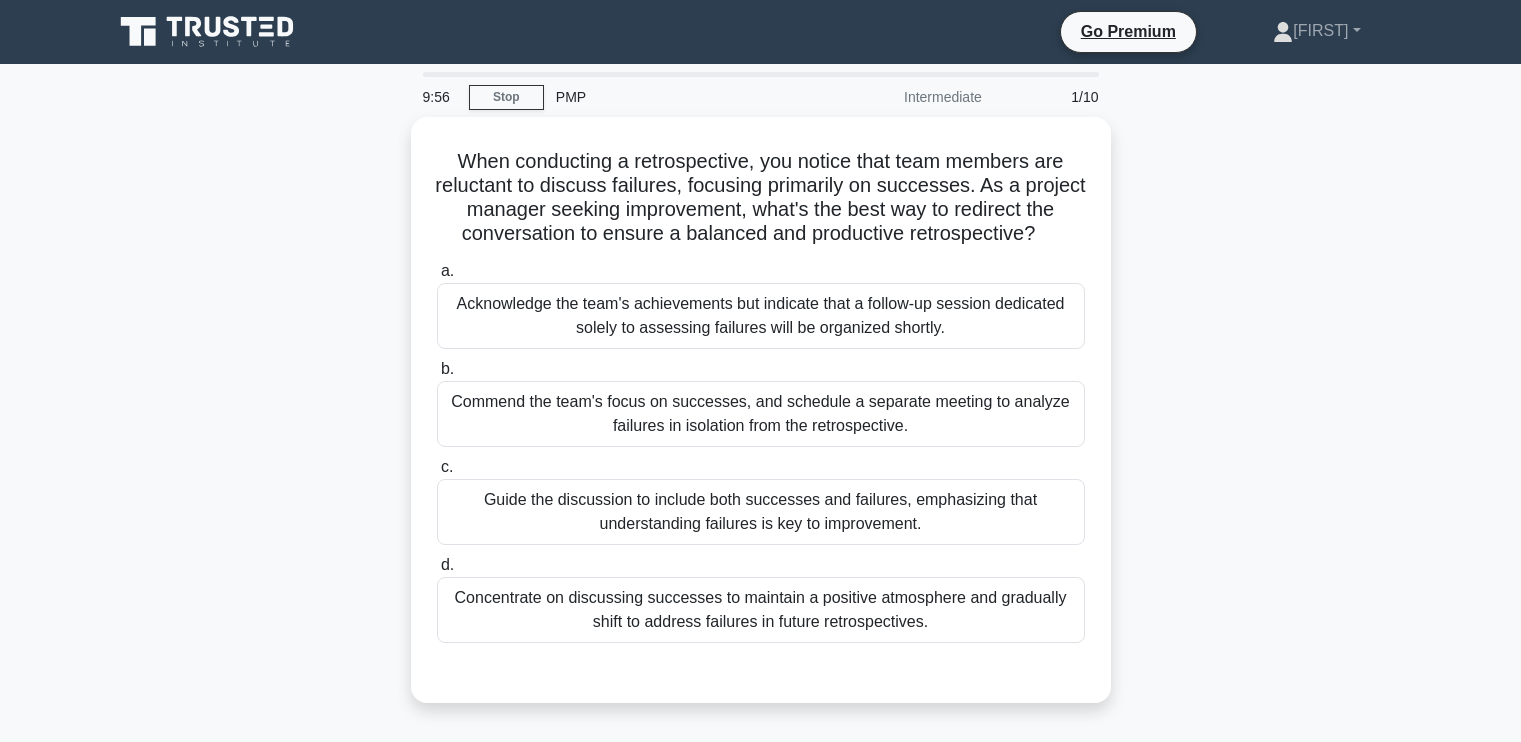 scroll, scrollTop: 0, scrollLeft: 0, axis: both 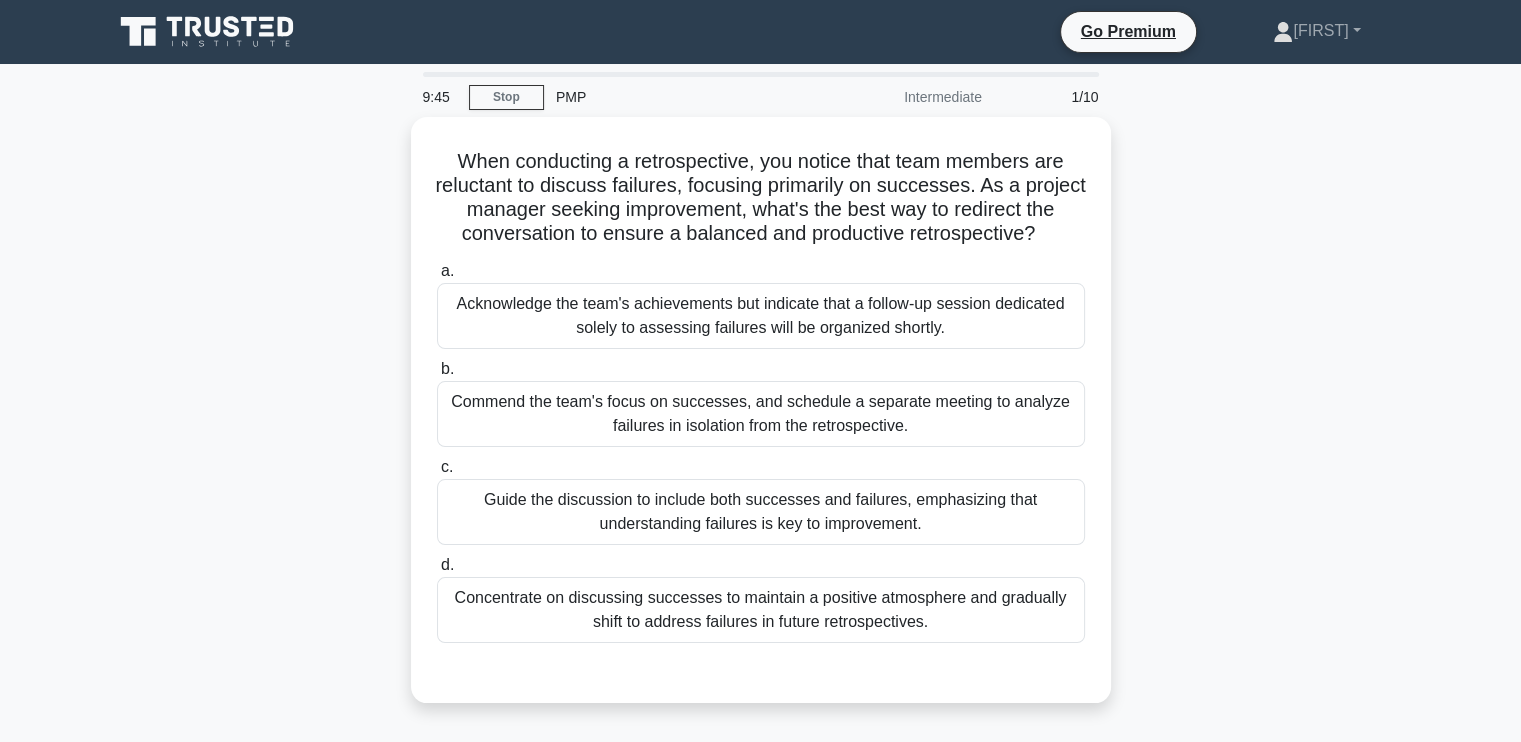 click on "When conducting a retrospective, you notice that team members are reluctant to discuss failures, focusing primarily on successes. As a project manager seeking improvement, what's the best way to redirect the conversation to ensure a balanced and productive retrospective?
.spinner_0XTQ{transform-origin:center;animation:spinner_y6GP .75s linear infinite}@keyframes spinner_y6GP{100%{transform:rotate(360deg)}}
a.
b.
c." at bounding box center [761, 422] 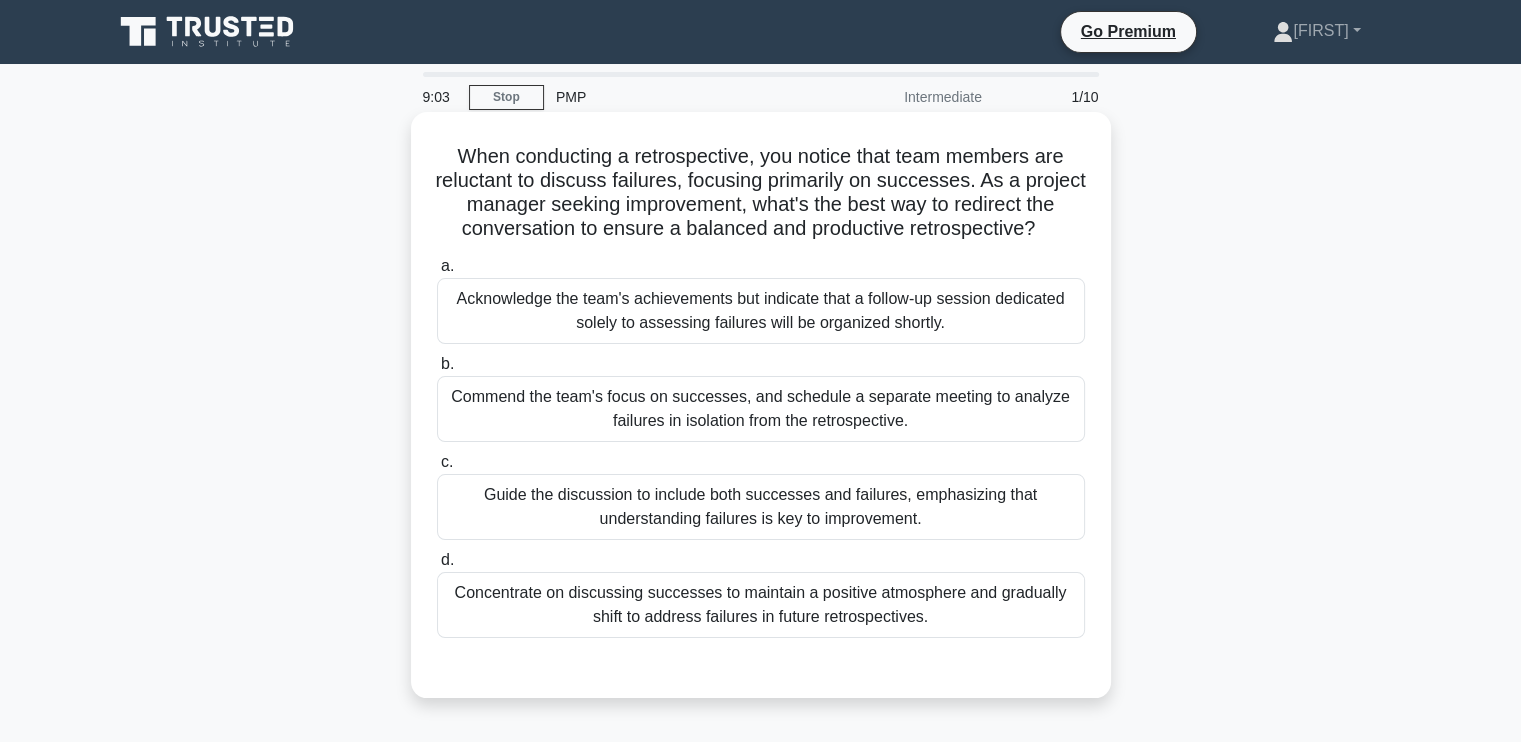 click on "Guide the discussion to include both successes and failures, emphasizing that understanding failures is key to improvement." at bounding box center (761, 507) 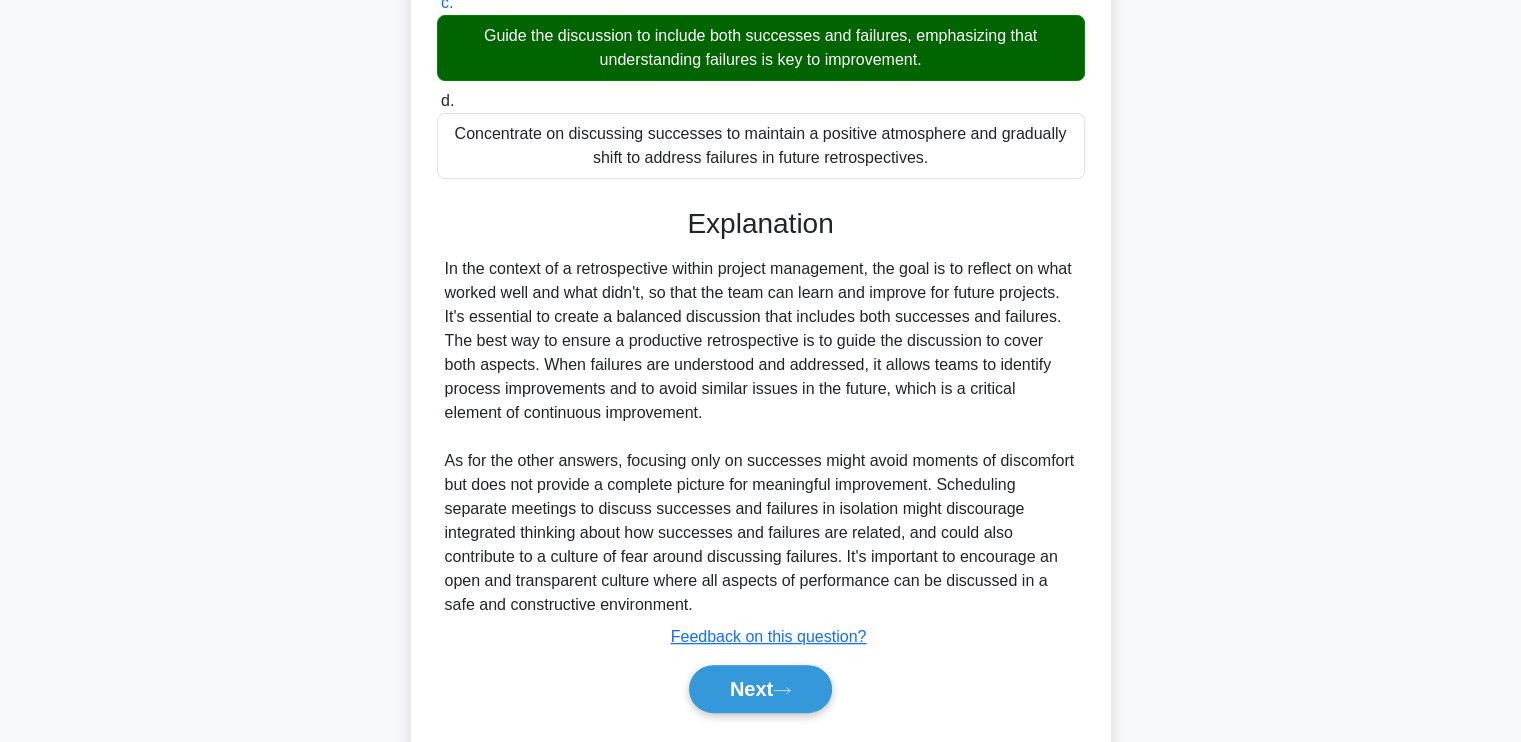 scroll, scrollTop: 514, scrollLeft: 0, axis: vertical 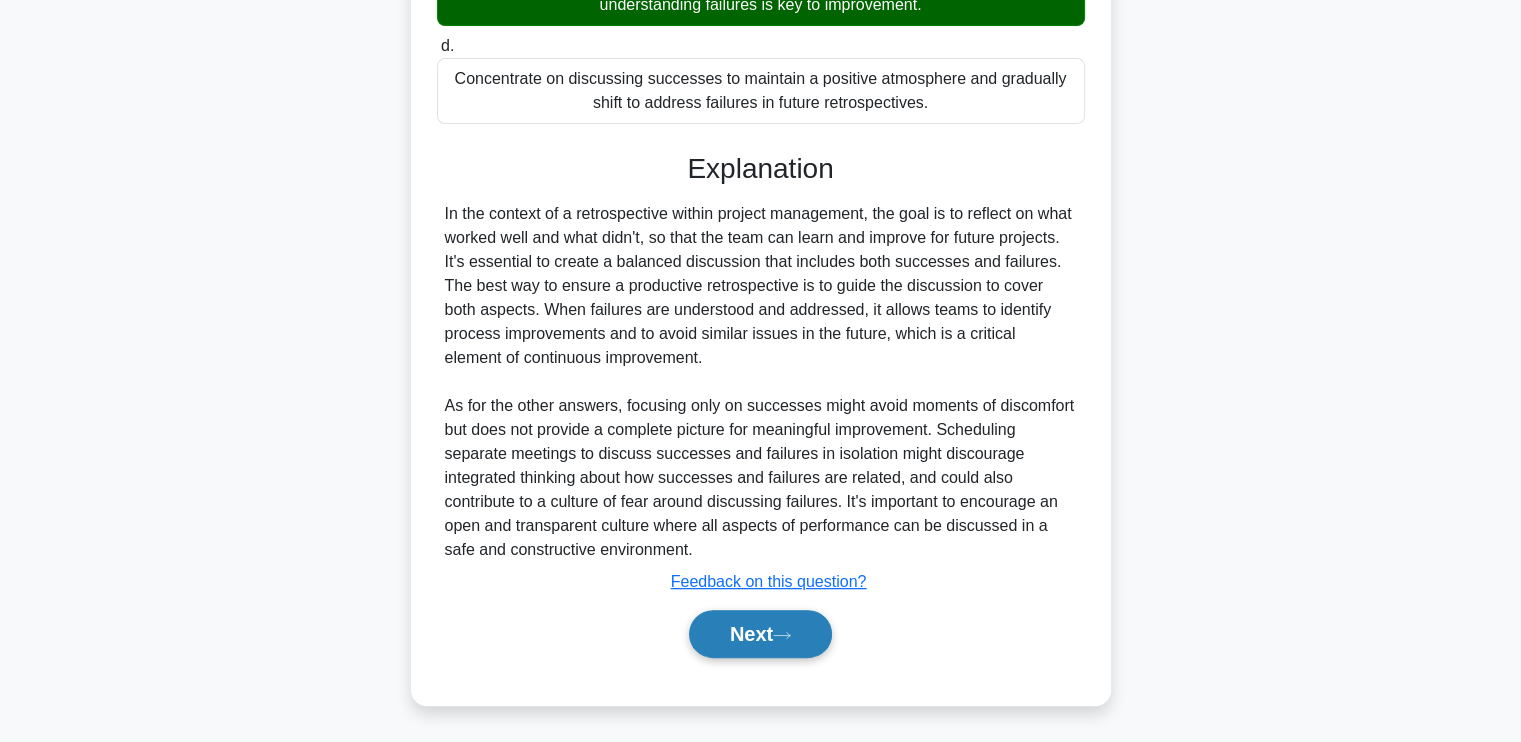 click on "Next" at bounding box center (760, 634) 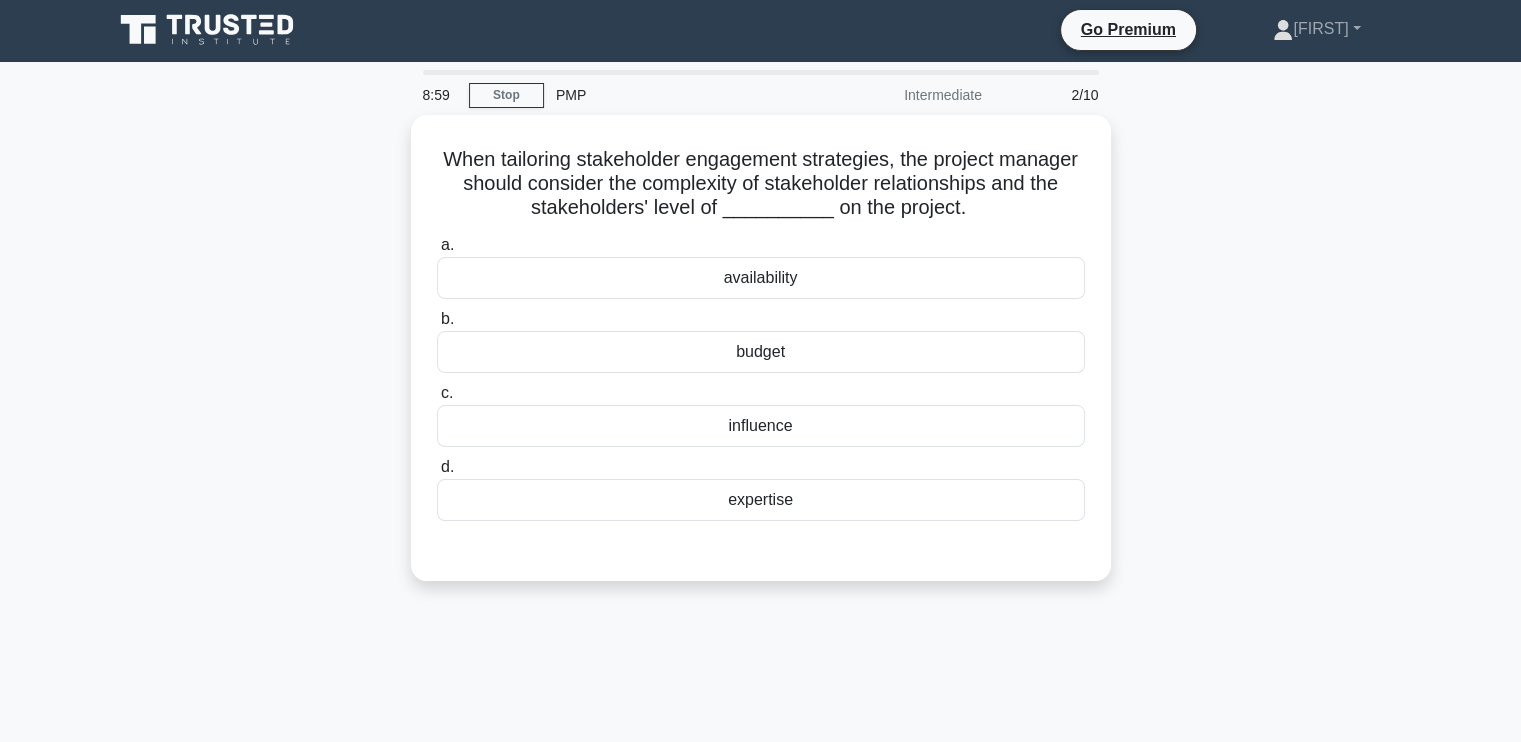scroll, scrollTop: 0, scrollLeft: 0, axis: both 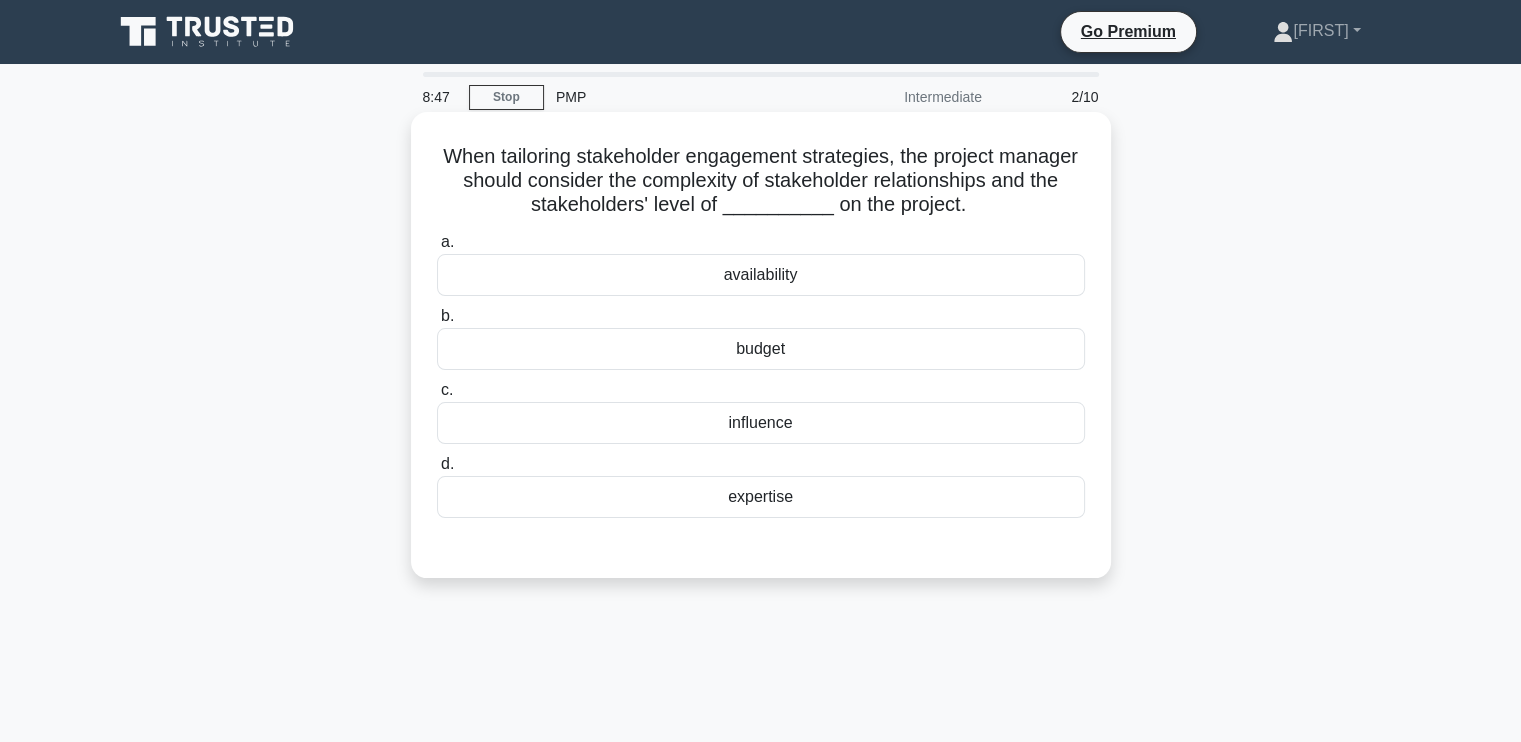 click on "influence" at bounding box center (761, 423) 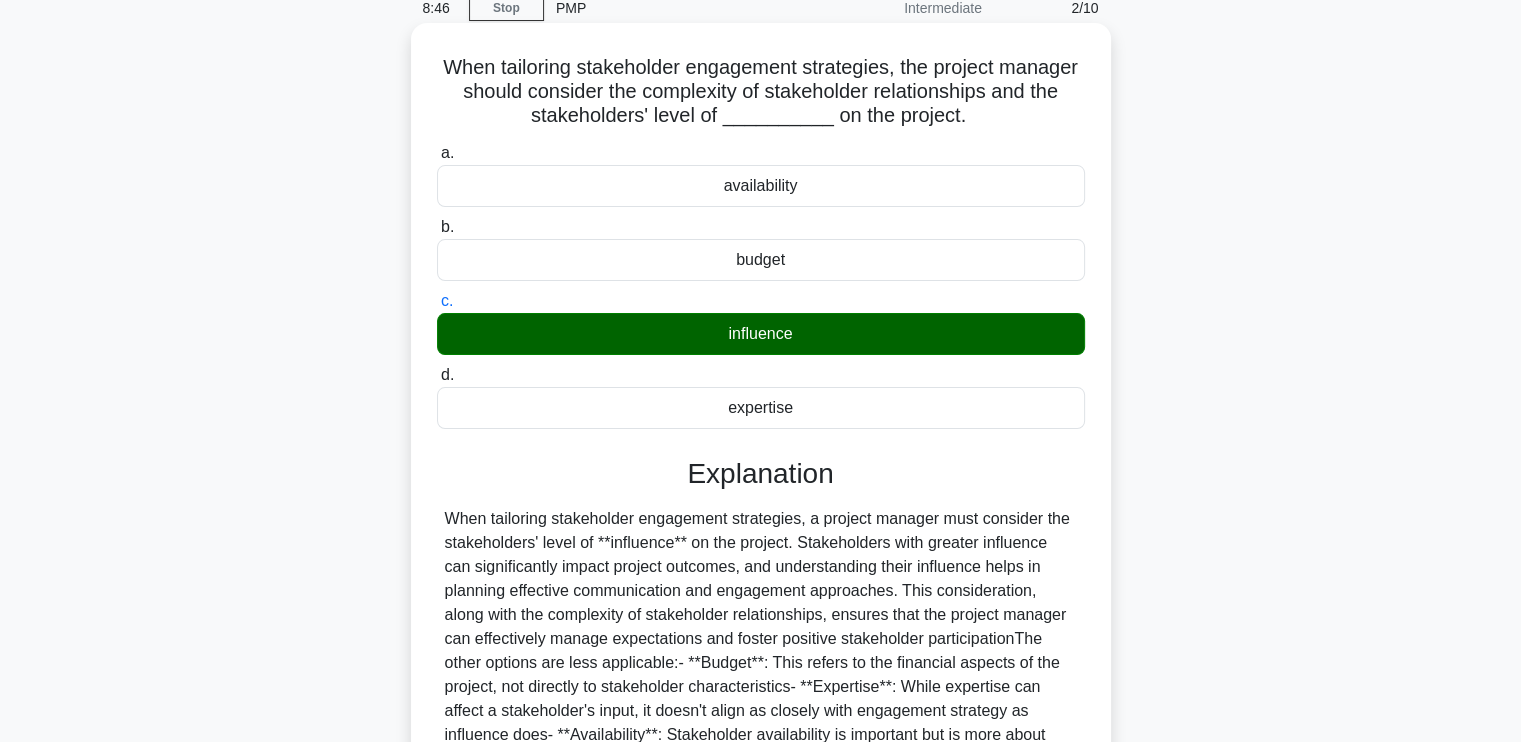 scroll, scrollTop: 339, scrollLeft: 0, axis: vertical 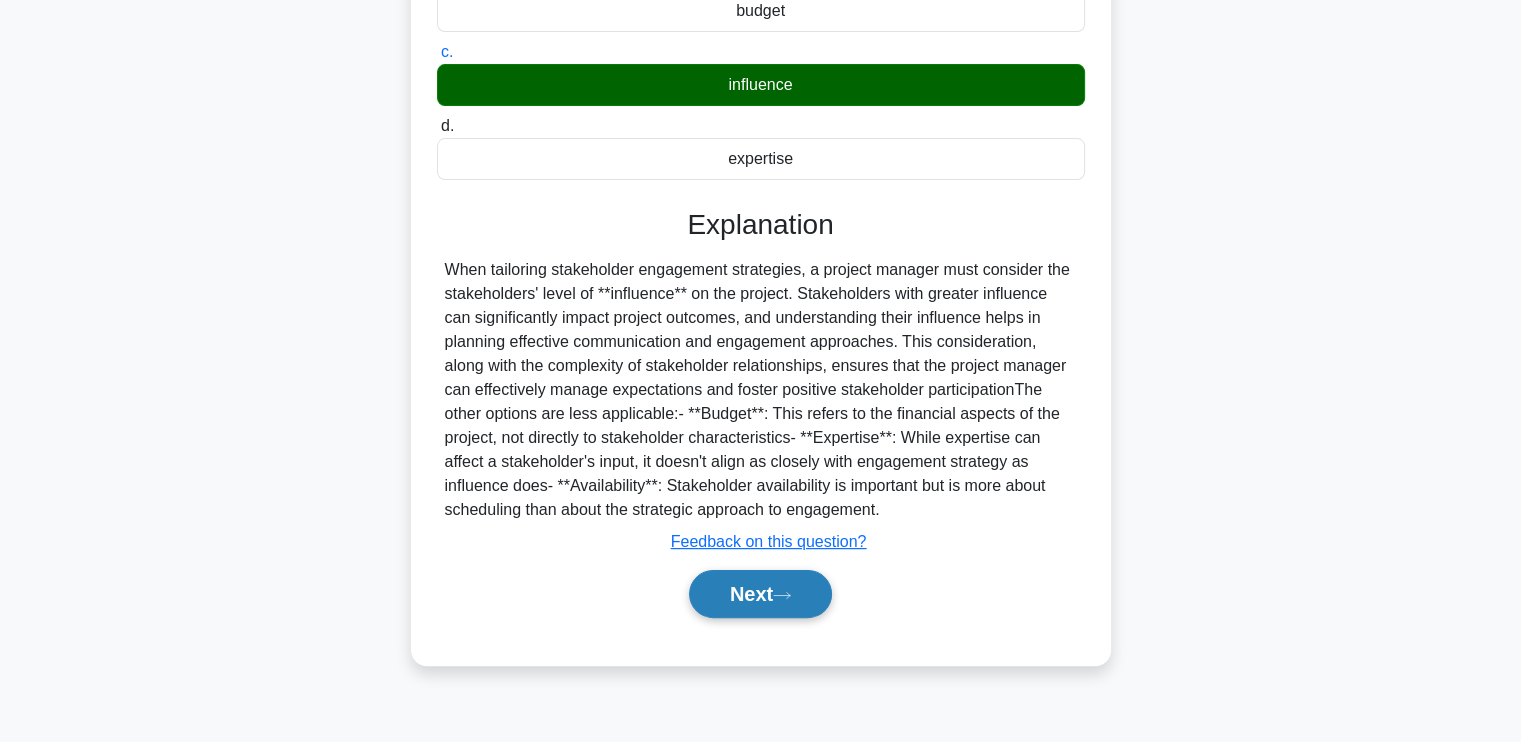 click on "Next" at bounding box center (760, 594) 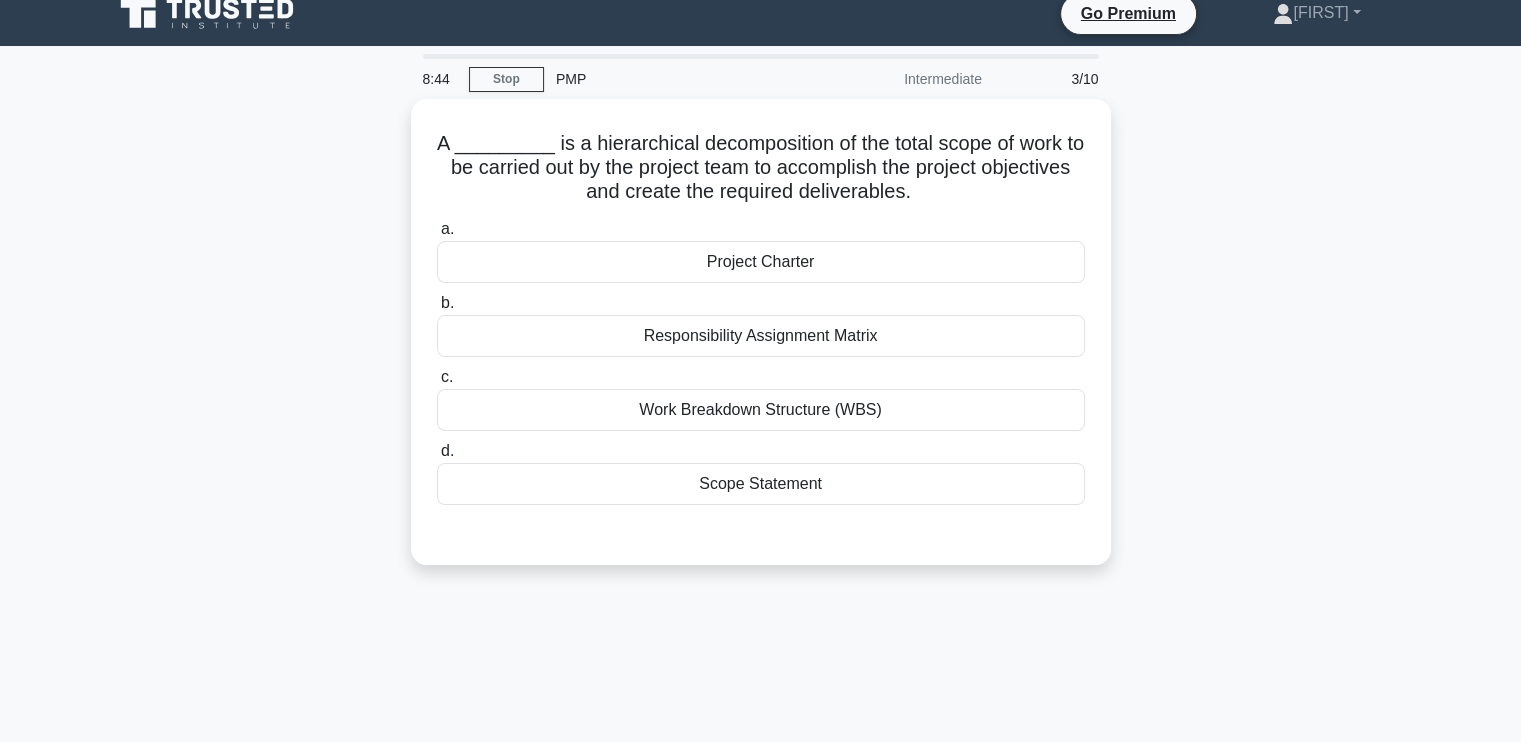 scroll, scrollTop: 0, scrollLeft: 0, axis: both 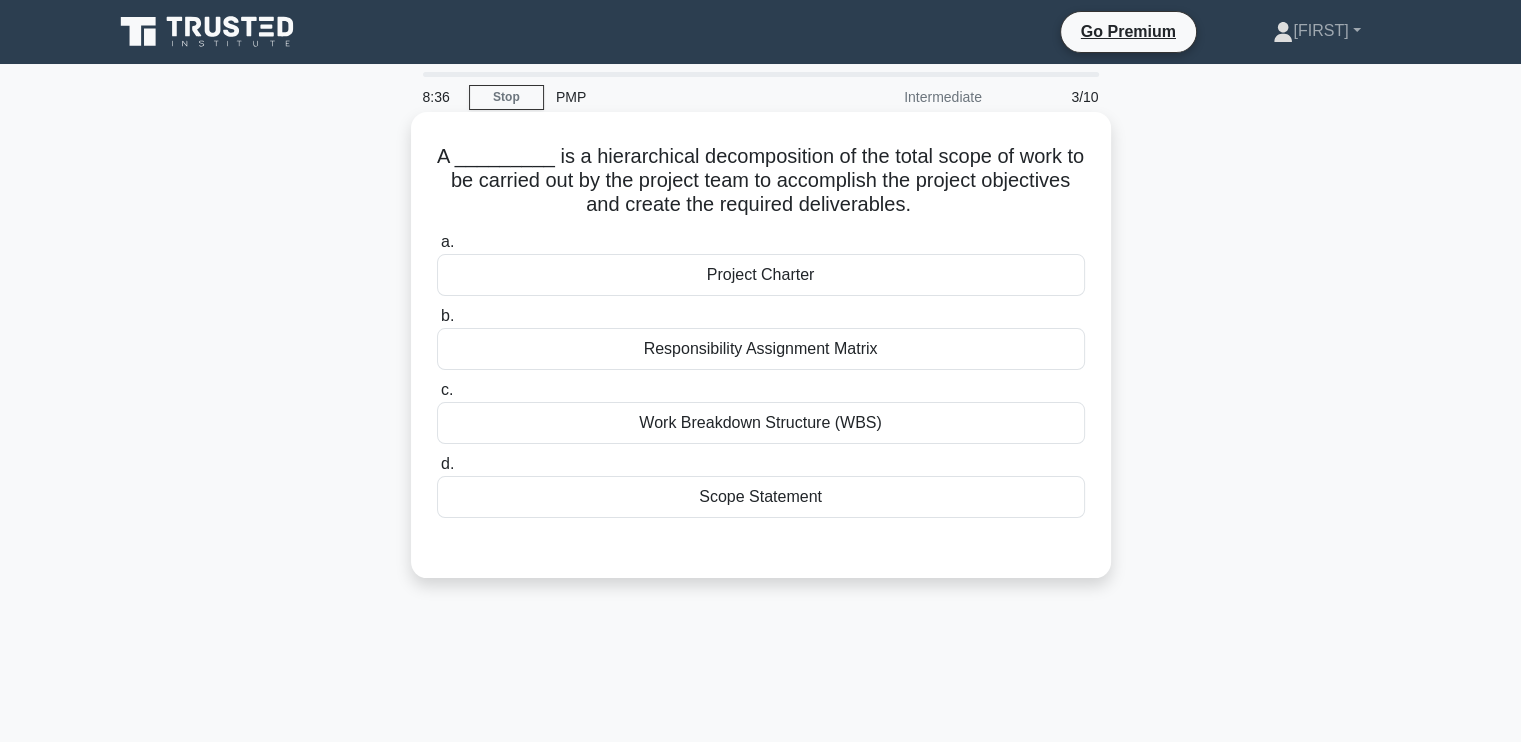 click on "Work Breakdown Structure (WBS)" at bounding box center (761, 423) 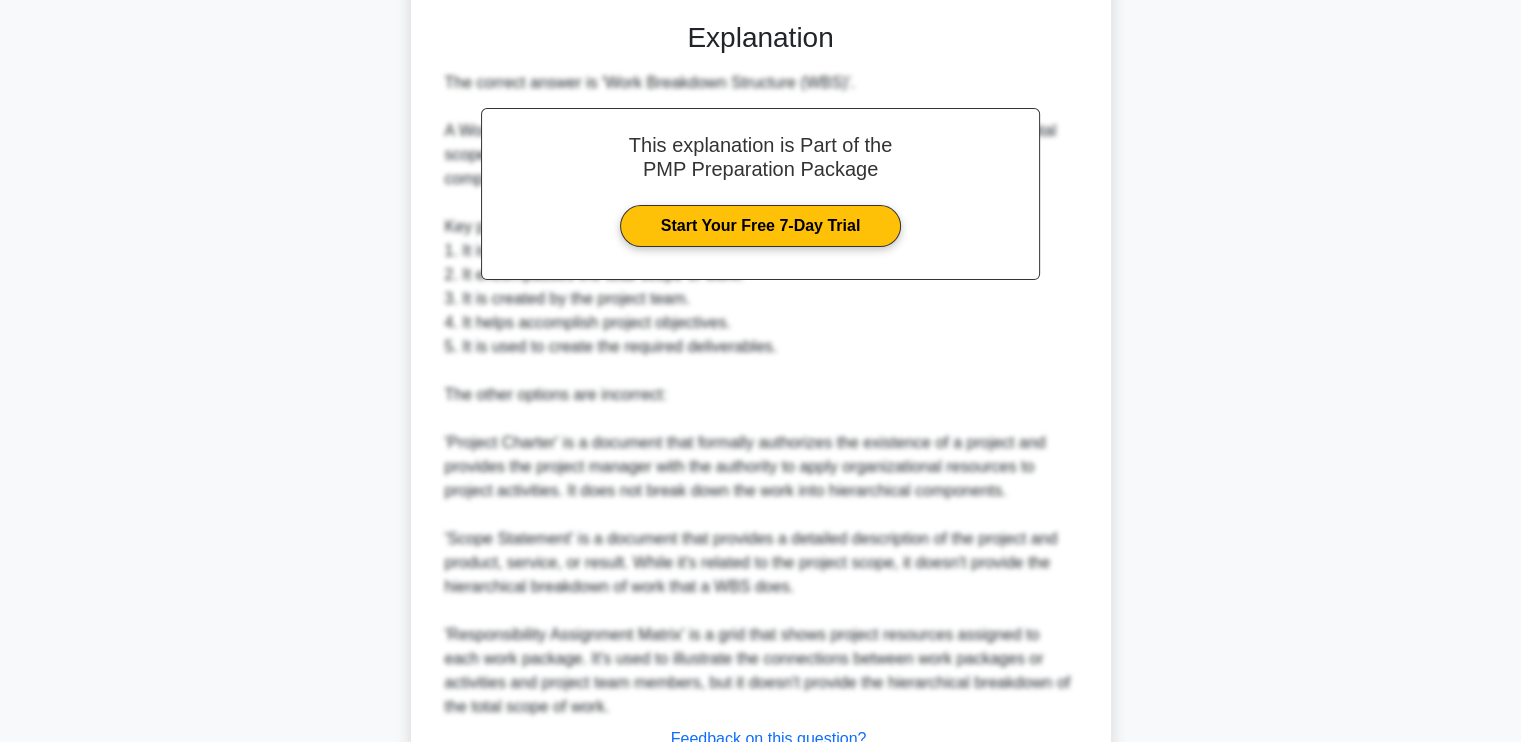 scroll, scrollTop: 682, scrollLeft: 0, axis: vertical 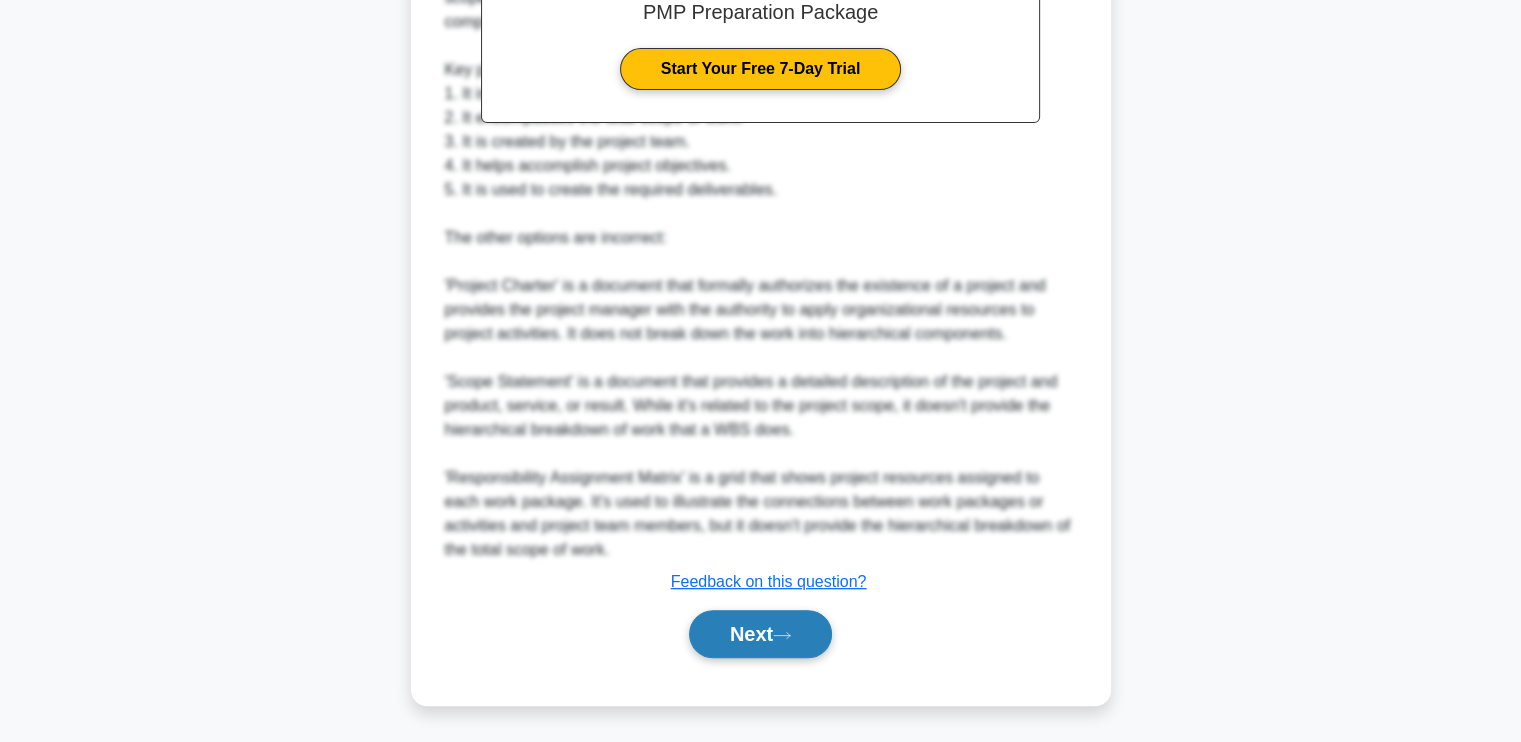 click on "Next" at bounding box center (760, 634) 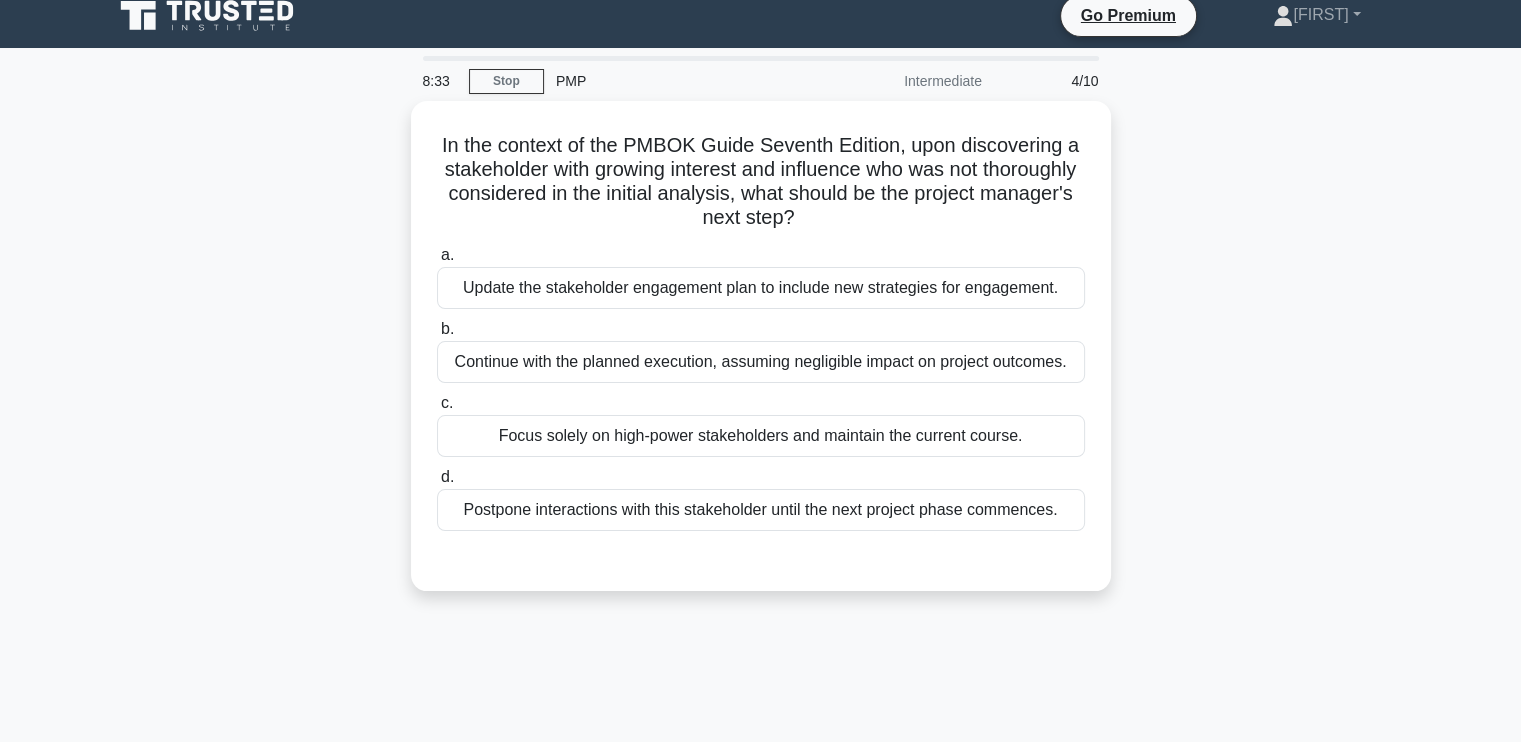scroll, scrollTop: 0, scrollLeft: 0, axis: both 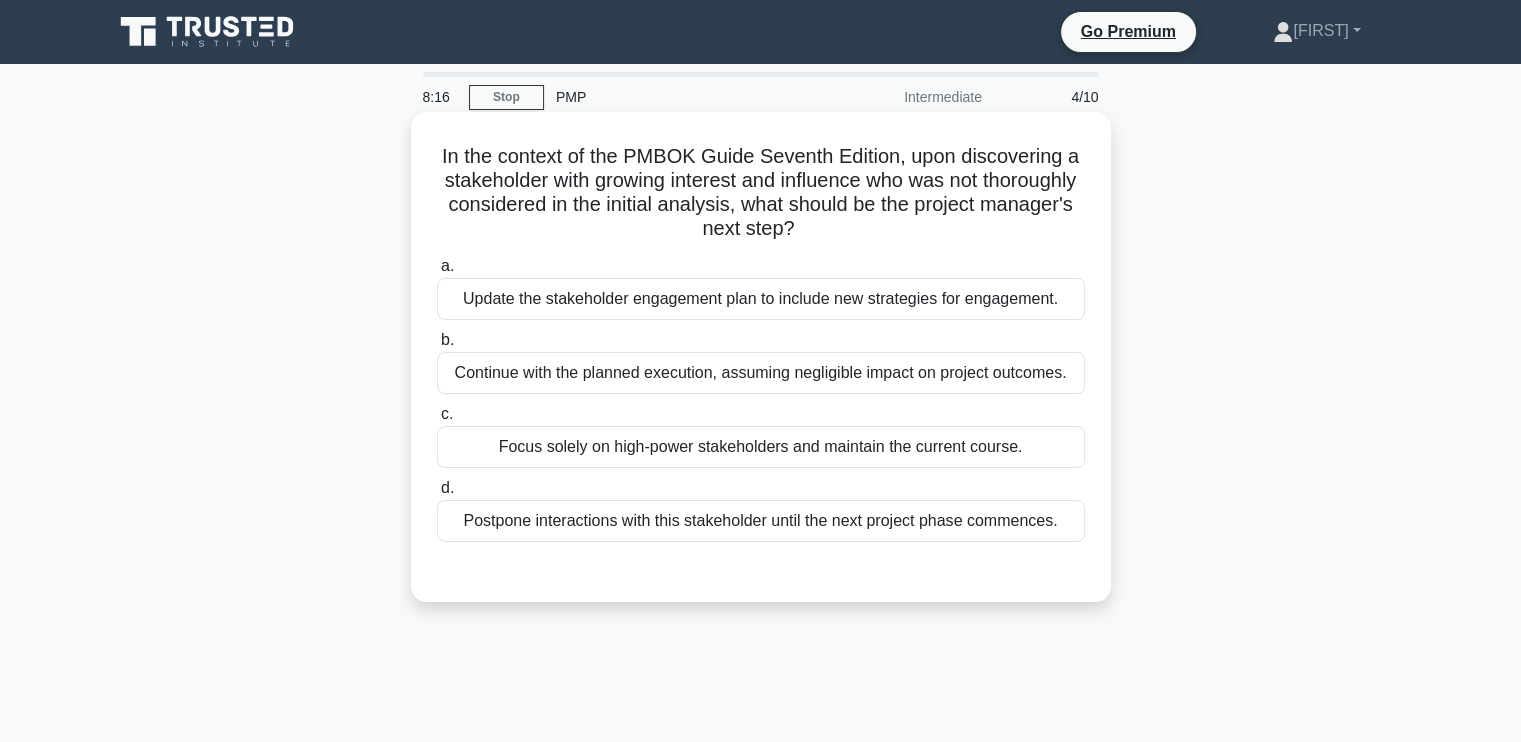 click on "Update the stakeholder engagement plan to include new strategies for engagement." at bounding box center [761, 299] 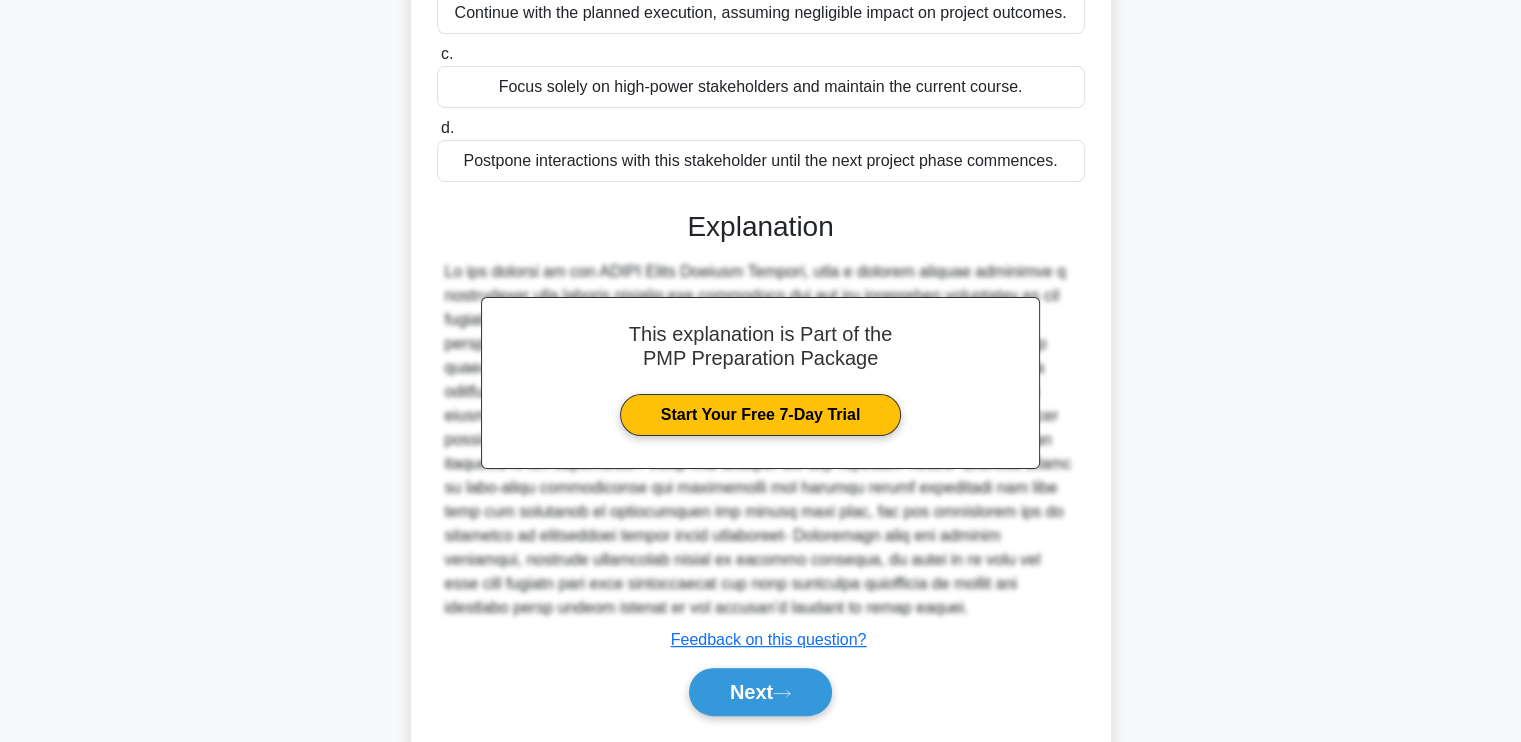 scroll, scrollTop: 418, scrollLeft: 0, axis: vertical 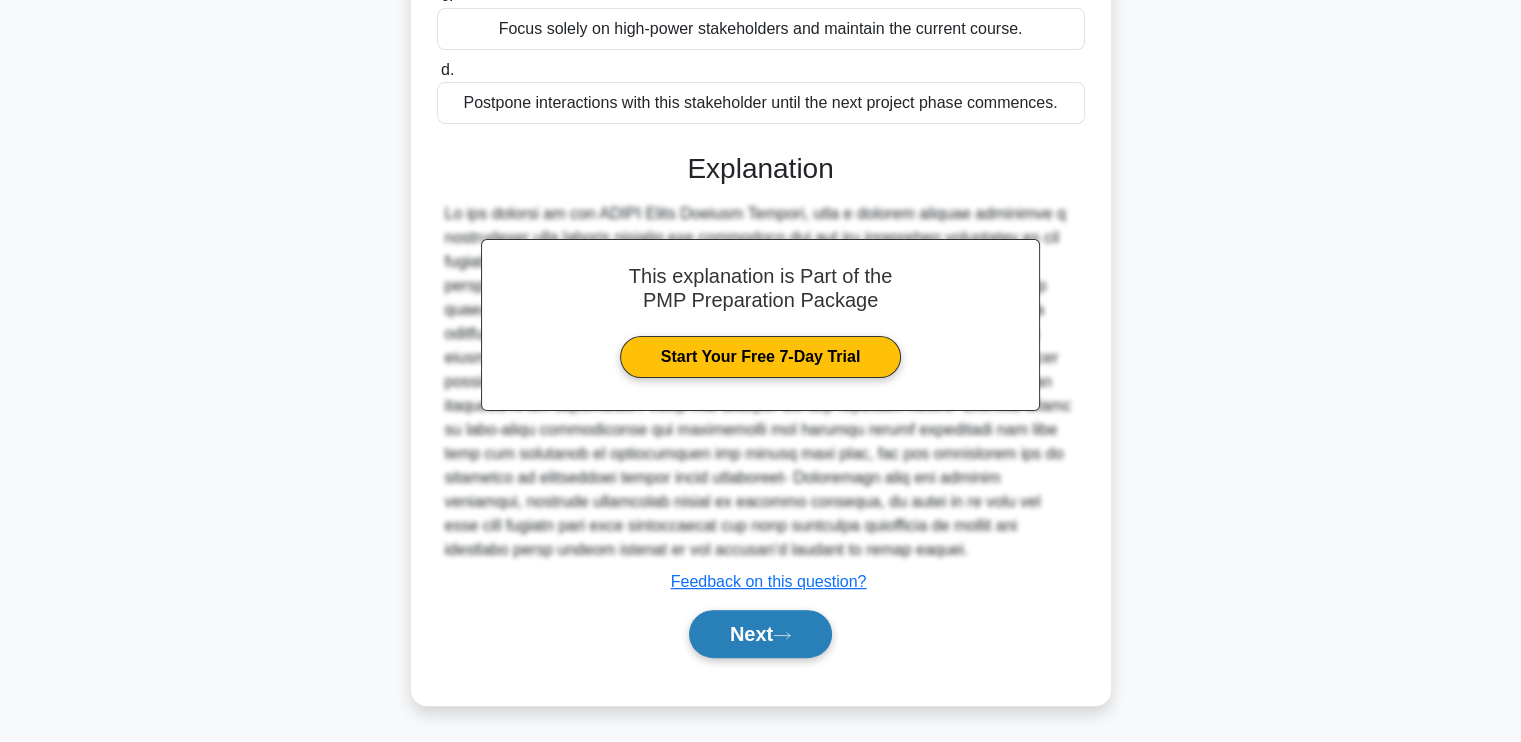 click on "Next" at bounding box center (760, 634) 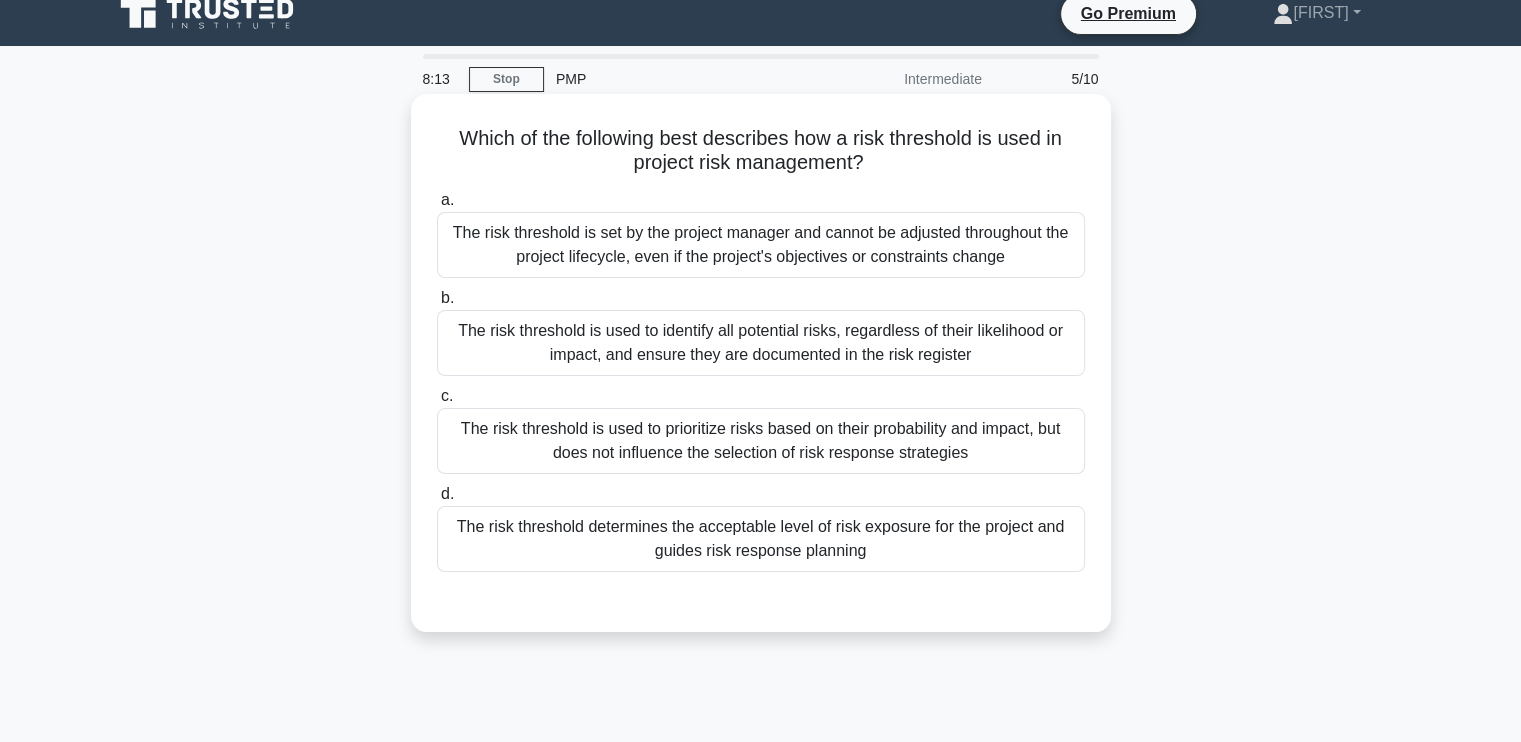 scroll, scrollTop: 0, scrollLeft: 0, axis: both 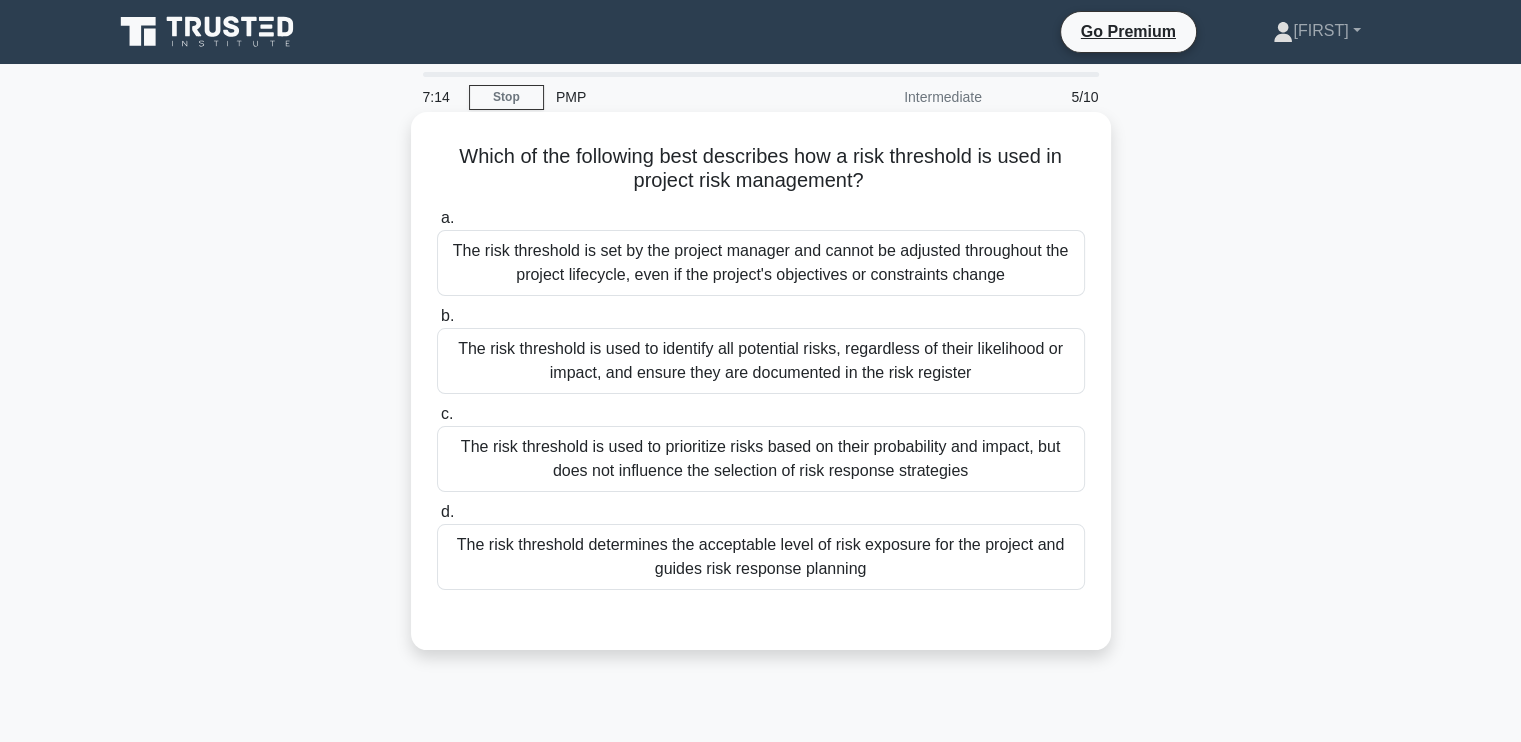 click on "The risk threshold determines the acceptable level of risk exposure for the project and guides risk response planning" at bounding box center [761, 557] 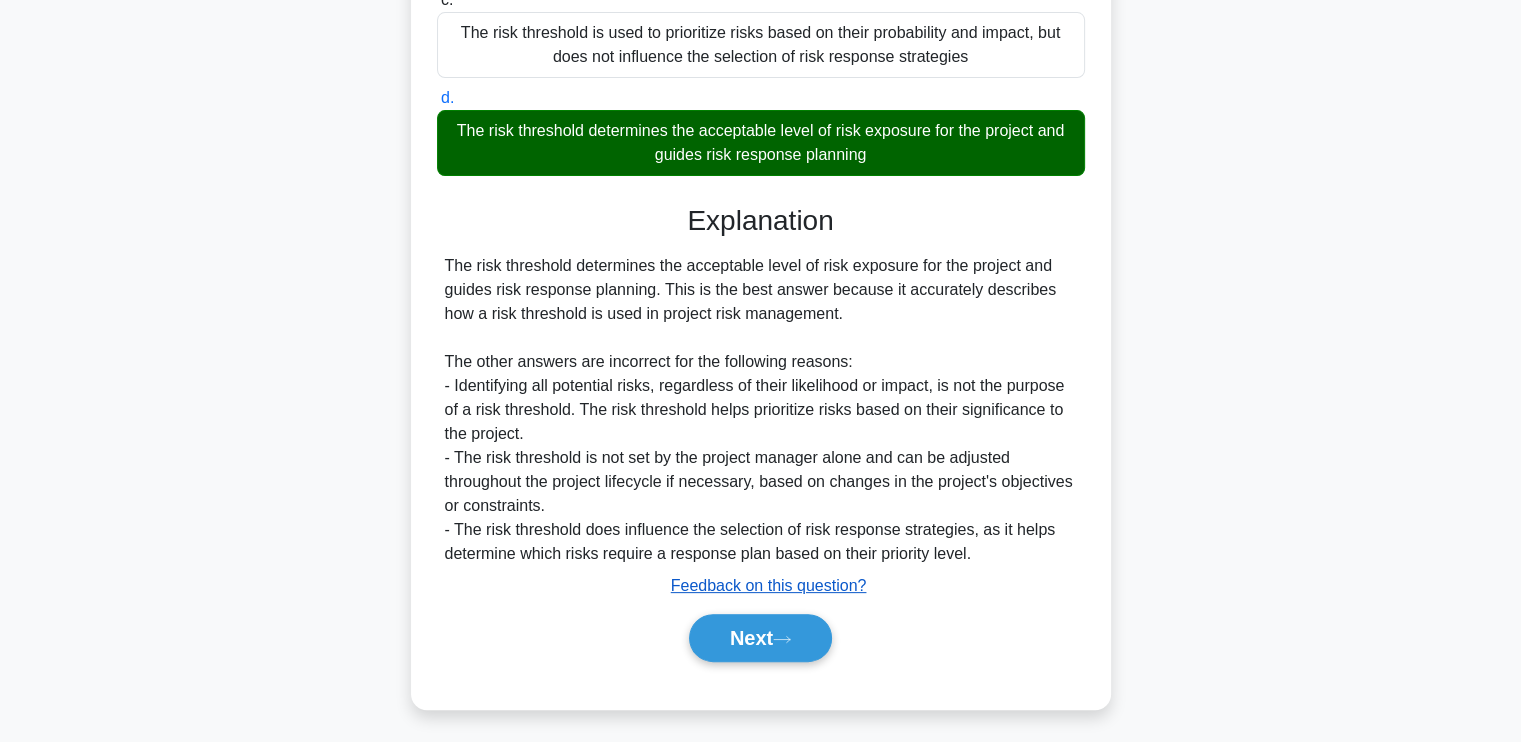 scroll, scrollTop: 418, scrollLeft: 0, axis: vertical 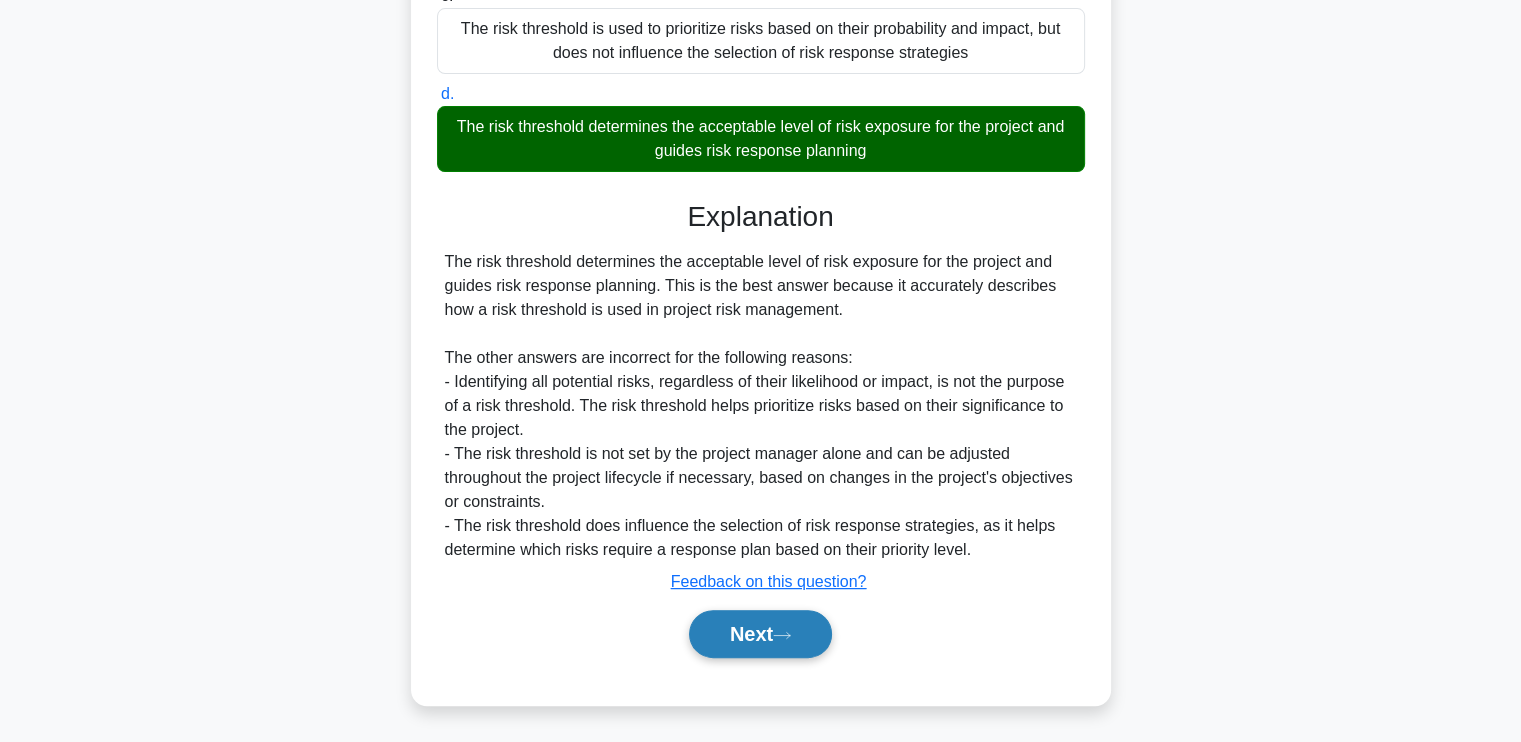 click on "Next" at bounding box center (760, 634) 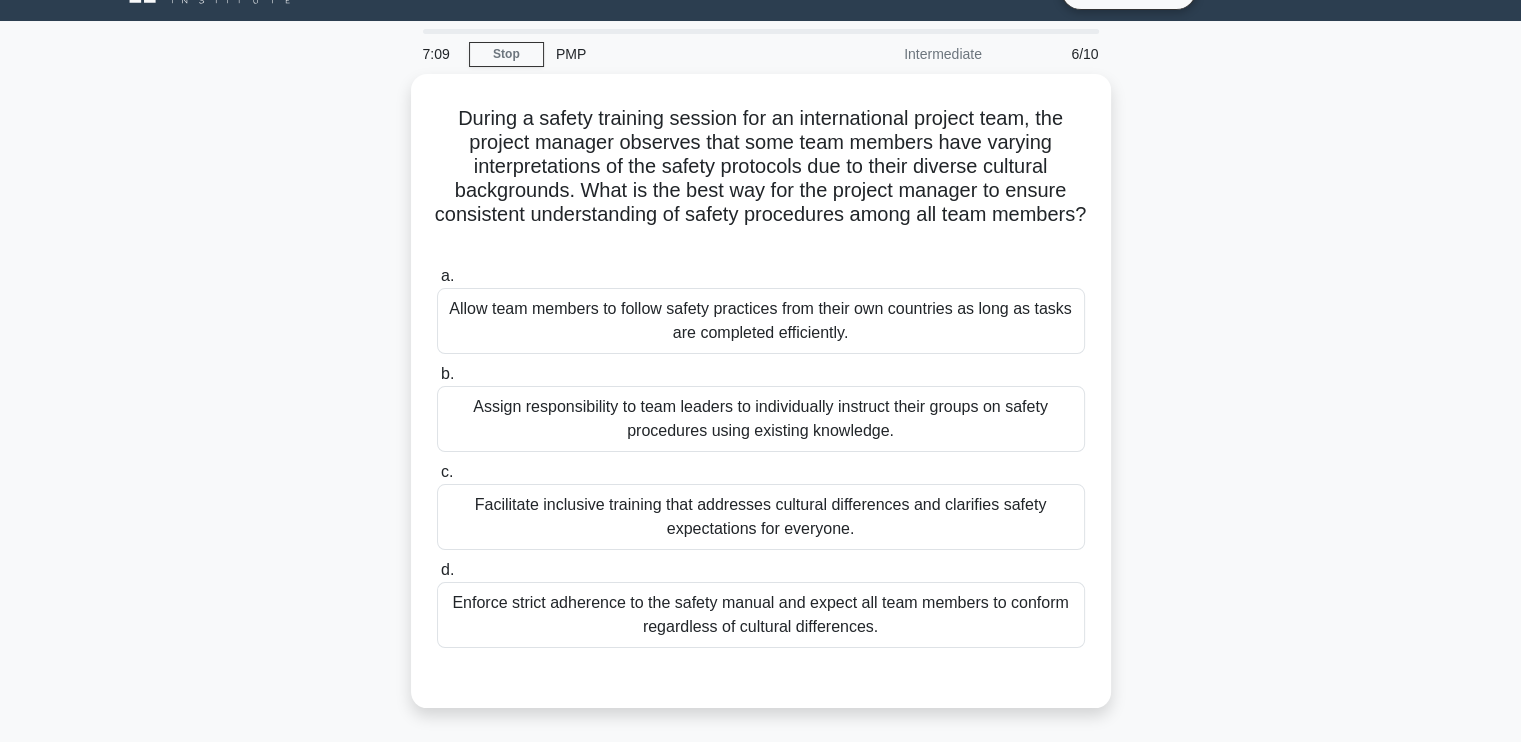 scroll, scrollTop: 39, scrollLeft: 0, axis: vertical 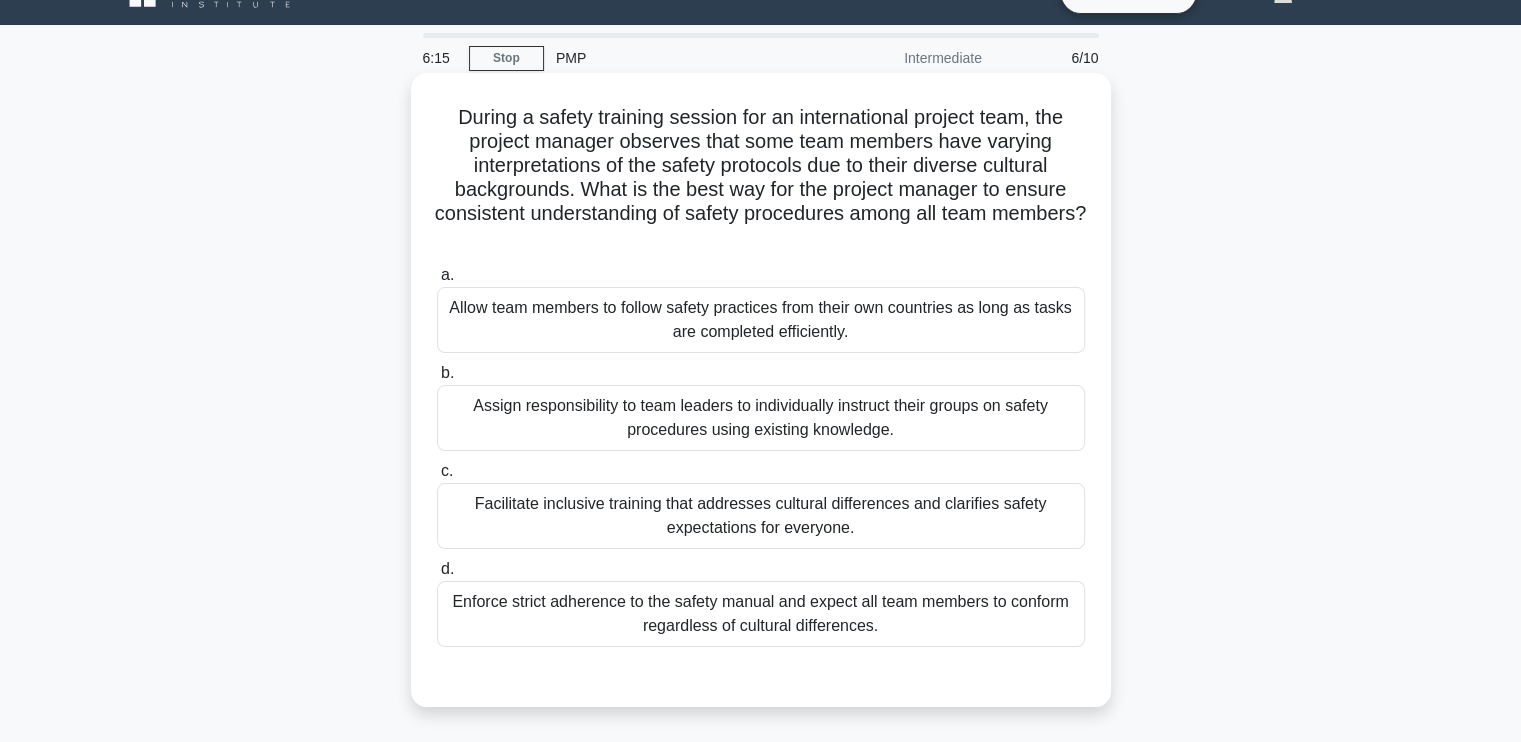 click on "Facilitate inclusive training that addresses cultural differences and clarifies safety expectations for everyone." at bounding box center (761, 516) 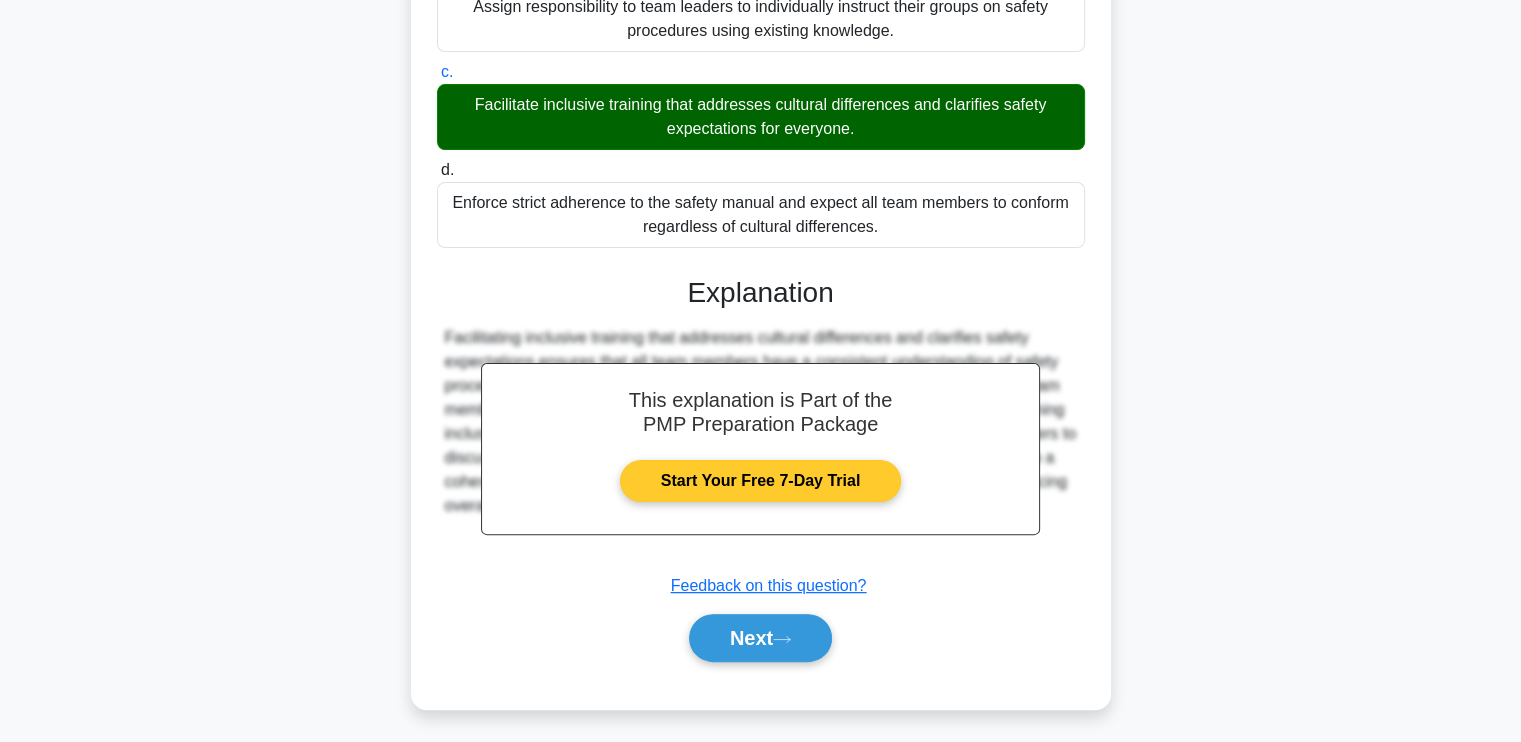 scroll, scrollTop: 442, scrollLeft: 0, axis: vertical 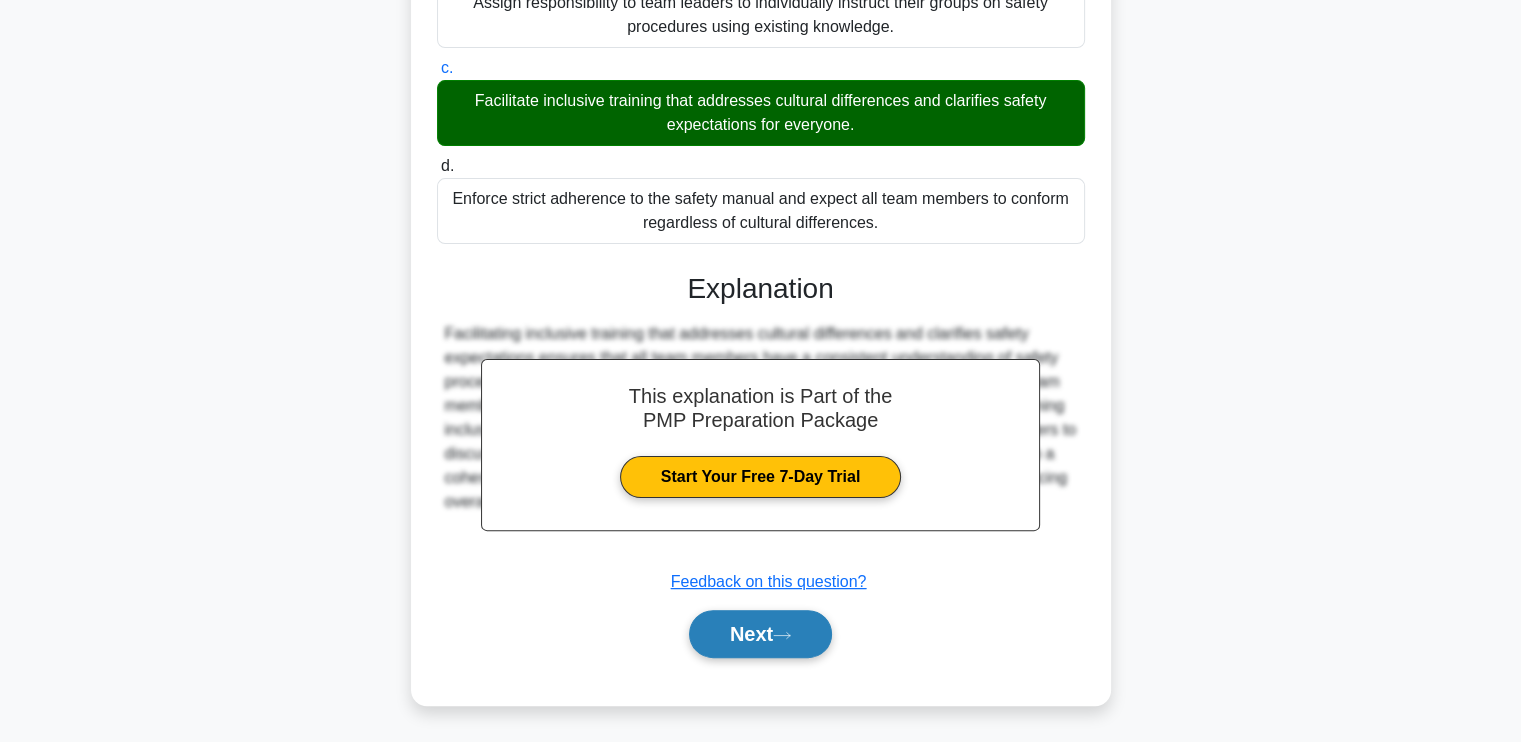 click on "Next" at bounding box center [760, 634] 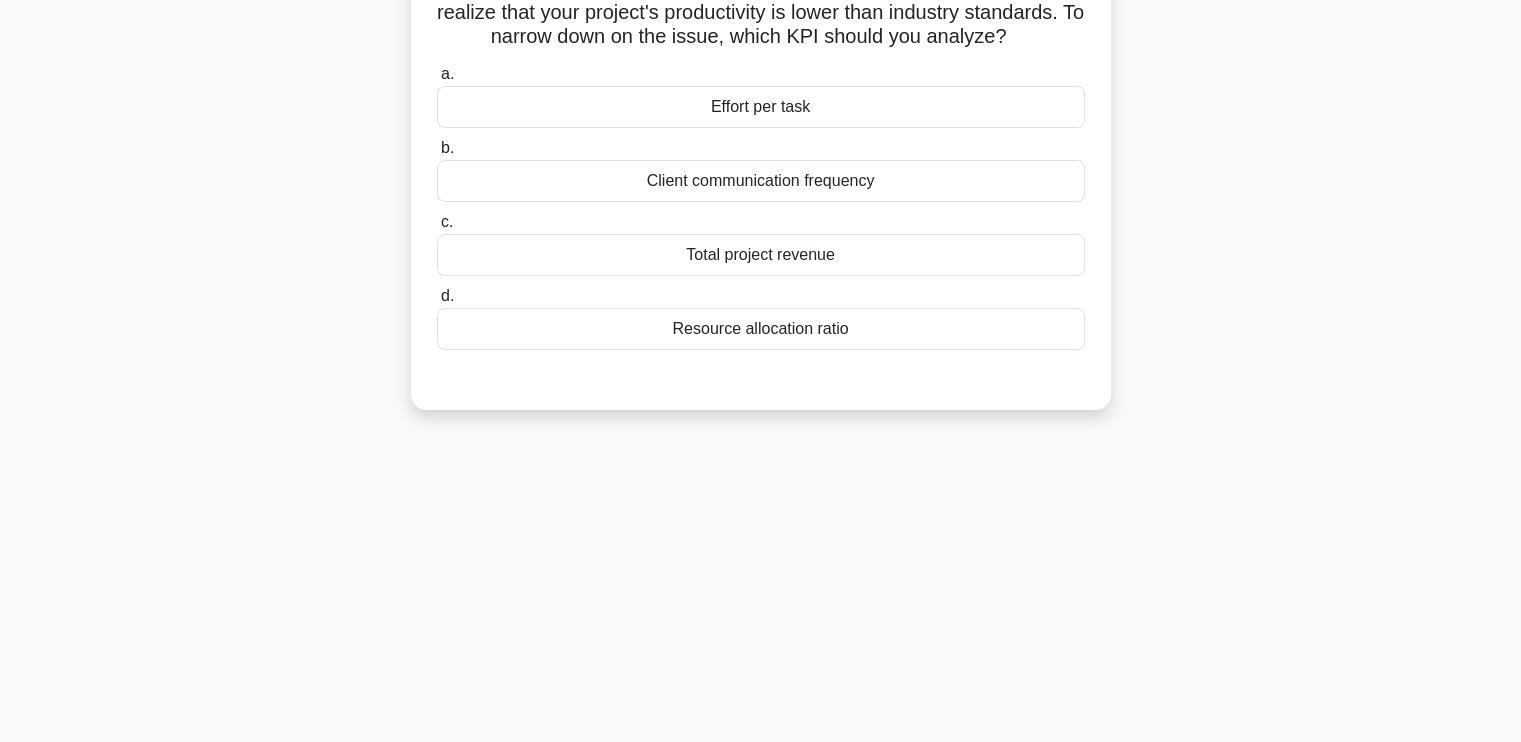 scroll, scrollTop: 0, scrollLeft: 0, axis: both 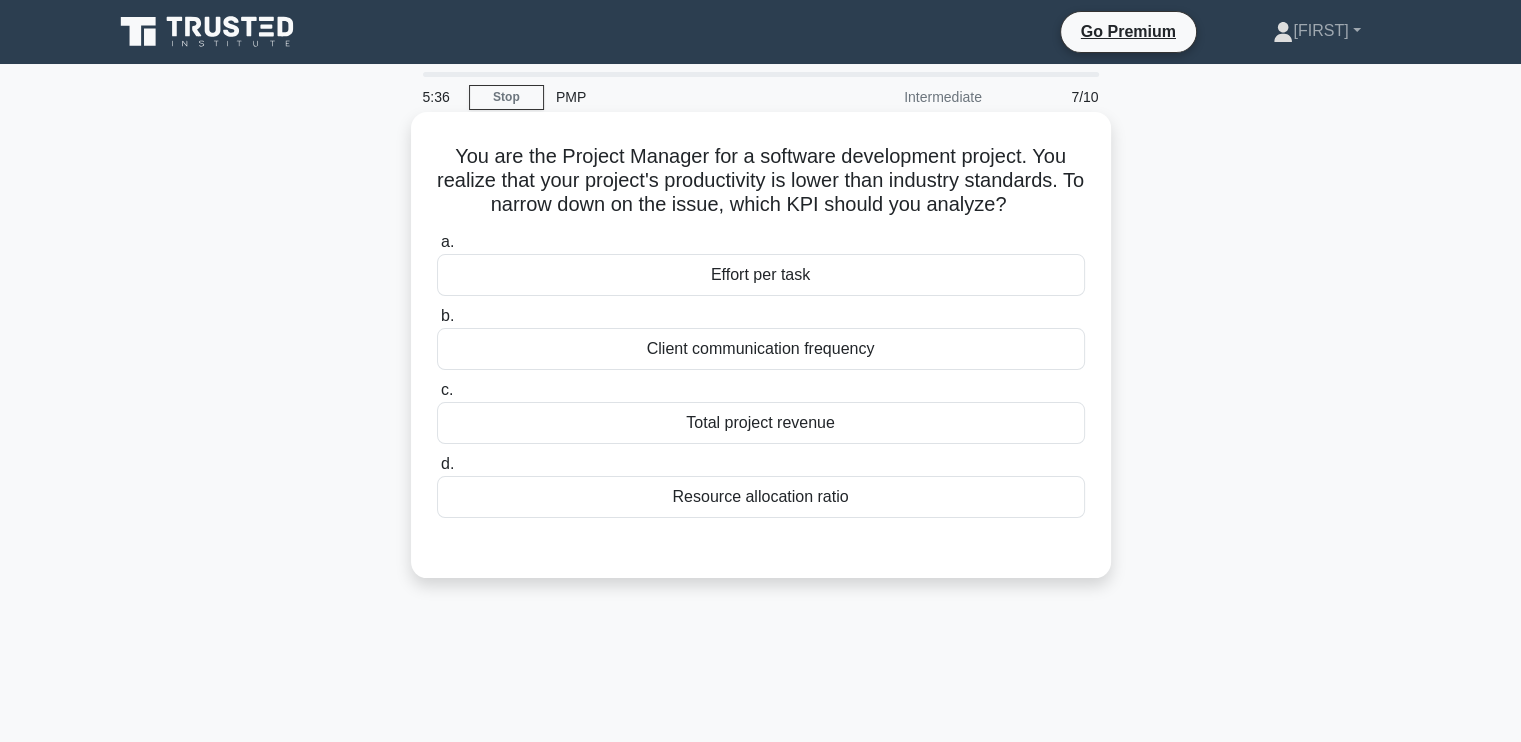 click on "Effort per task" at bounding box center (761, 275) 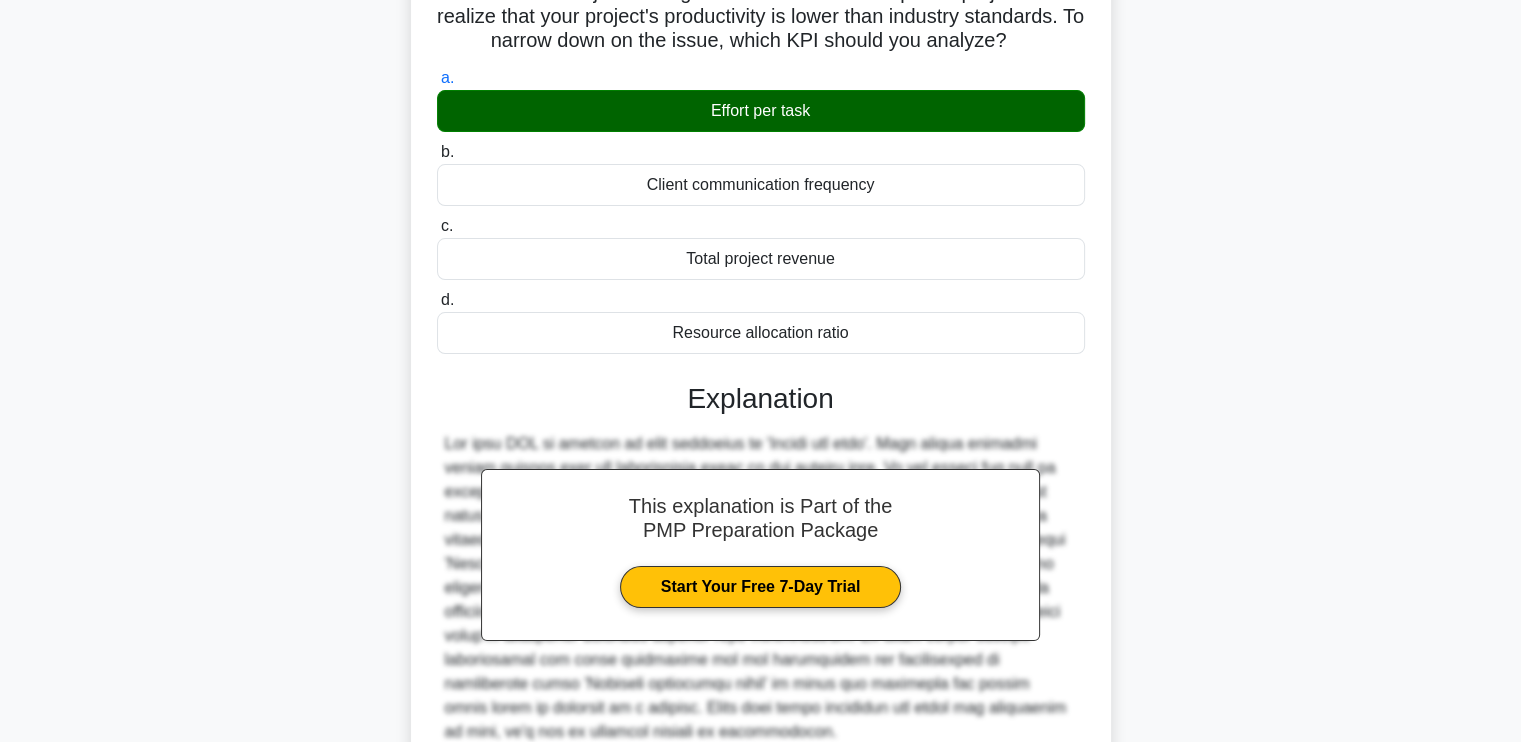 scroll, scrollTop: 339, scrollLeft: 0, axis: vertical 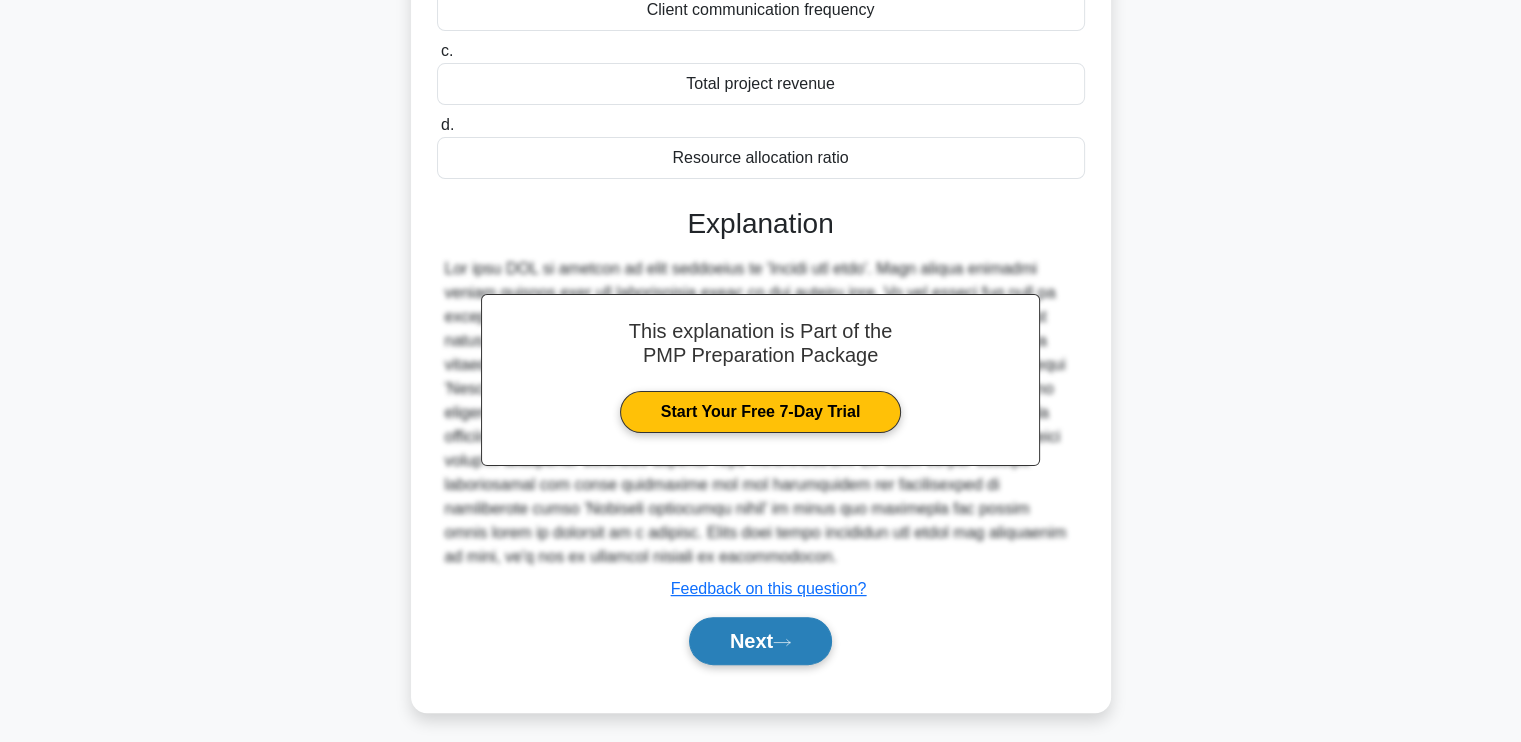 click on "Next" at bounding box center (760, 641) 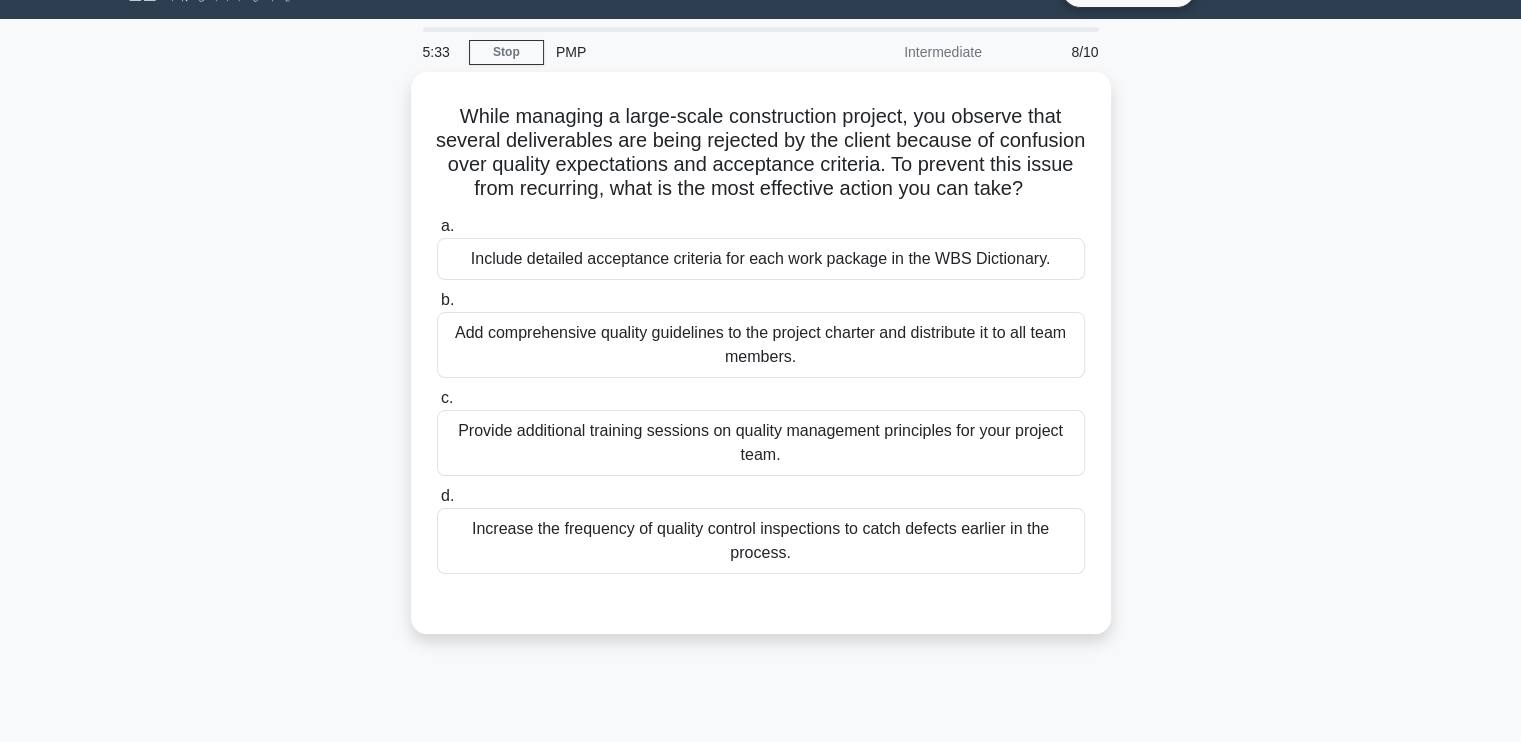 scroll, scrollTop: 39, scrollLeft: 0, axis: vertical 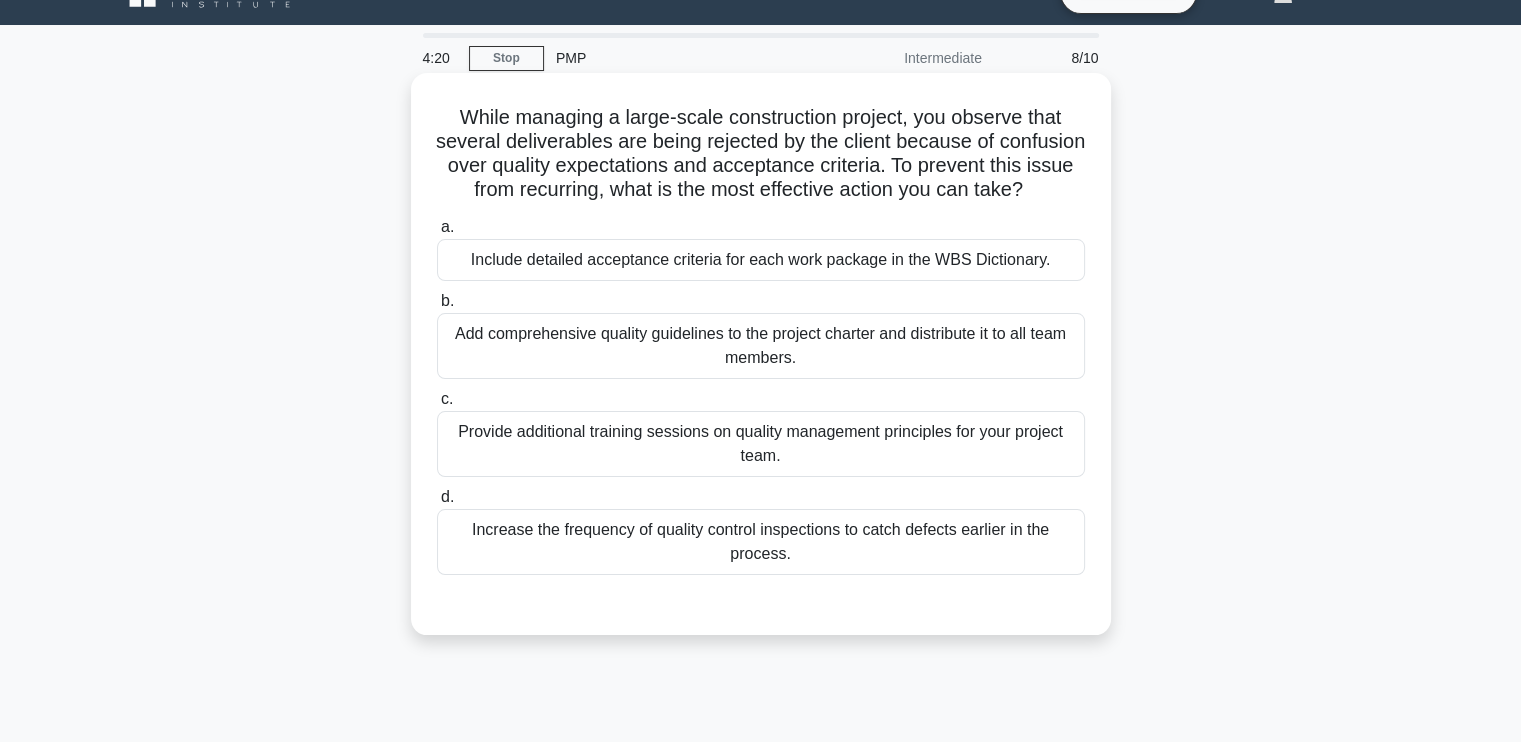 click on "Include detailed acceptance criteria for each work package in the WBS Dictionary." at bounding box center [761, 260] 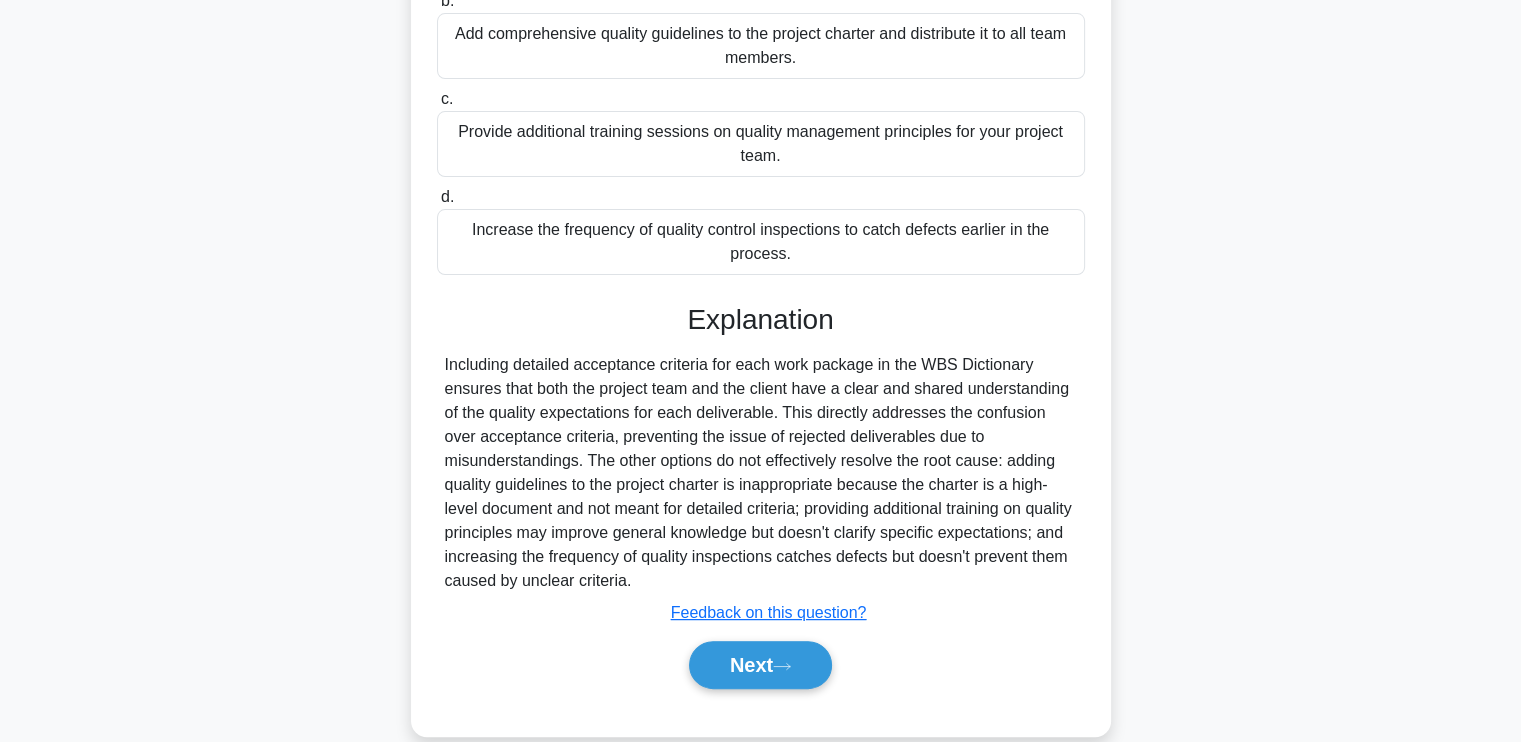 scroll, scrollTop: 394, scrollLeft: 0, axis: vertical 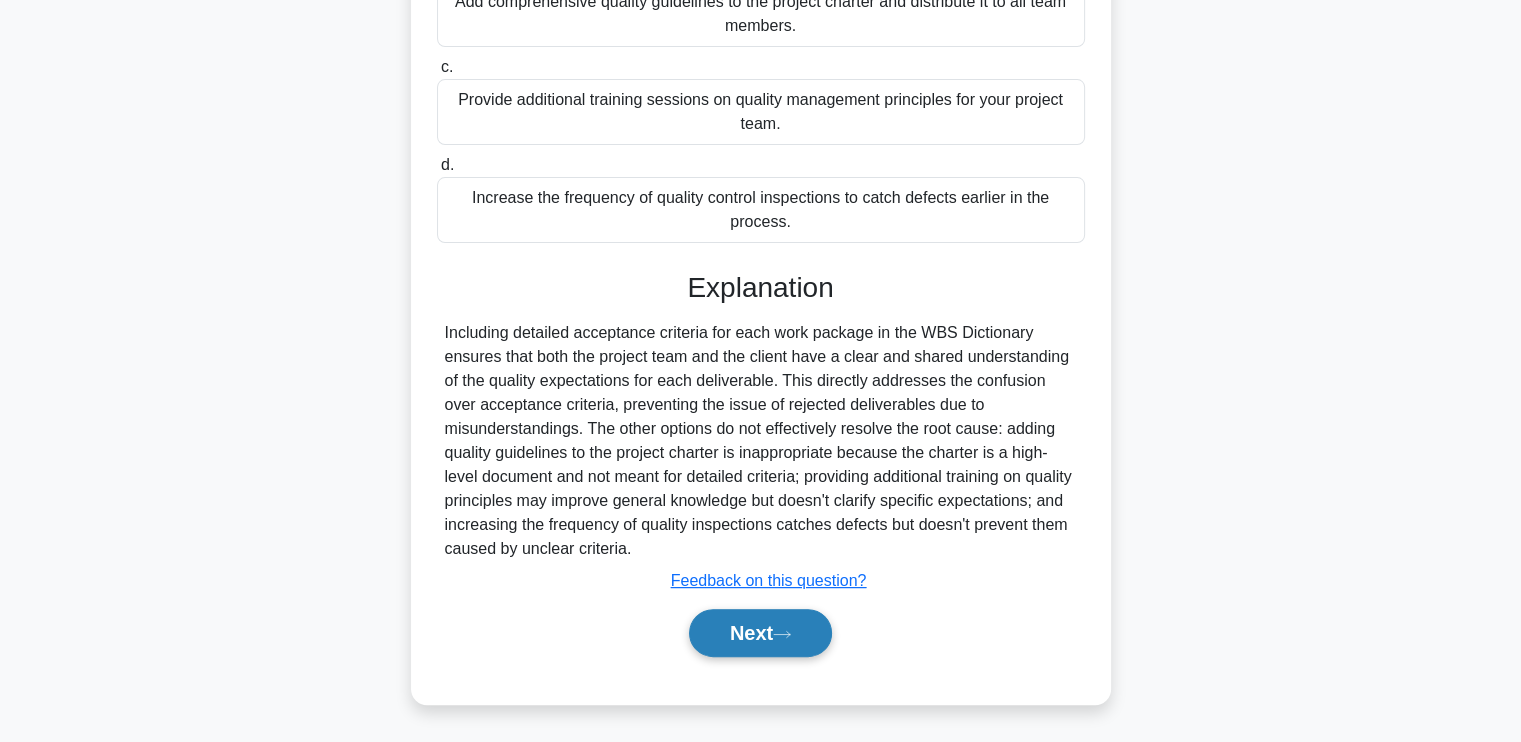 click on "Next" at bounding box center [760, 633] 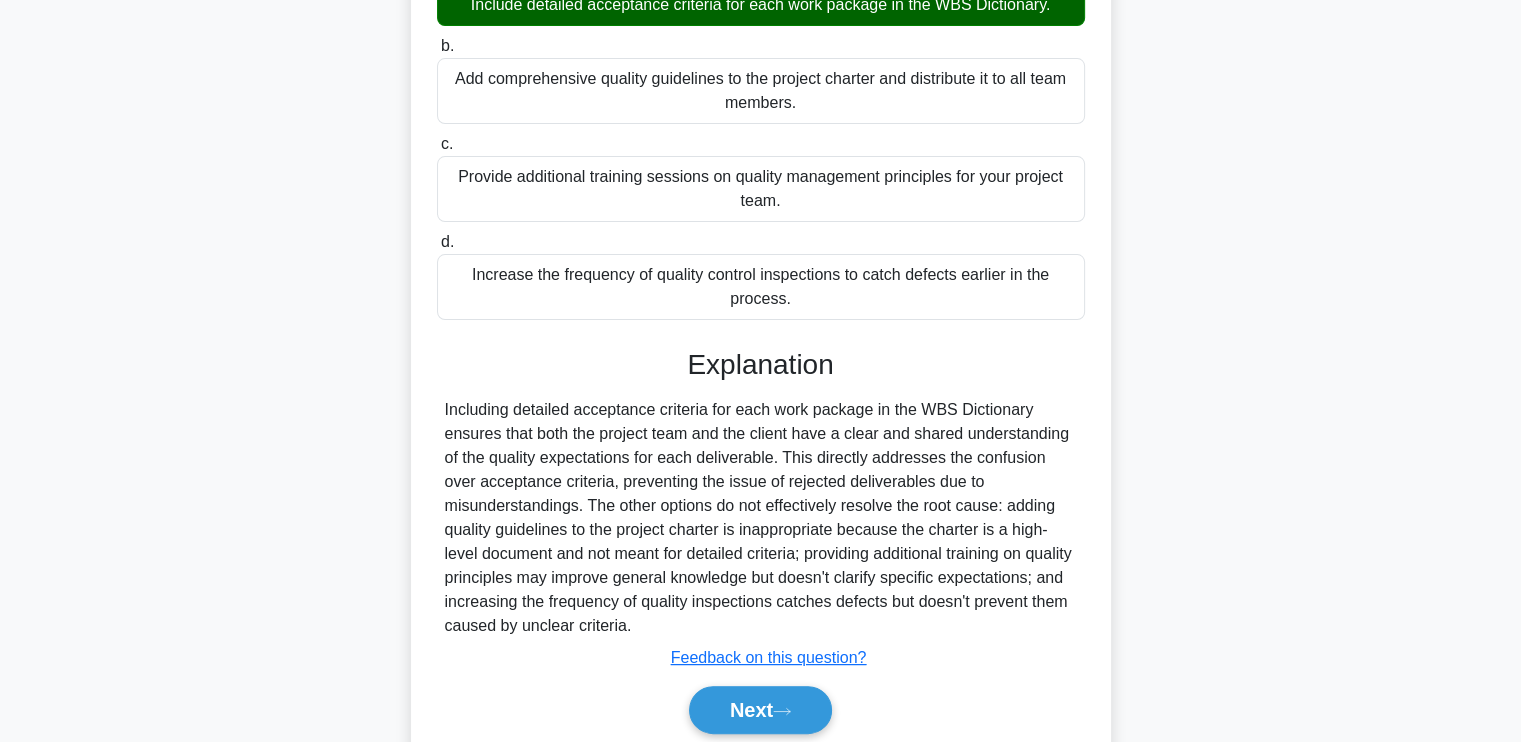 scroll, scrollTop: 394, scrollLeft: 0, axis: vertical 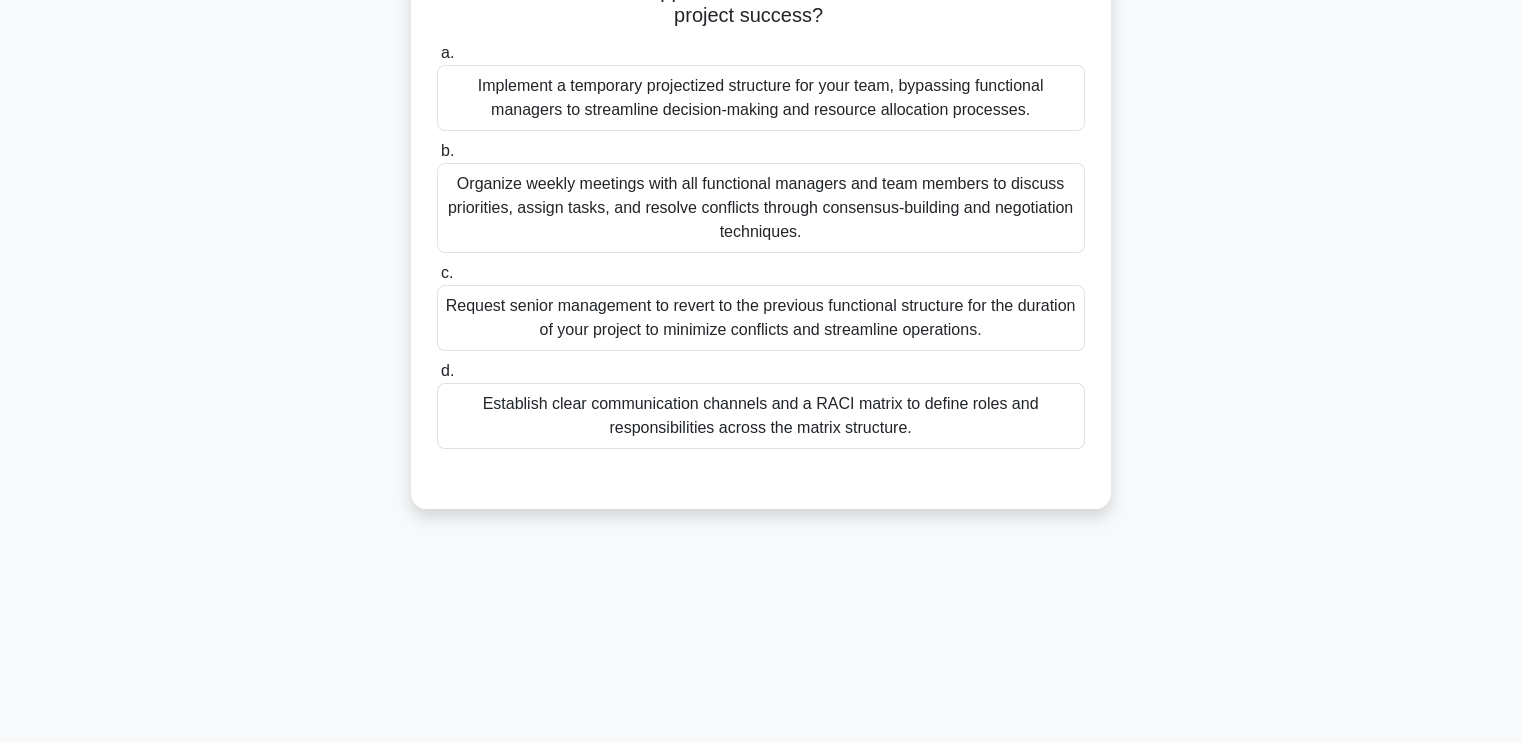 click on "4:07
Stop
PMP
Intermediate
9/10
A large multinational corporation has recently transitioned from a functional to a matrix organizational structure. As a project manager, you're leading a critical product launch that requires collaboration across multiple departments. However, you're experiencing delays due to conflicting priorities between functional managers and project needs. Team members are confused about their reporting lines, and resource allocation has become a significant challenge. Given this scenario, what is the most effective approach to address these issues and ensure project success?
a. b. c. d." at bounding box center (761, 234) 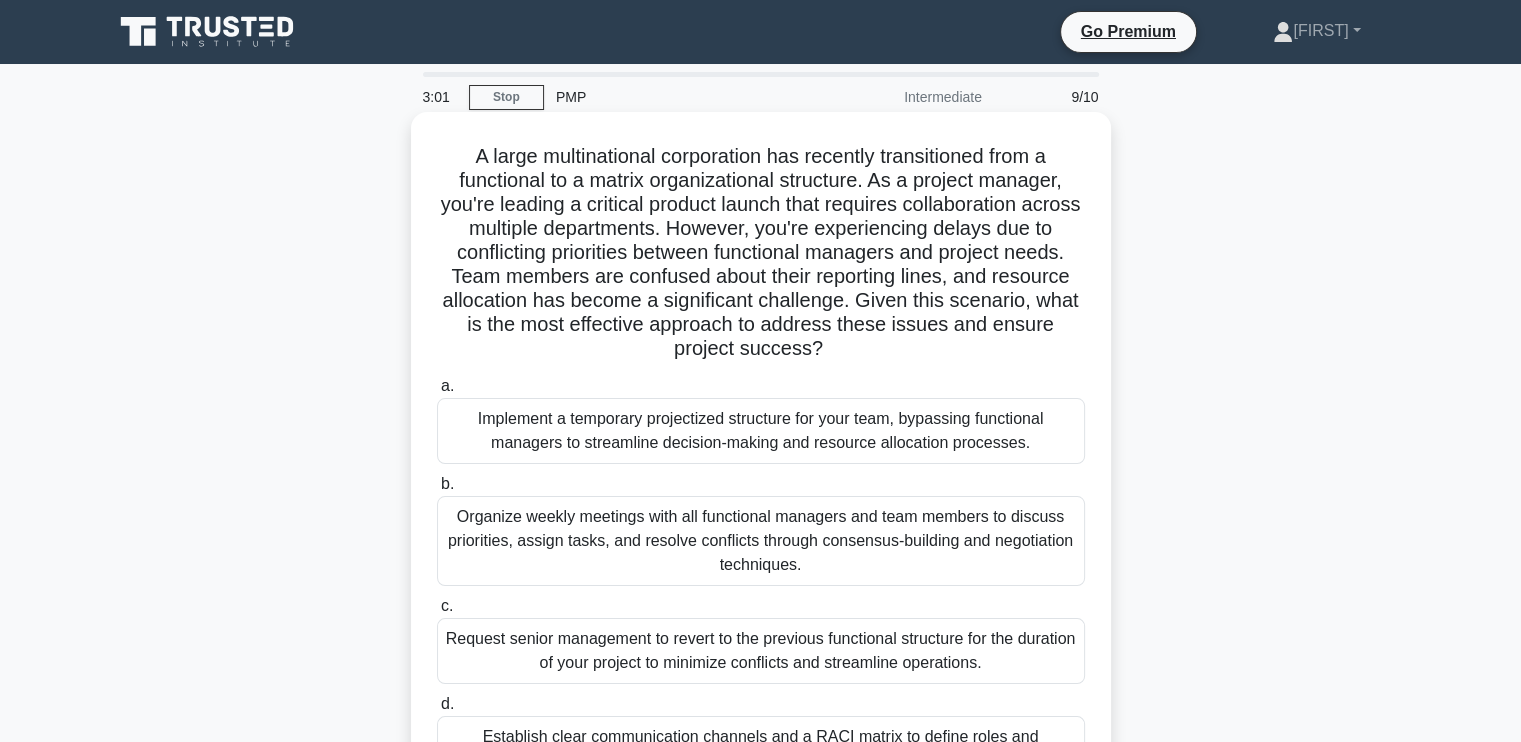 scroll, scrollTop: 100, scrollLeft: 0, axis: vertical 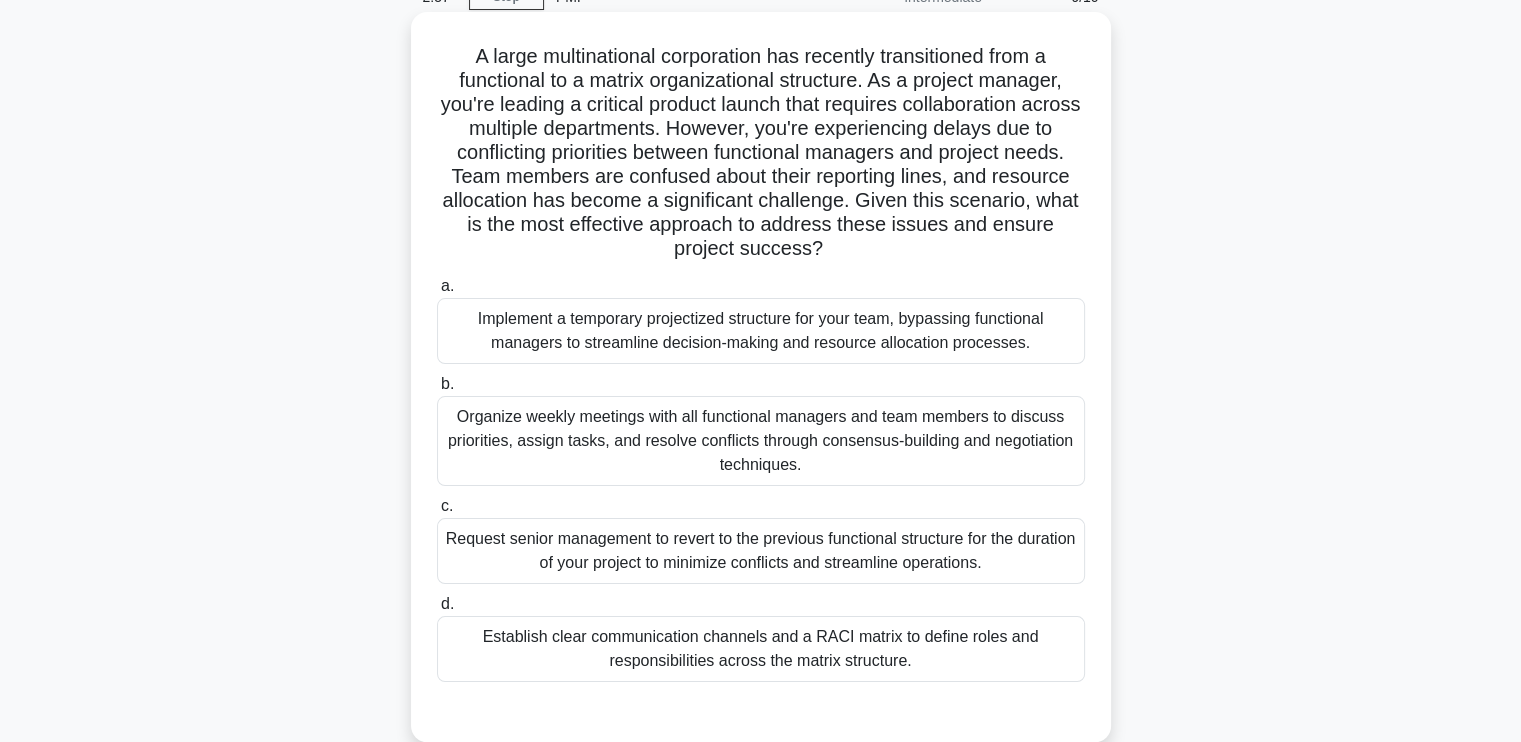 click on "Organize weekly meetings with all functional managers and team members to discuss priorities, assign tasks, and resolve conflicts through consensus-building and negotiation techniques." at bounding box center (761, 441) 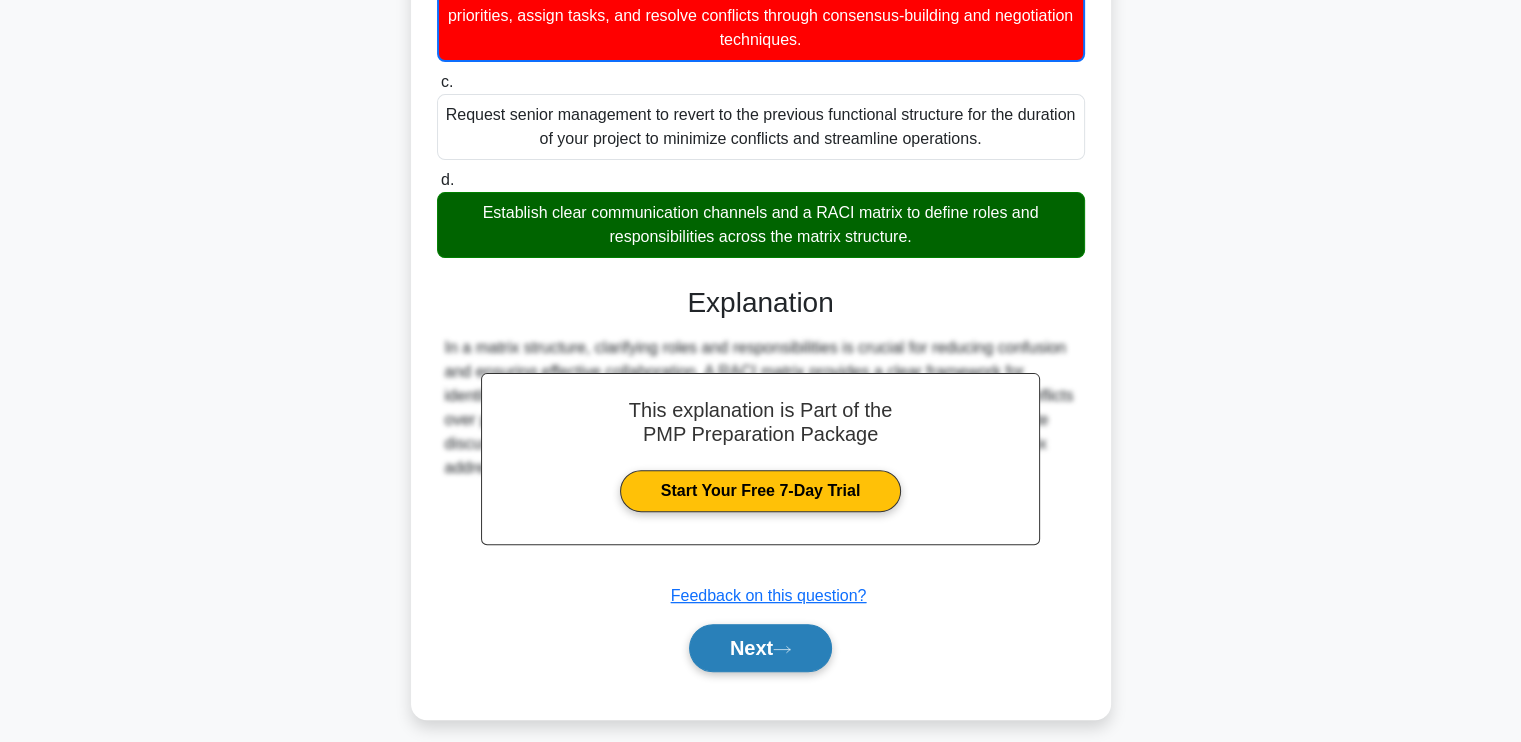 scroll, scrollTop: 540, scrollLeft: 0, axis: vertical 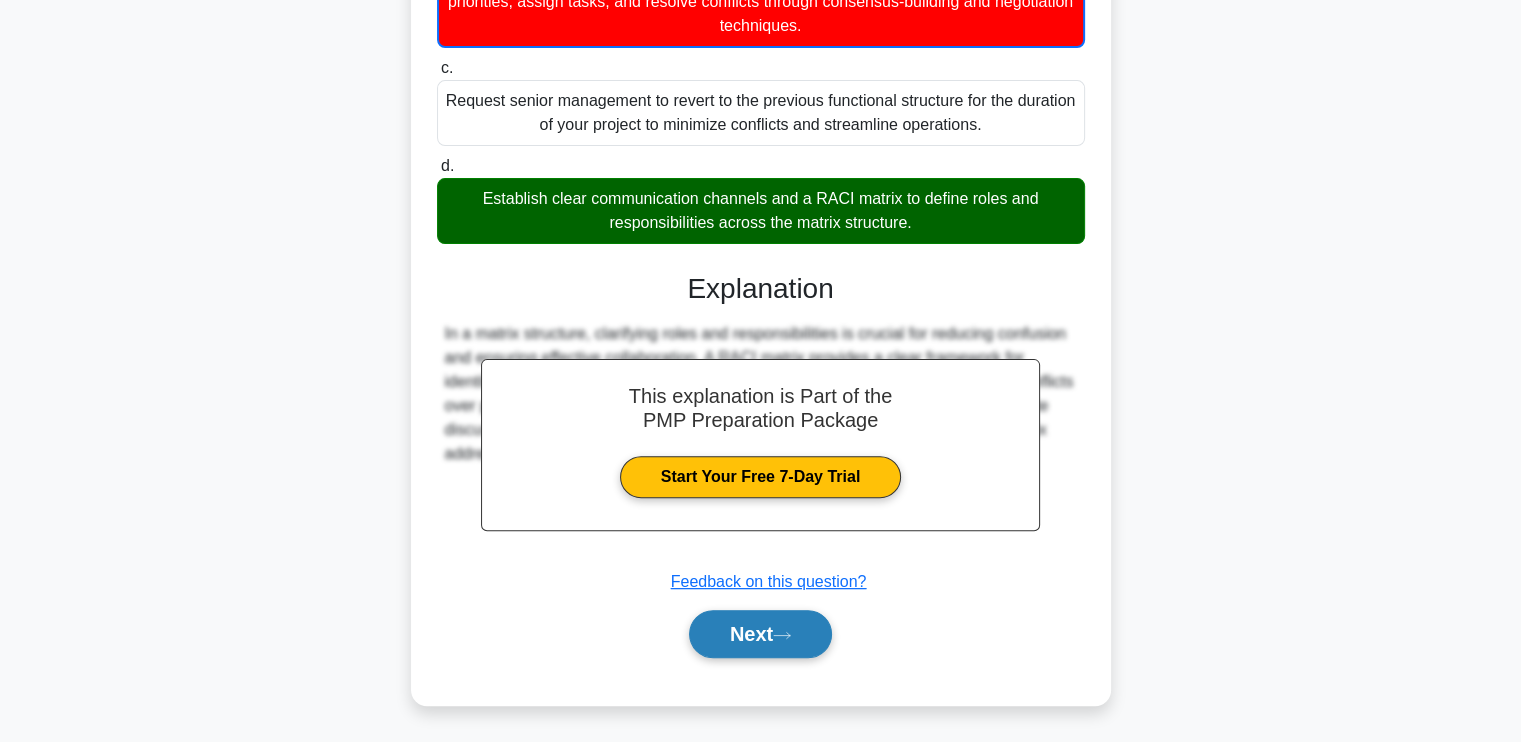 click on "Next" at bounding box center [760, 634] 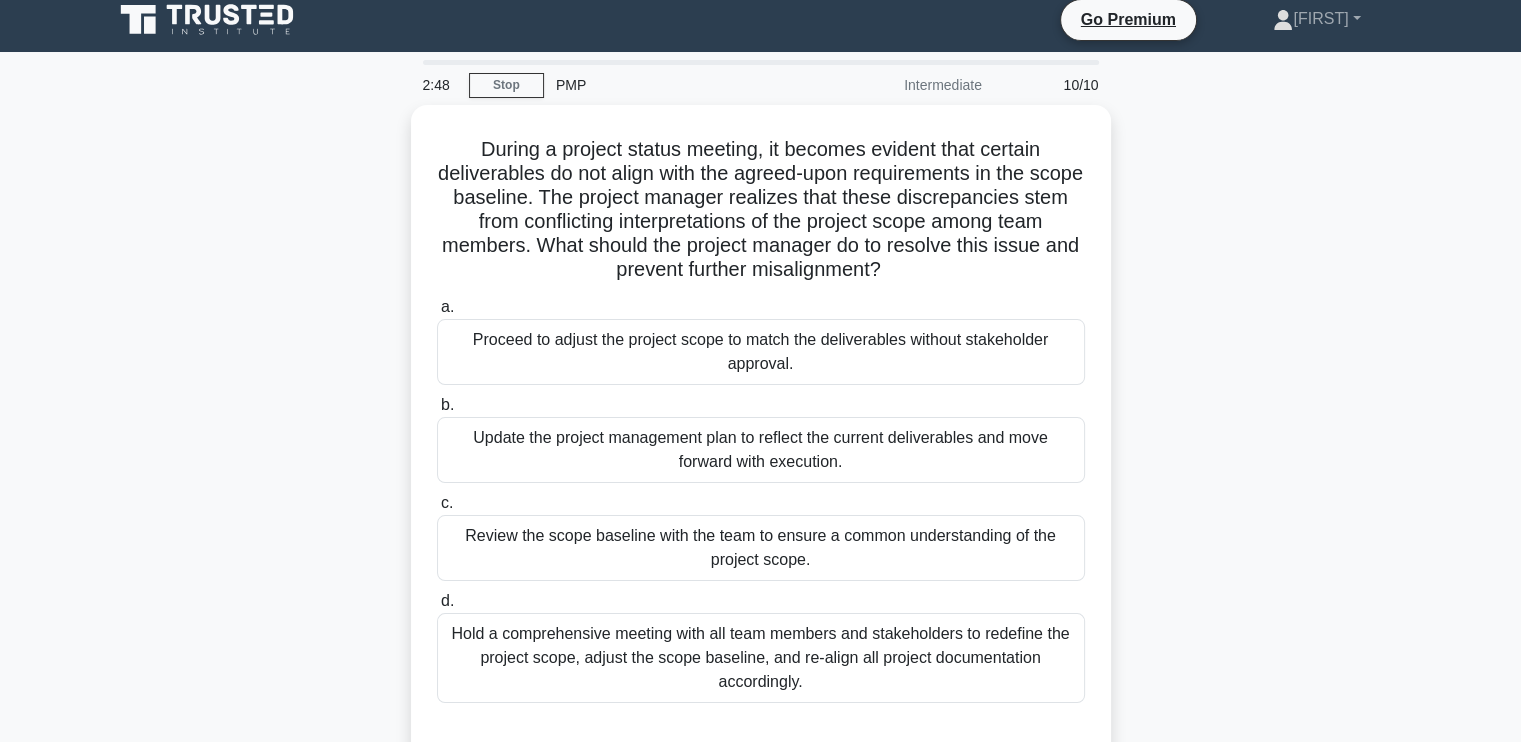 scroll, scrollTop: 0, scrollLeft: 0, axis: both 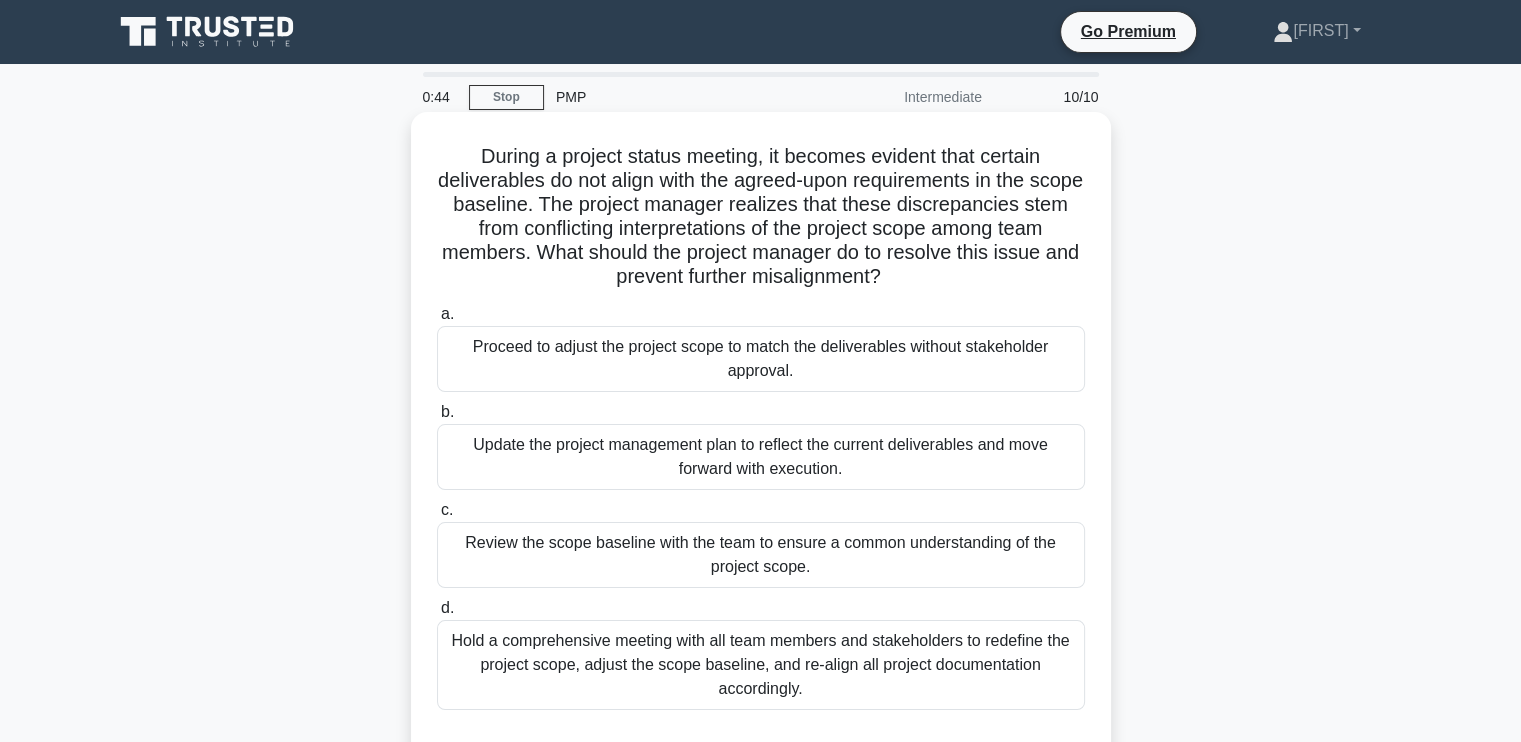 click on "Review the scope baseline with the team to ensure a common understanding of the project scope." at bounding box center [761, 555] 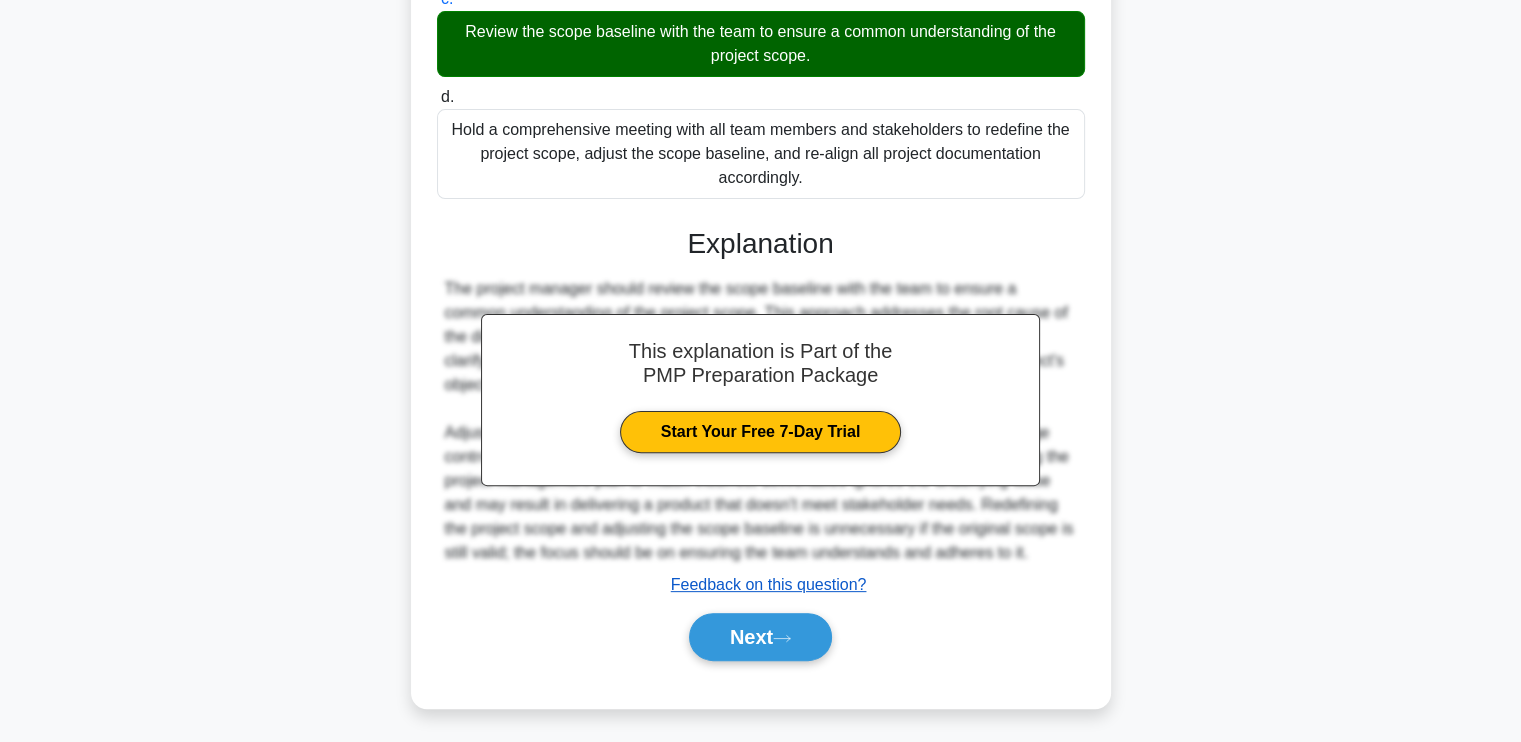 scroll, scrollTop: 514, scrollLeft: 0, axis: vertical 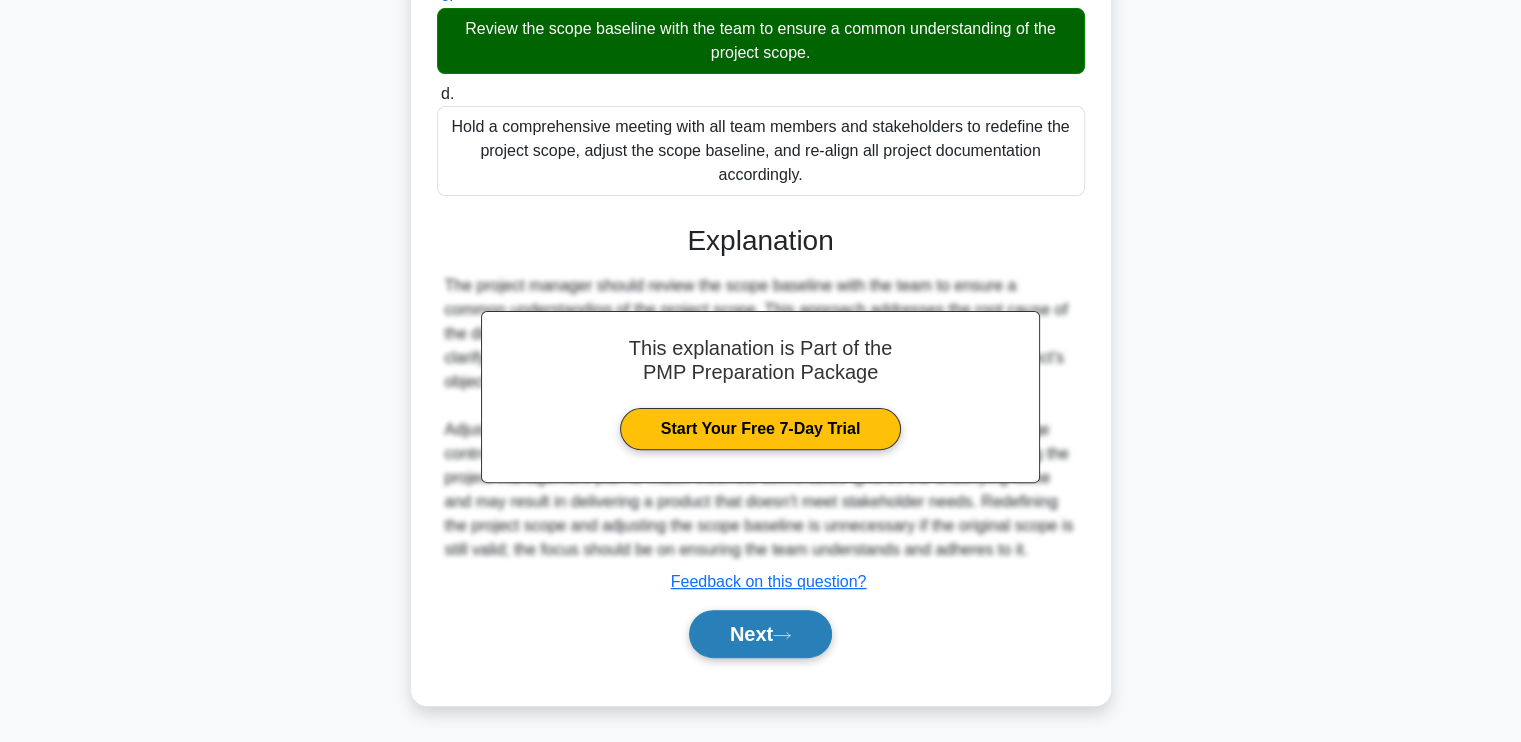 click on "Next" at bounding box center [760, 634] 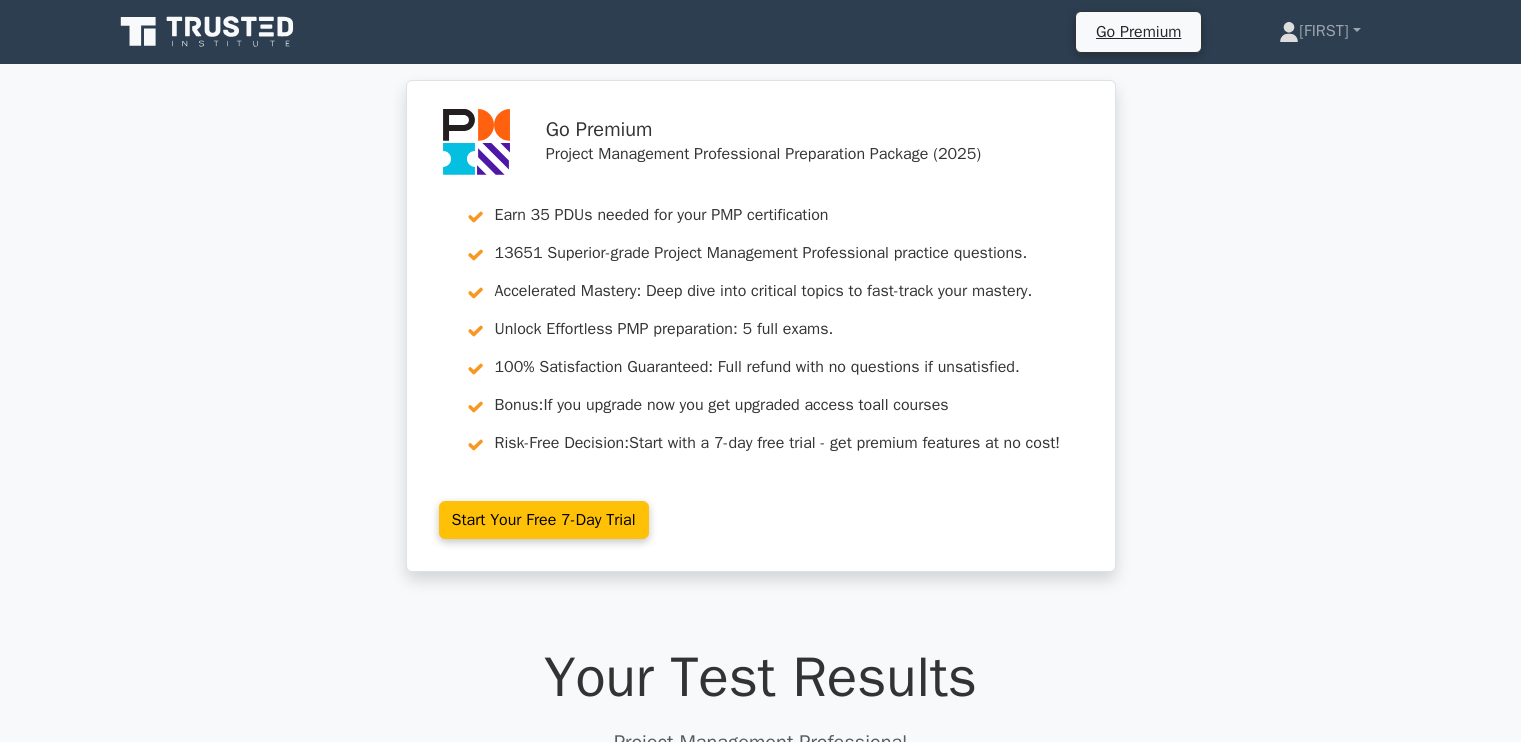 scroll, scrollTop: 403, scrollLeft: 0, axis: vertical 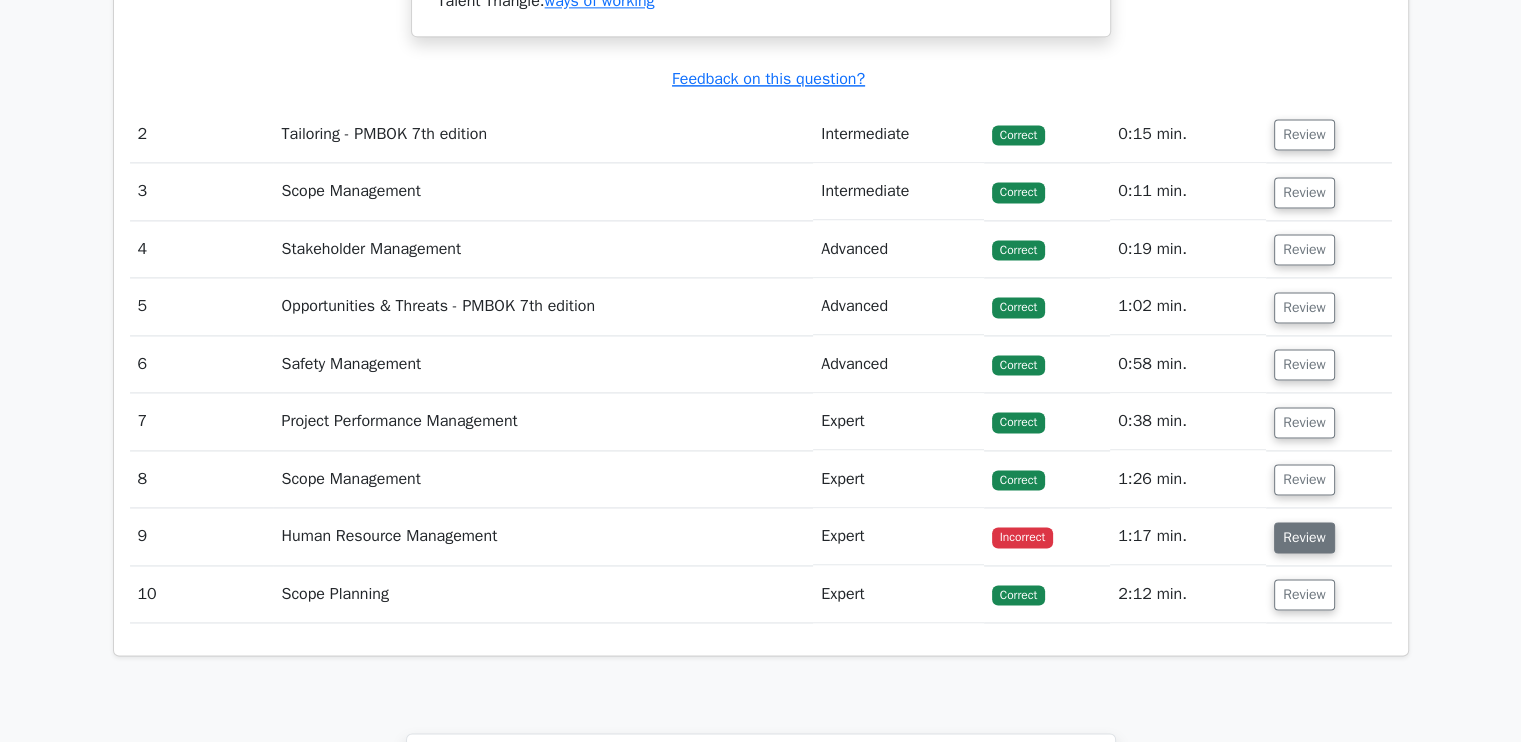 click on "Review" at bounding box center (1304, 537) 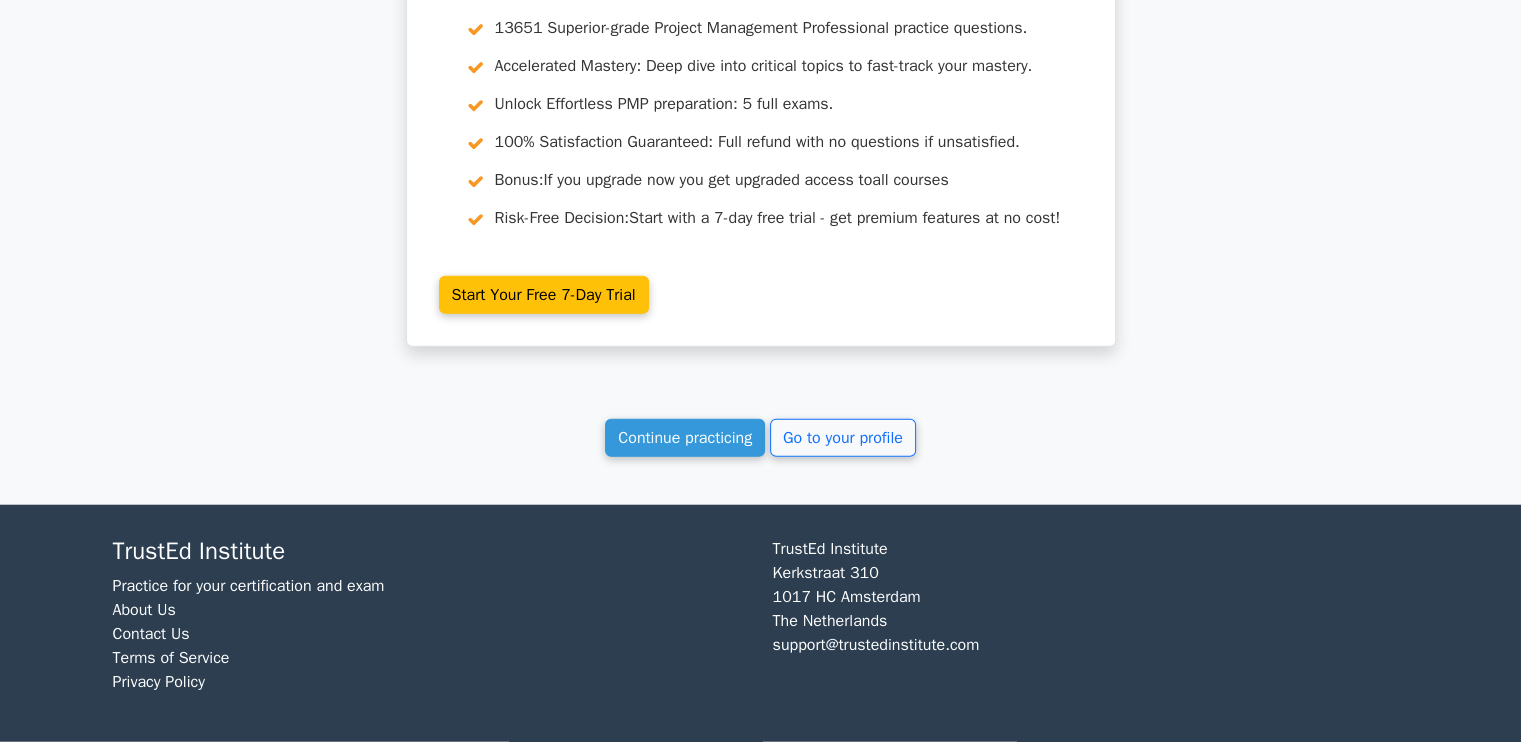 scroll, scrollTop: 4661, scrollLeft: 0, axis: vertical 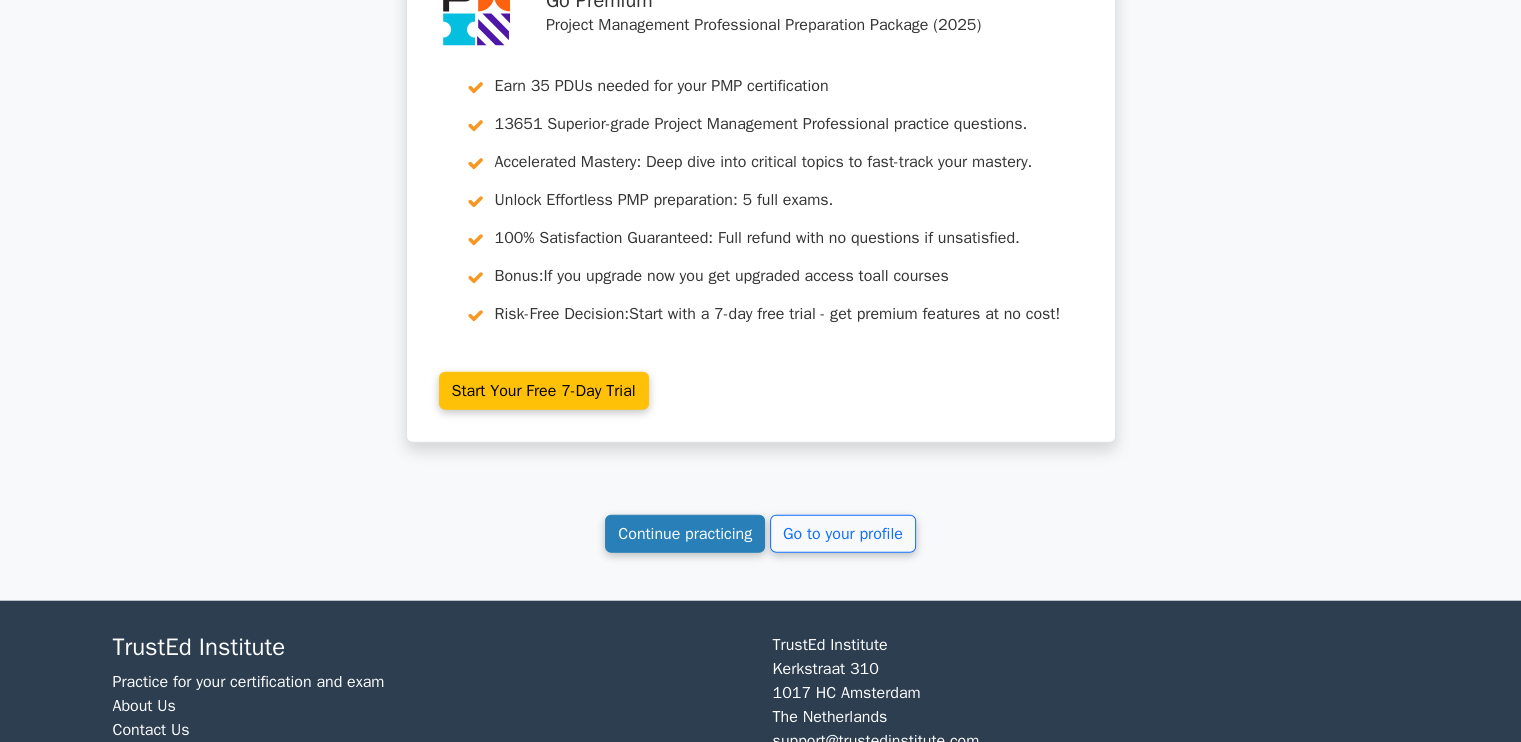 click on "Continue practicing" at bounding box center (685, 534) 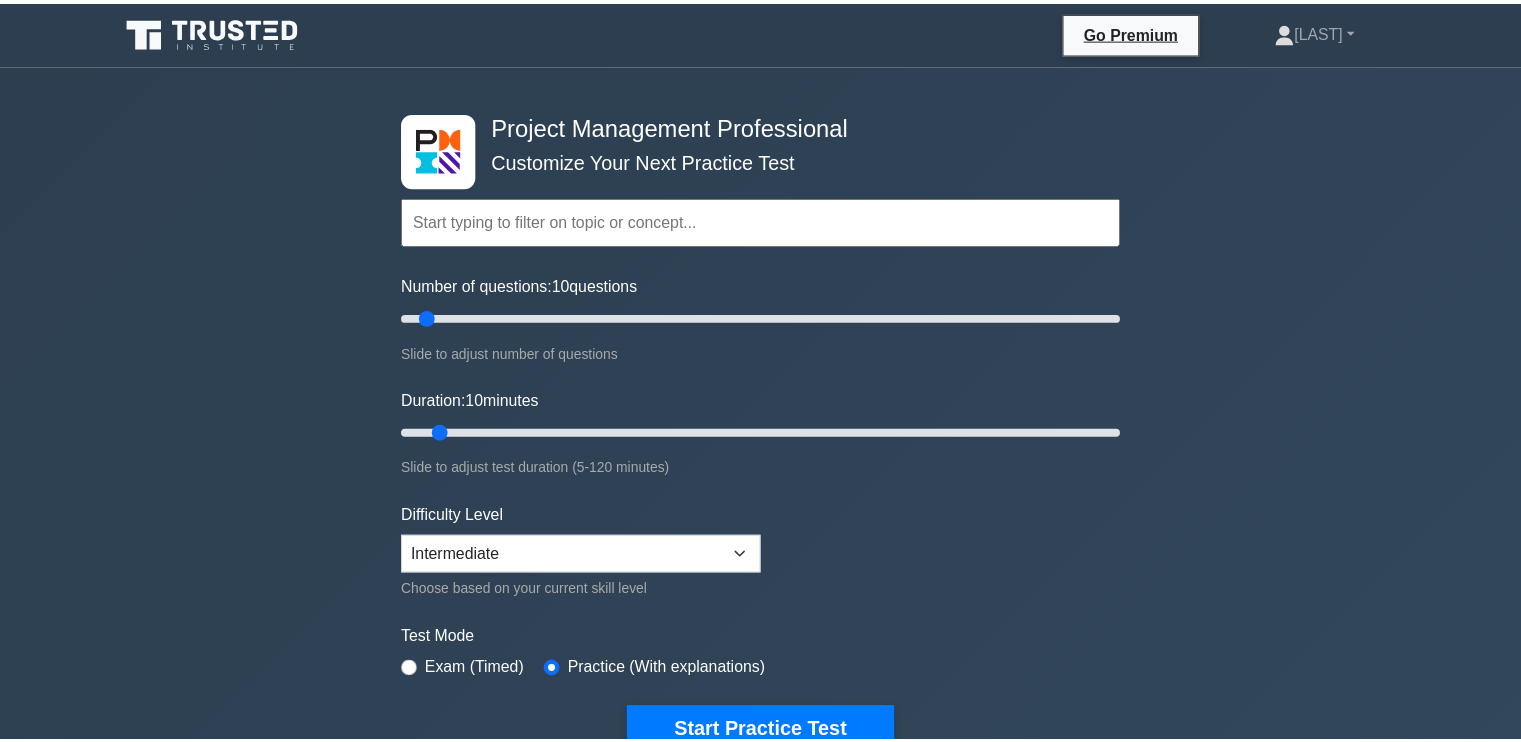 scroll, scrollTop: 0, scrollLeft: 0, axis: both 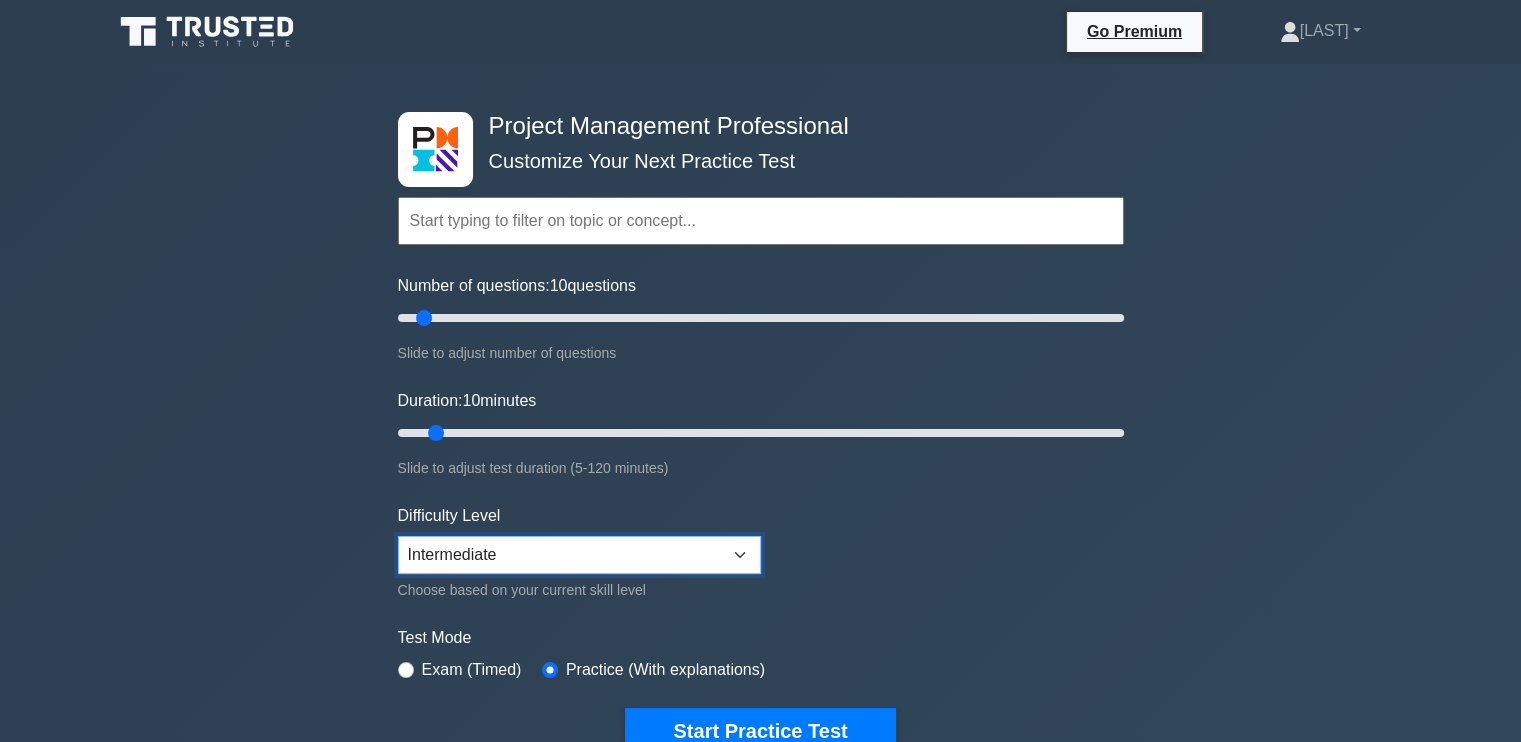 click on "Beginner
Intermediate
Expert" at bounding box center (579, 555) 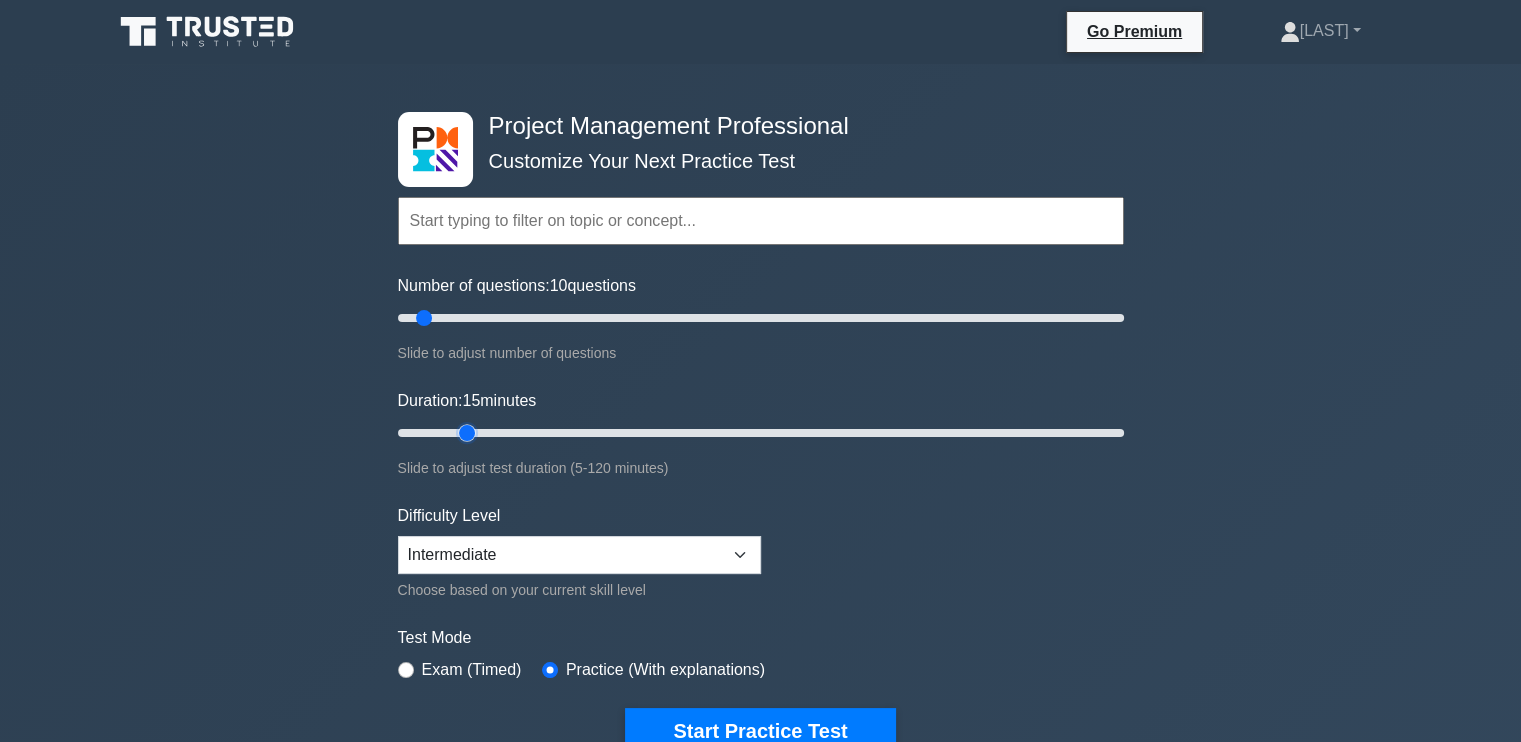 drag, startPoint x: 442, startPoint y: 427, endPoint x: 455, endPoint y: 436, distance: 15.811388 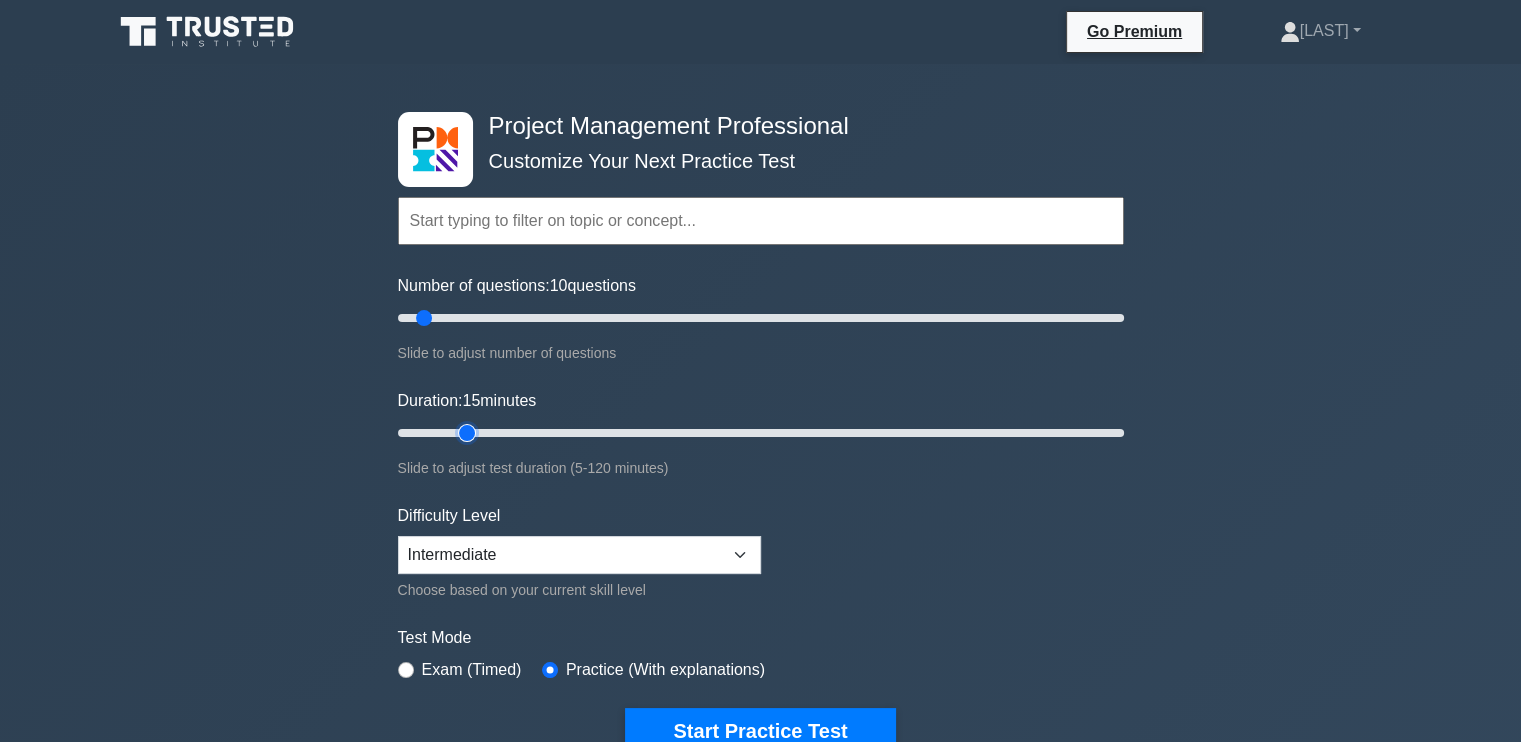 type on "15" 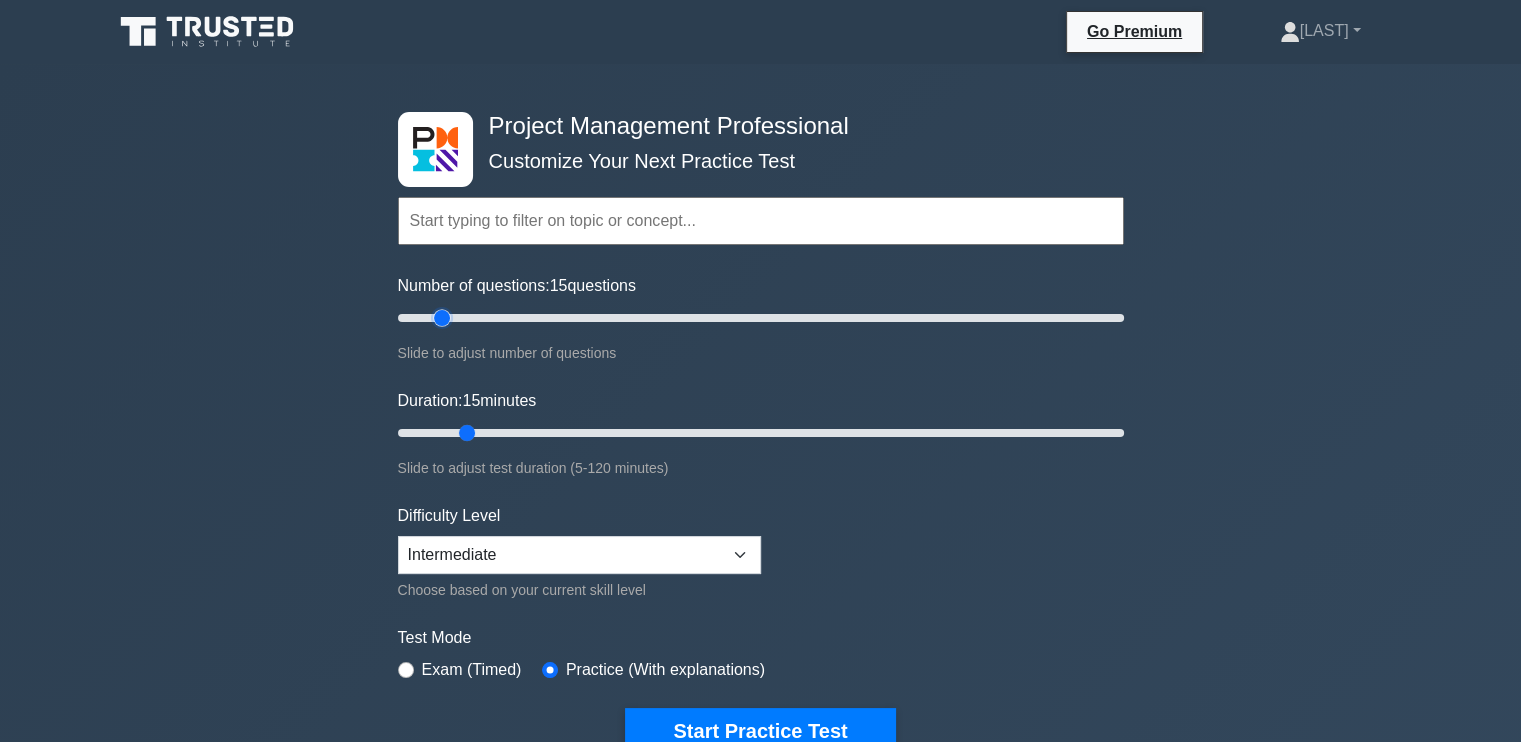 drag, startPoint x: 427, startPoint y: 317, endPoint x: 440, endPoint y: 325, distance: 15.264338 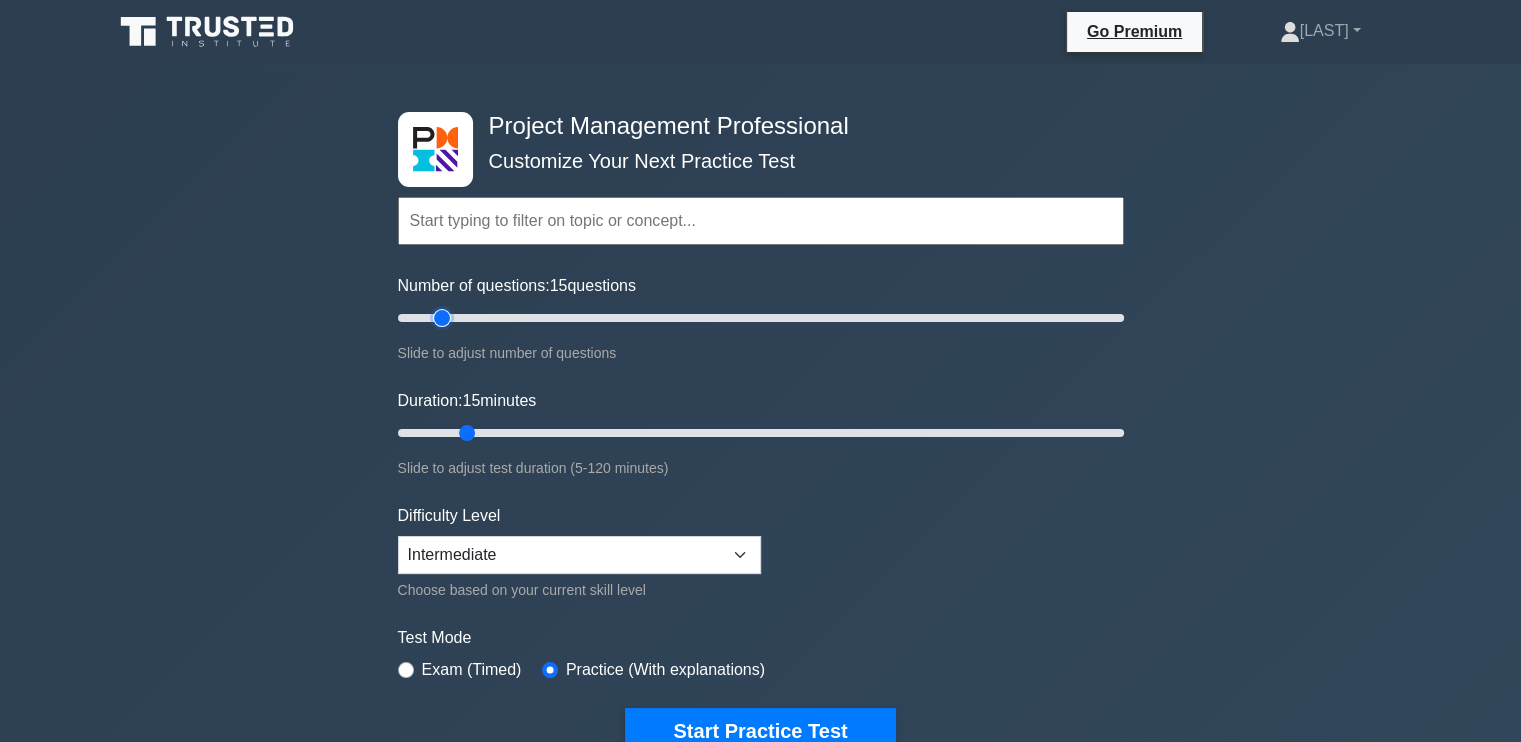 type on "15" 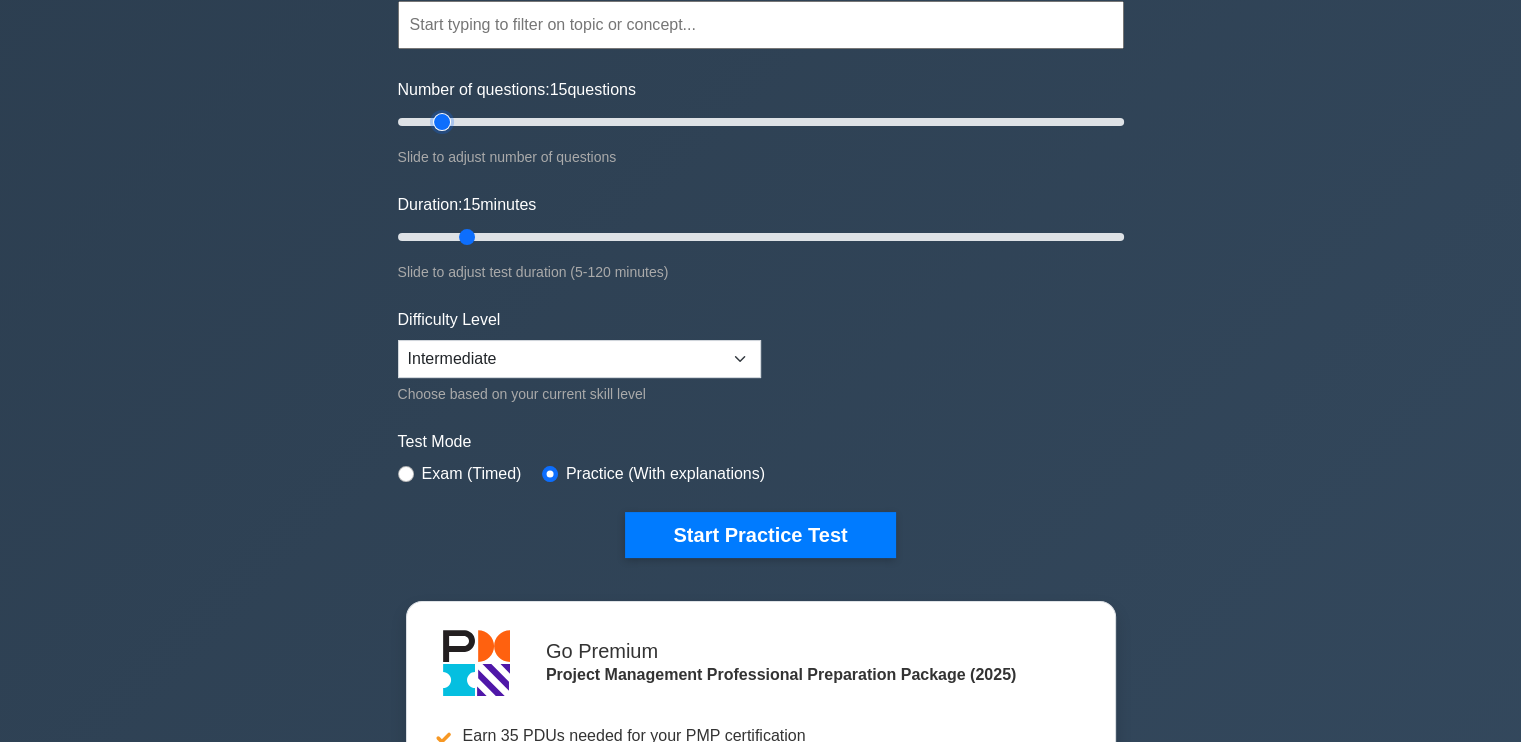 scroll, scrollTop: 200, scrollLeft: 0, axis: vertical 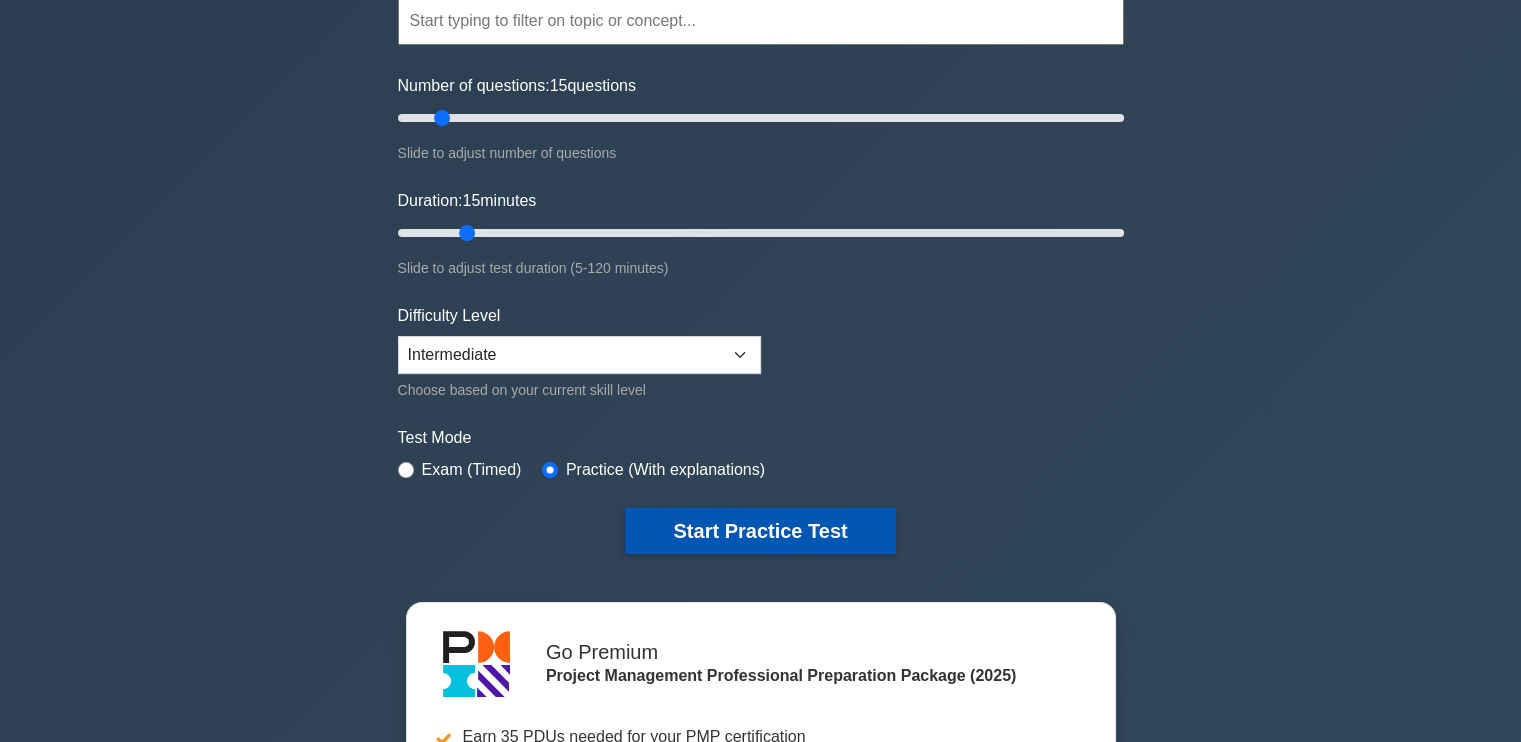 click on "Start Practice Test" at bounding box center [760, 531] 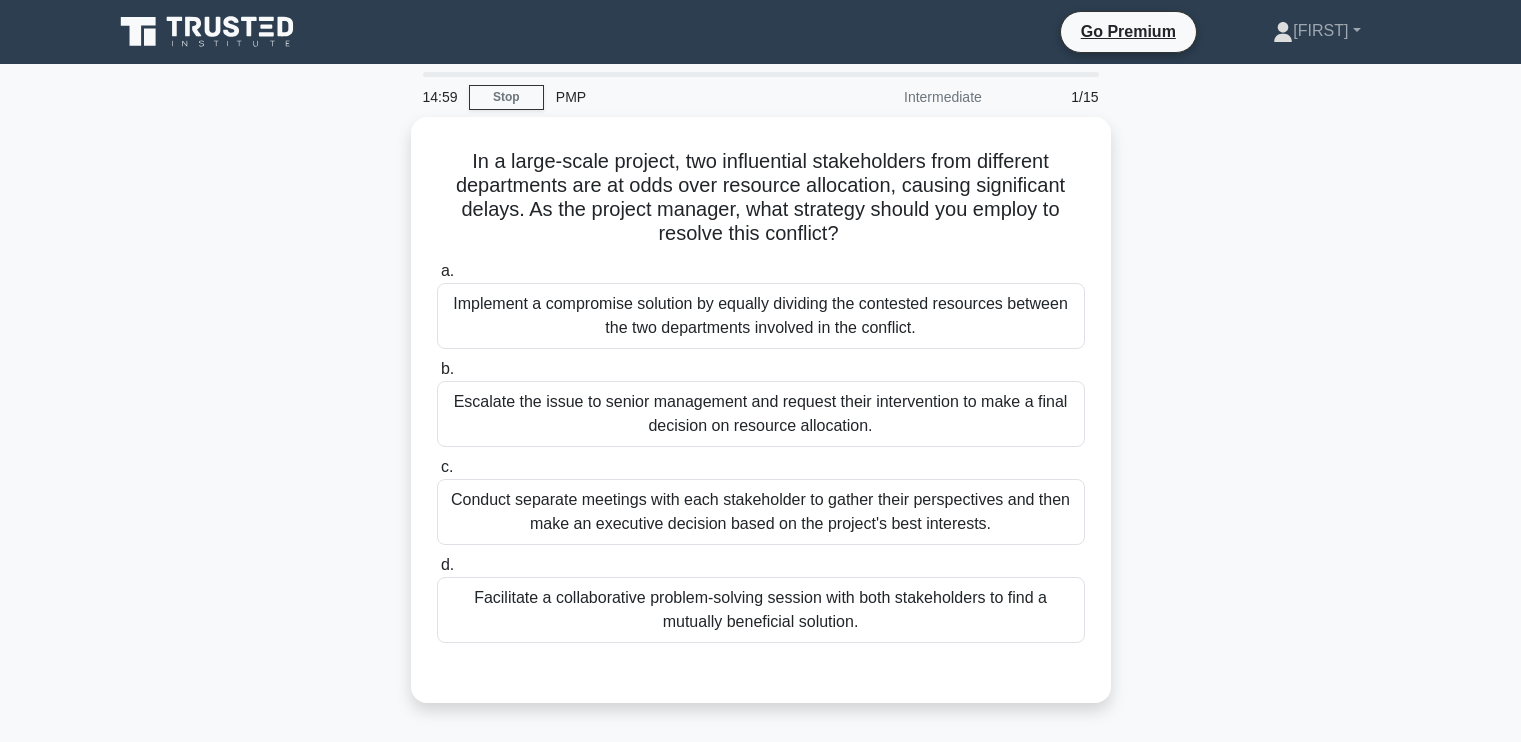 scroll, scrollTop: 0, scrollLeft: 0, axis: both 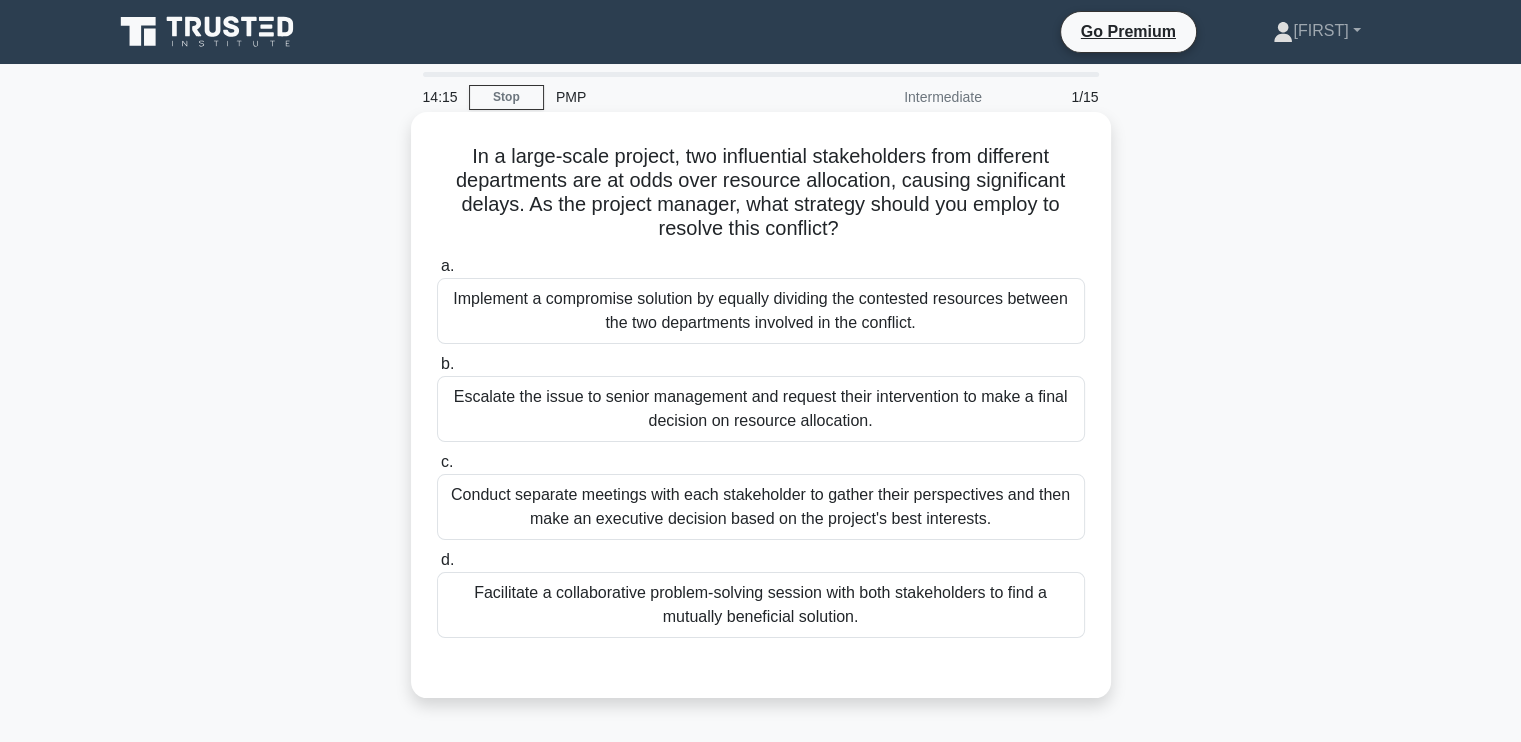 click on "Facilitate a collaborative problem-solving session with both stakeholders to find a mutually beneficial solution." at bounding box center (761, 605) 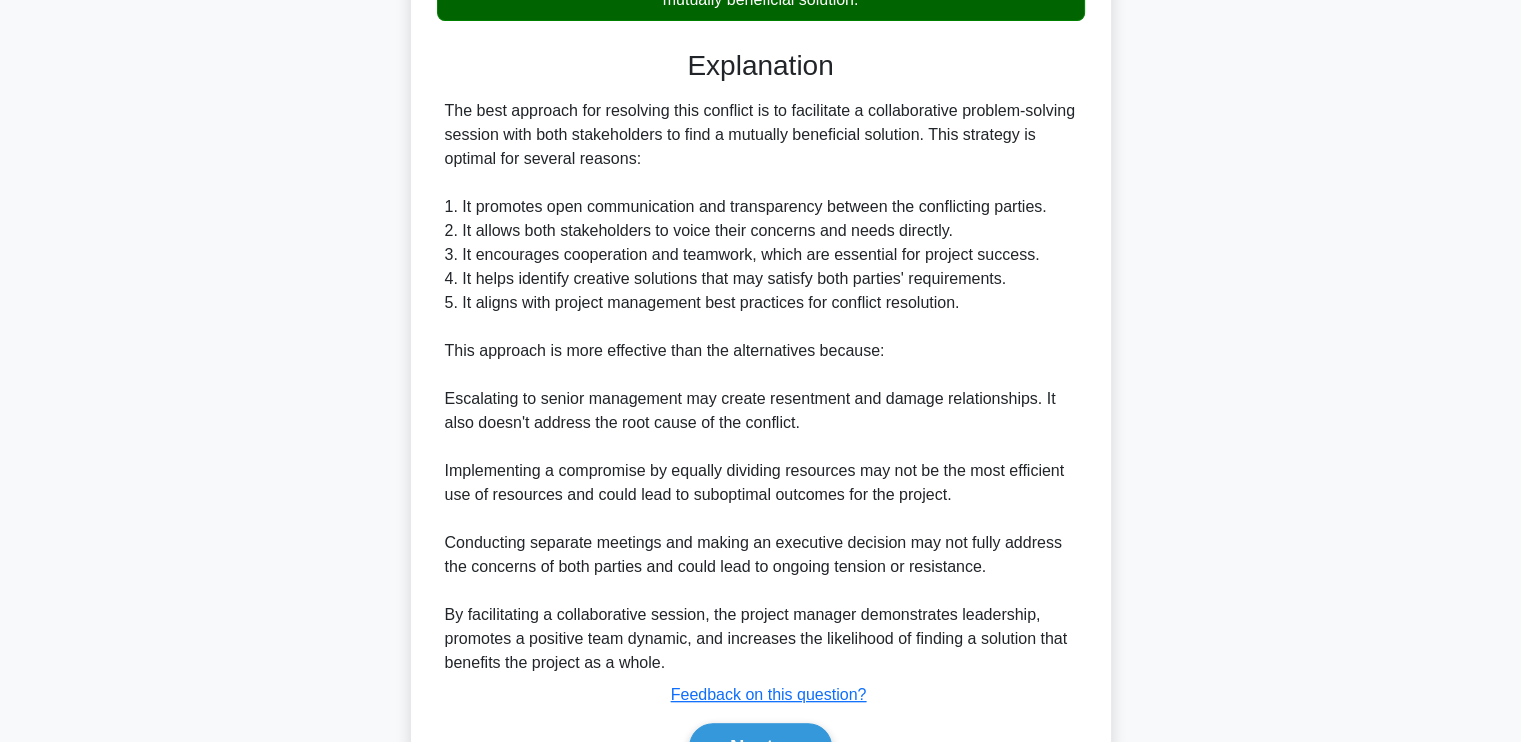 scroll, scrollTop: 730, scrollLeft: 0, axis: vertical 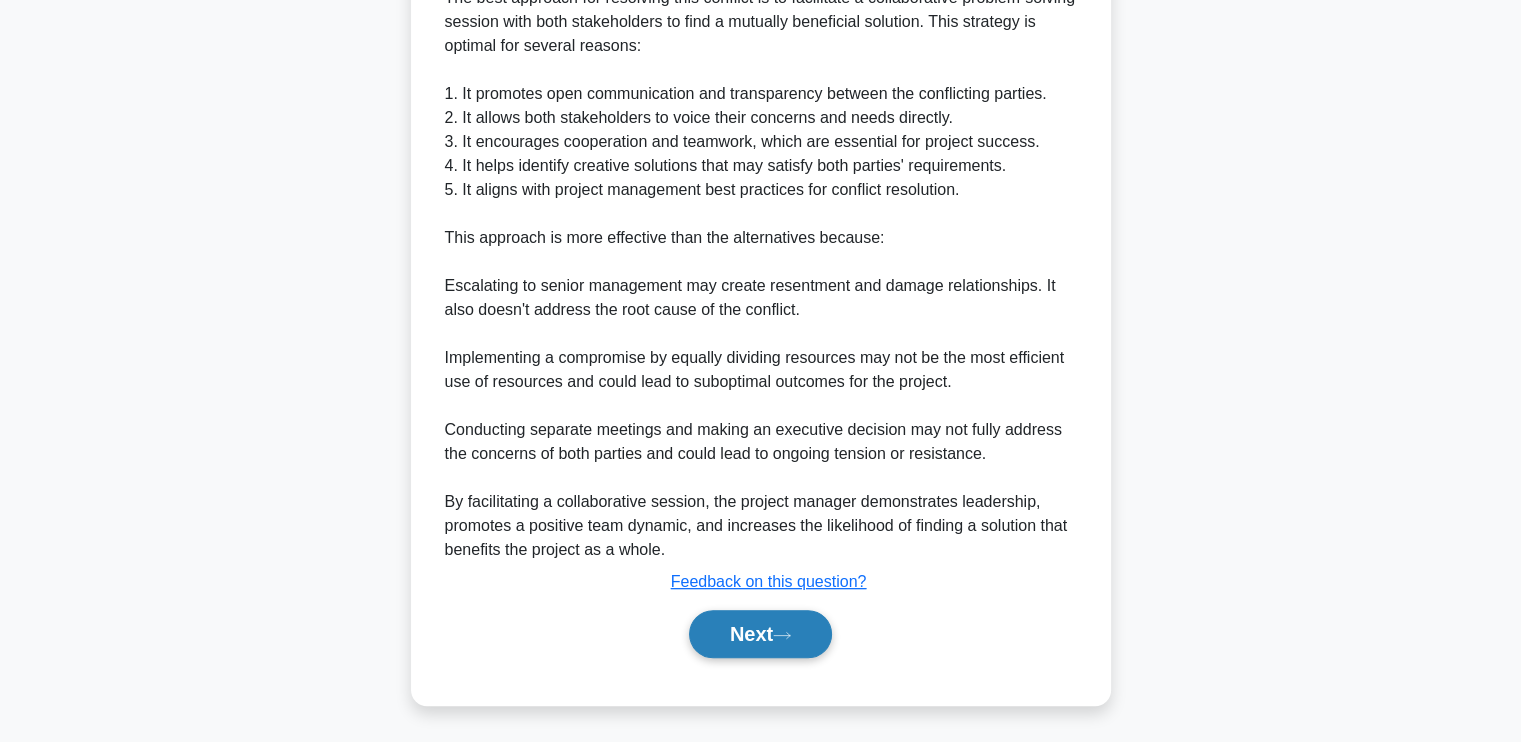click on "Next" at bounding box center [760, 634] 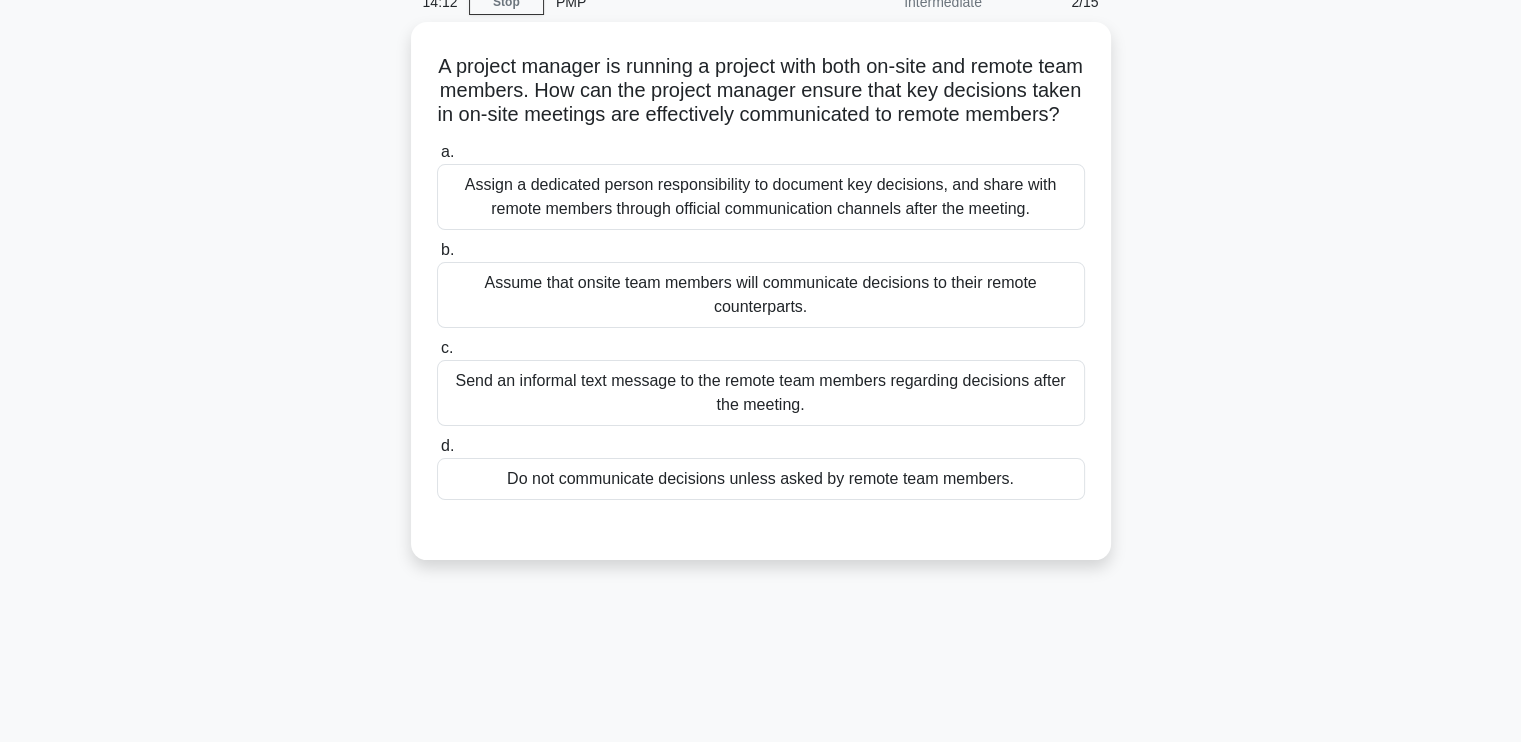 scroll, scrollTop: 0, scrollLeft: 0, axis: both 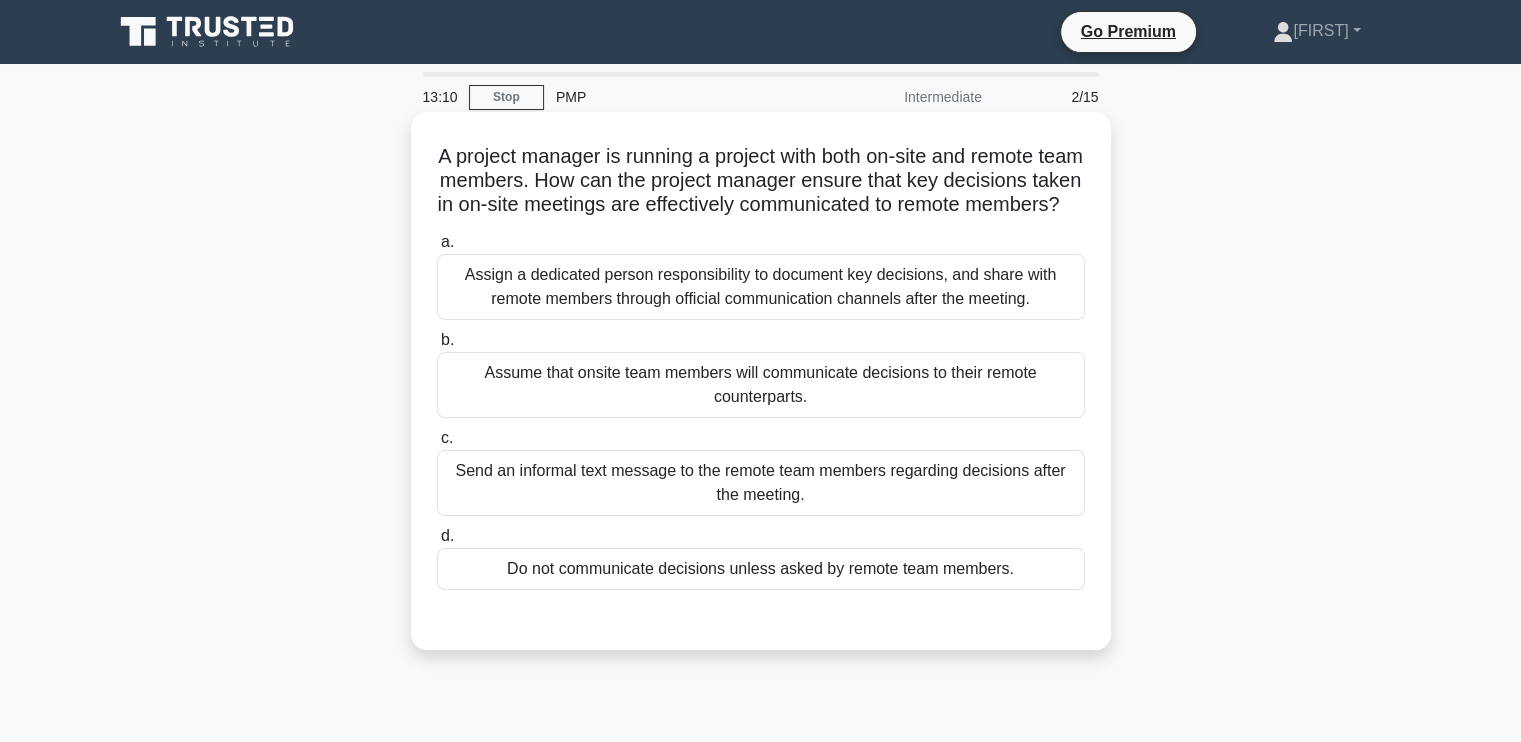 click on "Assign a dedicated person responsibility to document key decisions, and share with remote members through official communication channels after the meeting." at bounding box center (761, 287) 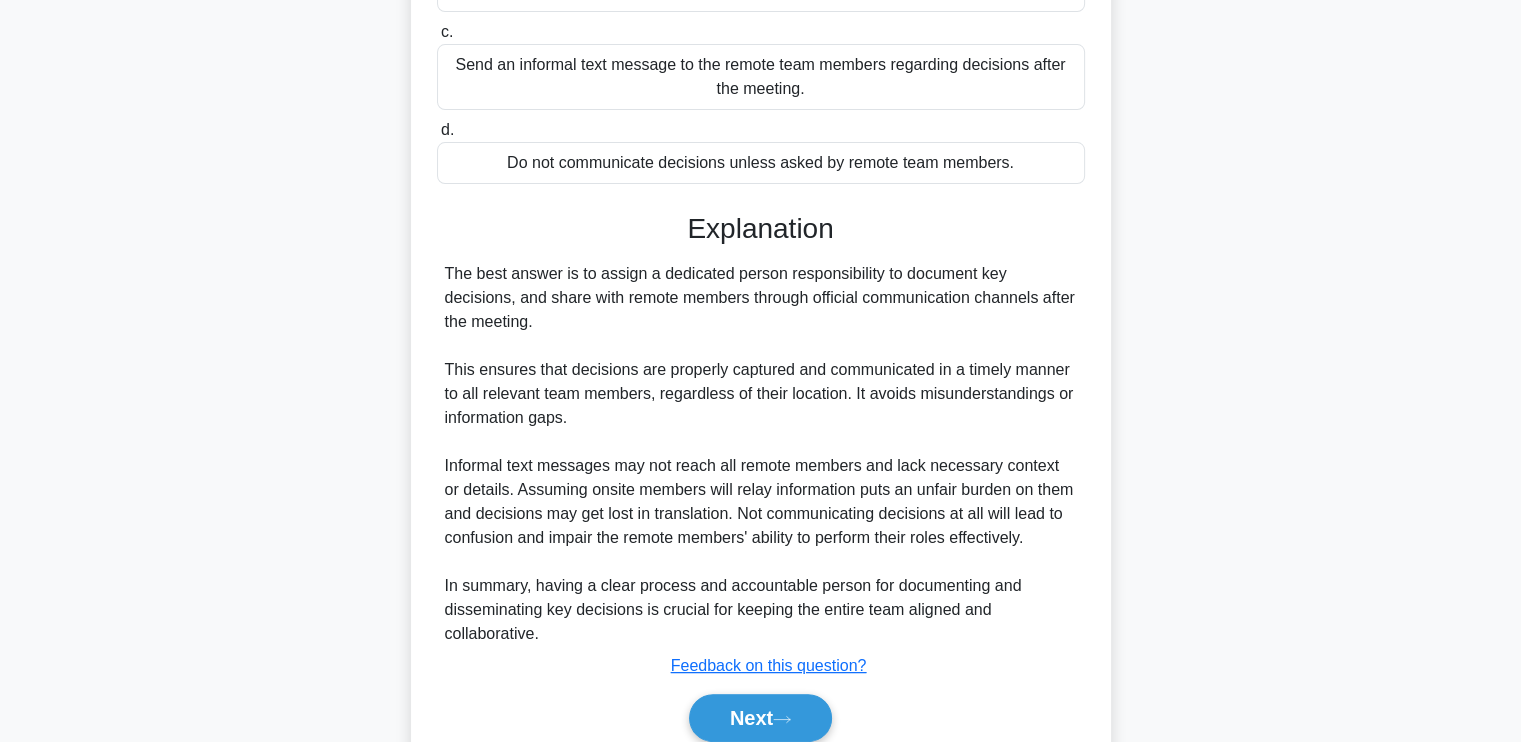 scroll, scrollTop: 514, scrollLeft: 0, axis: vertical 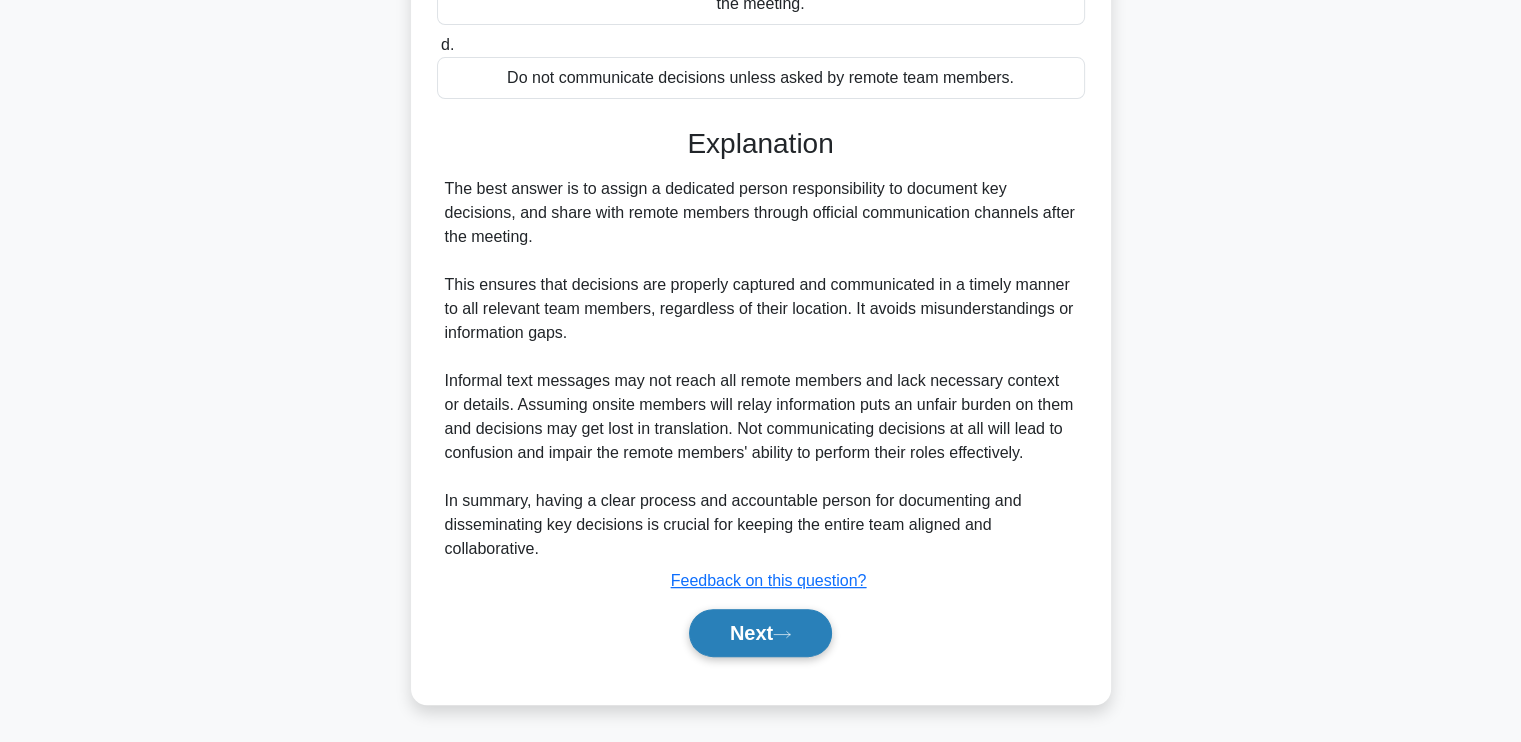 click on "Next" at bounding box center [760, 633] 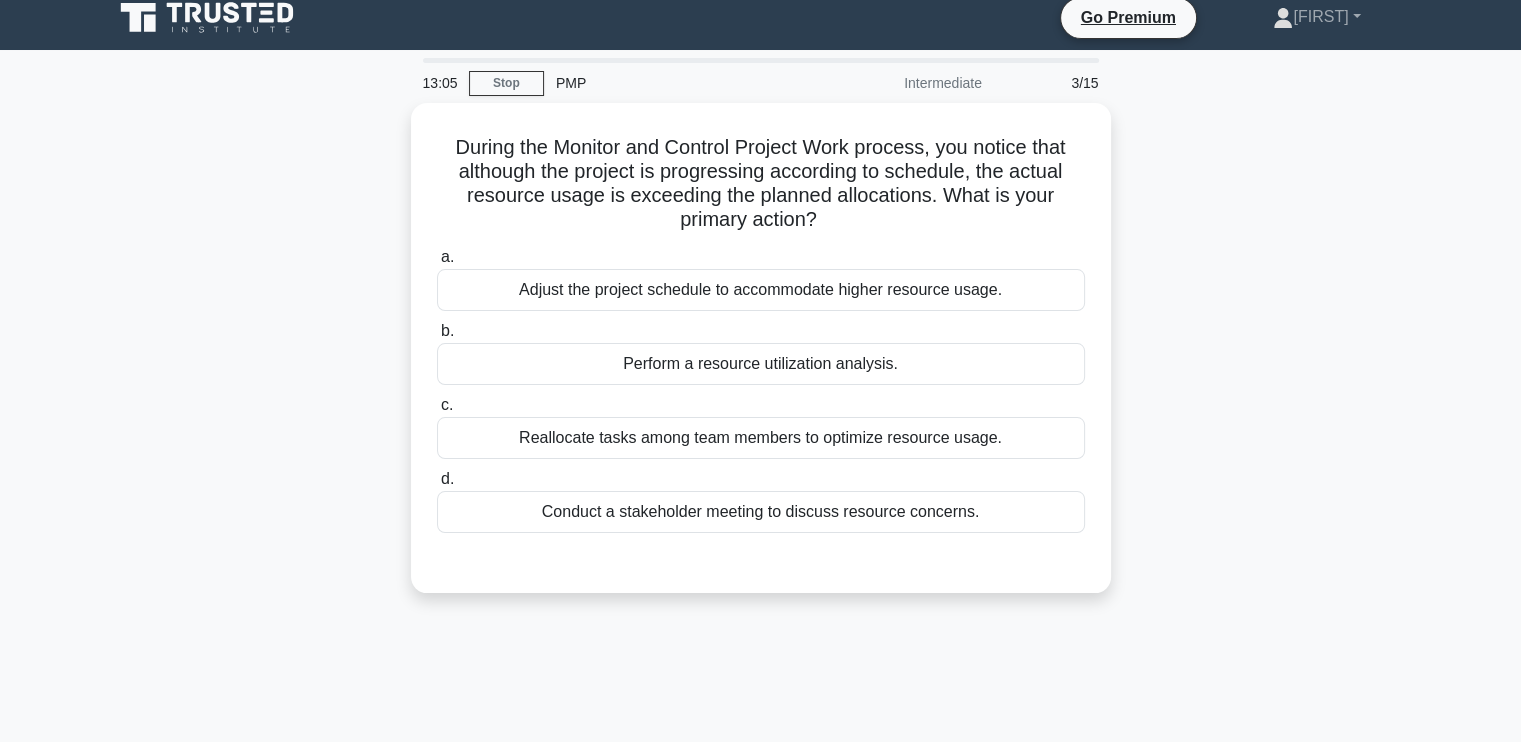 scroll, scrollTop: 0, scrollLeft: 0, axis: both 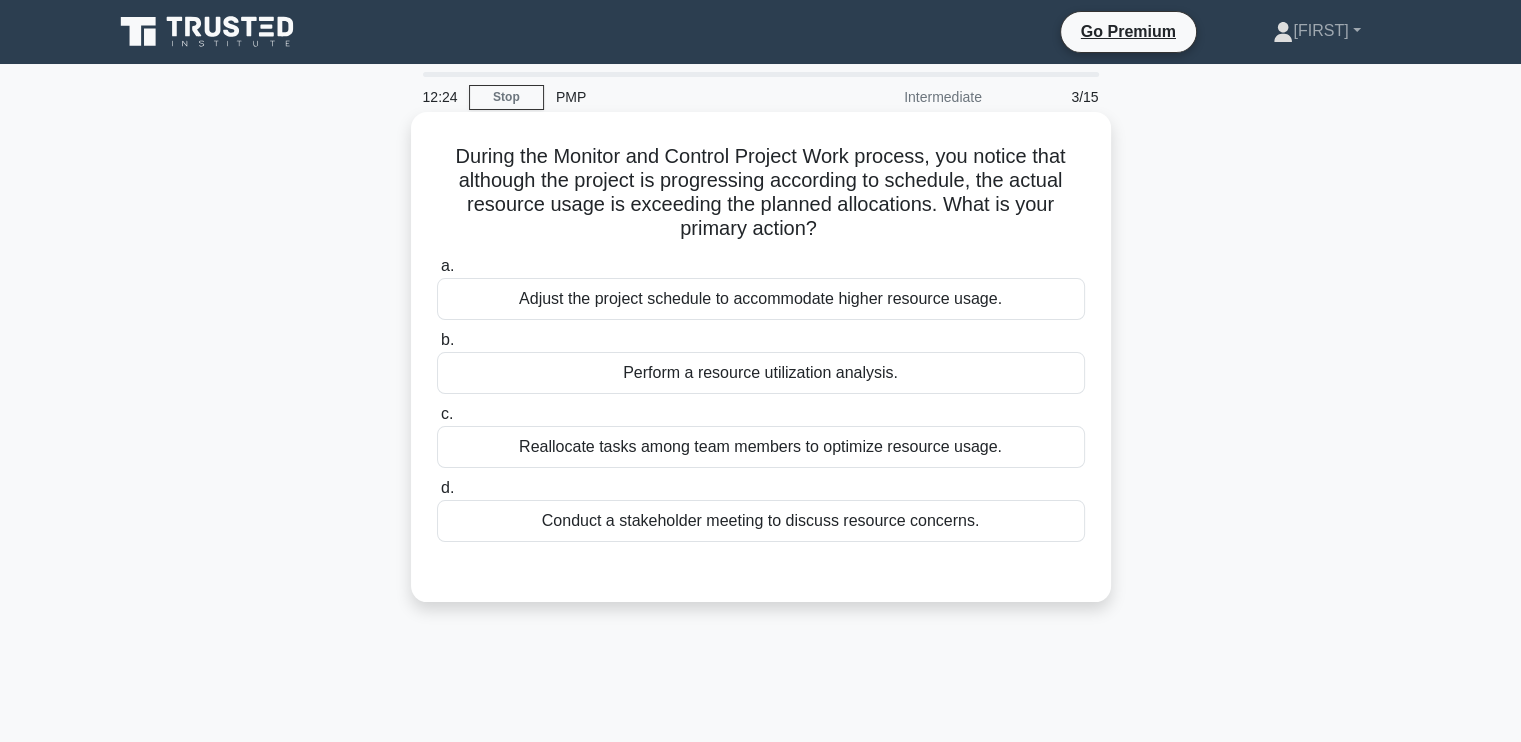 click on "Perform a resource utilization analysis." at bounding box center (761, 373) 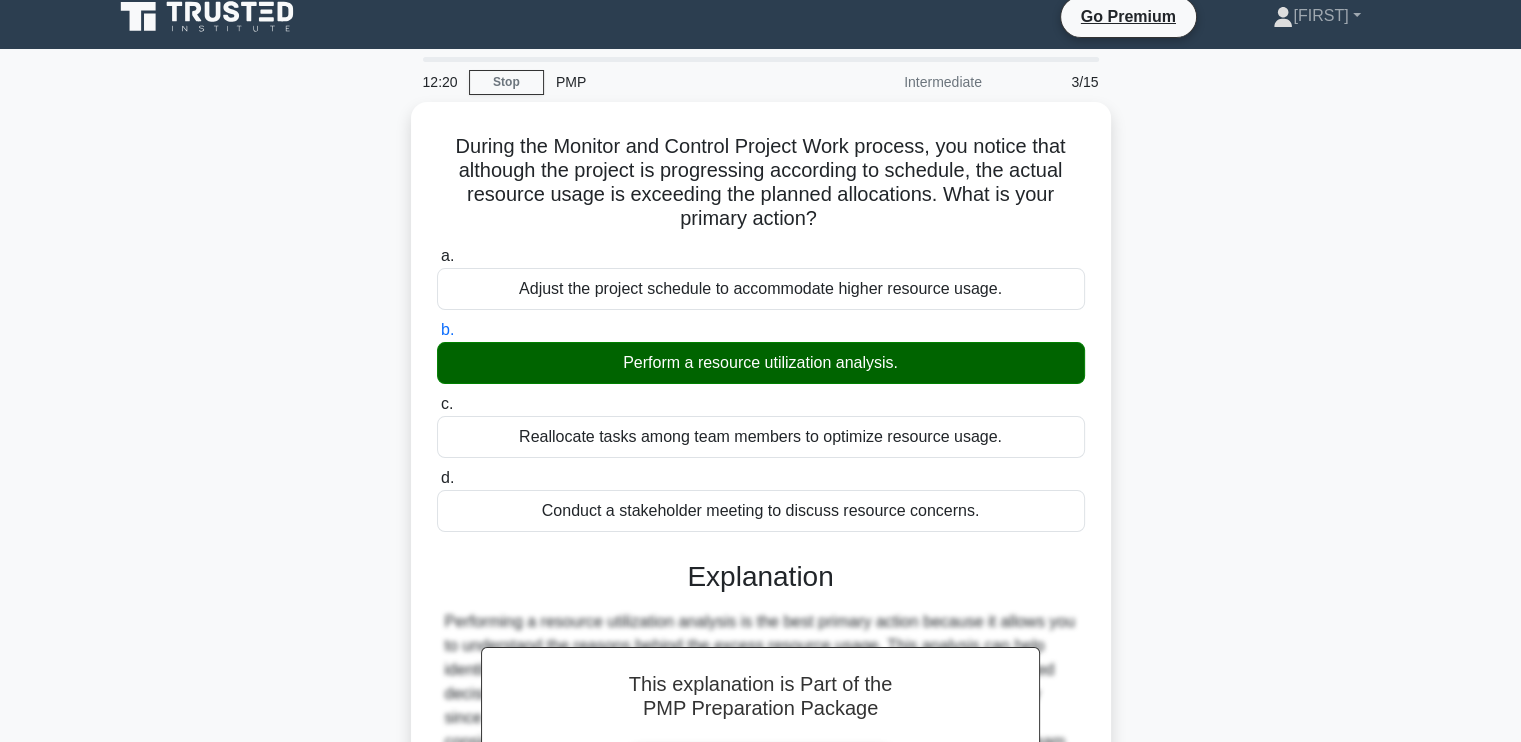 scroll, scrollTop: 300, scrollLeft: 0, axis: vertical 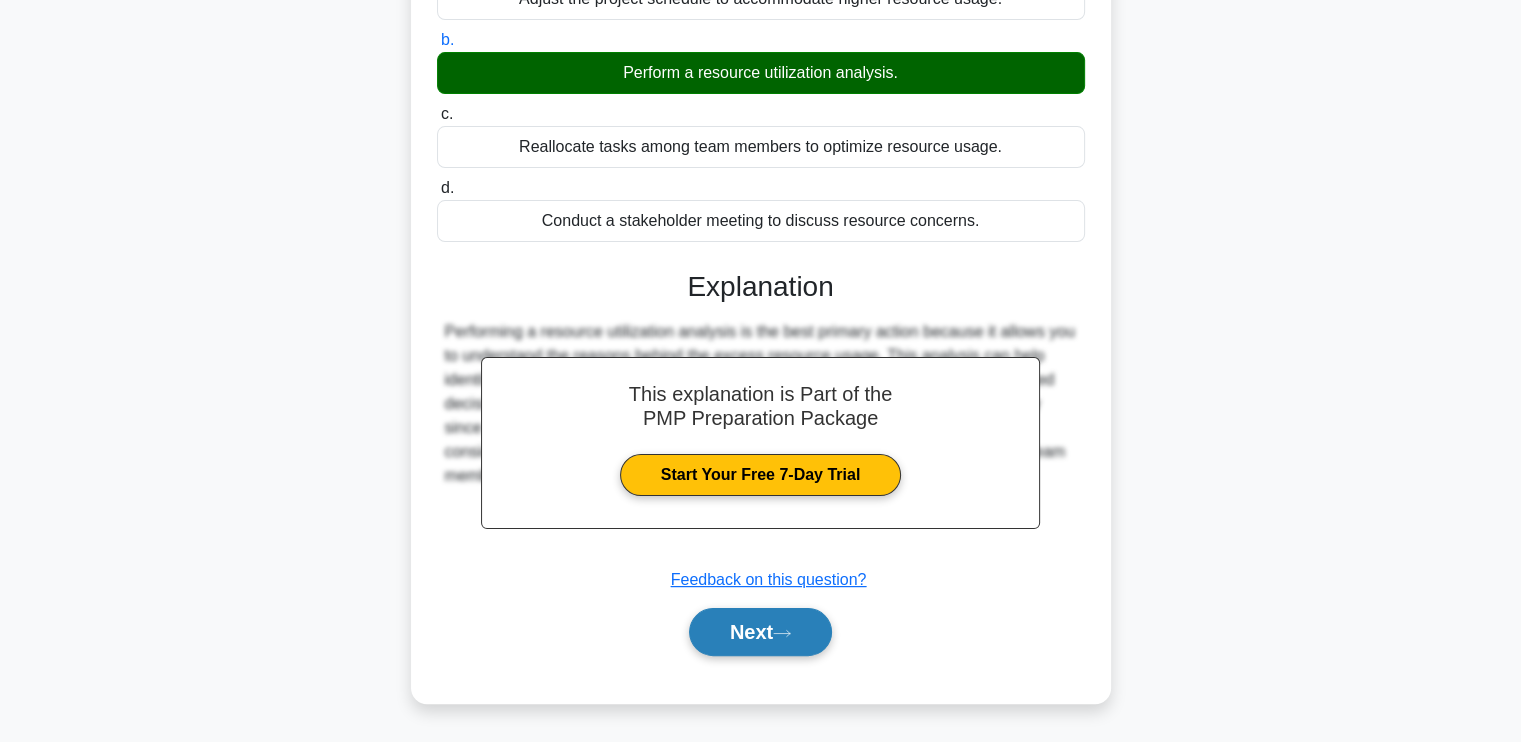 click on "Next" at bounding box center (760, 632) 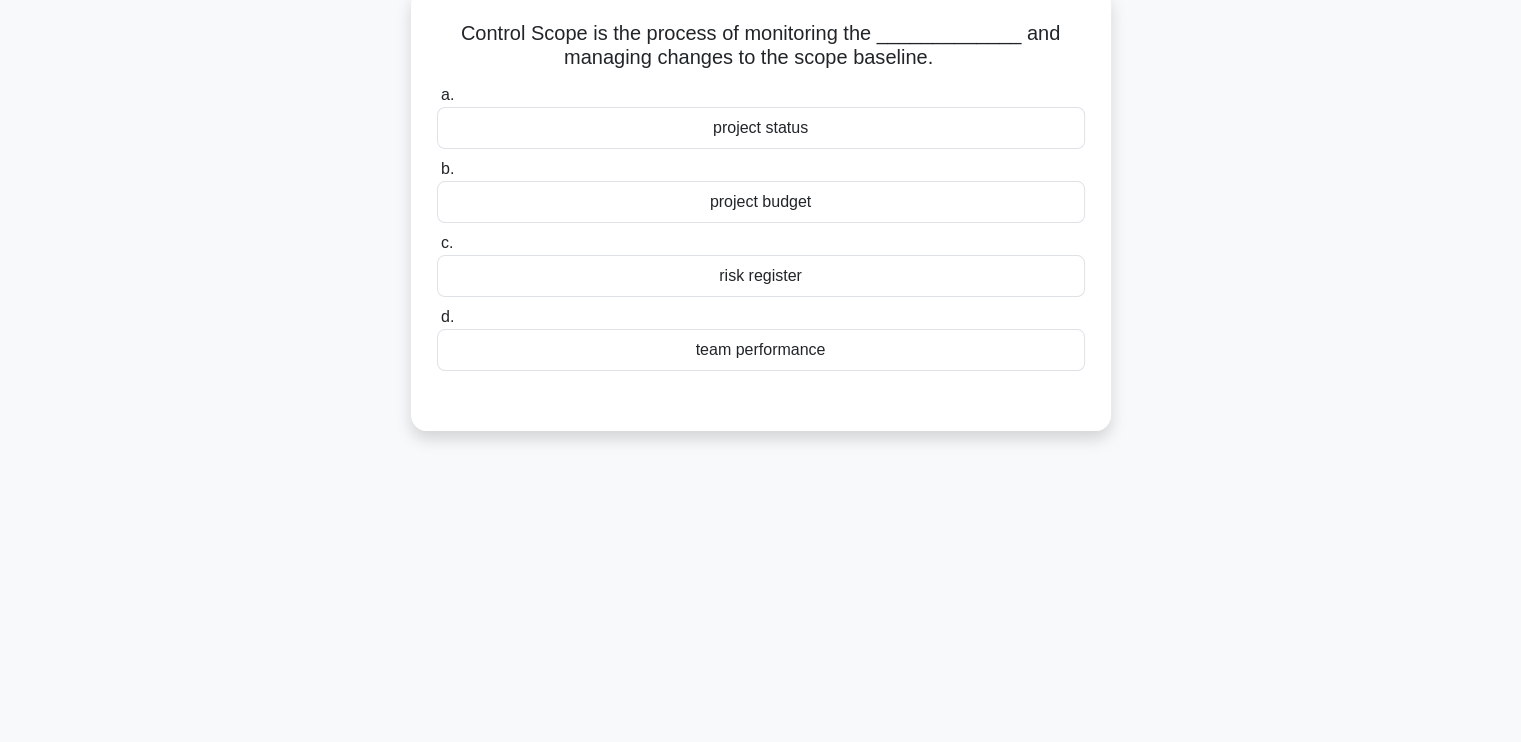 scroll, scrollTop: 0, scrollLeft: 0, axis: both 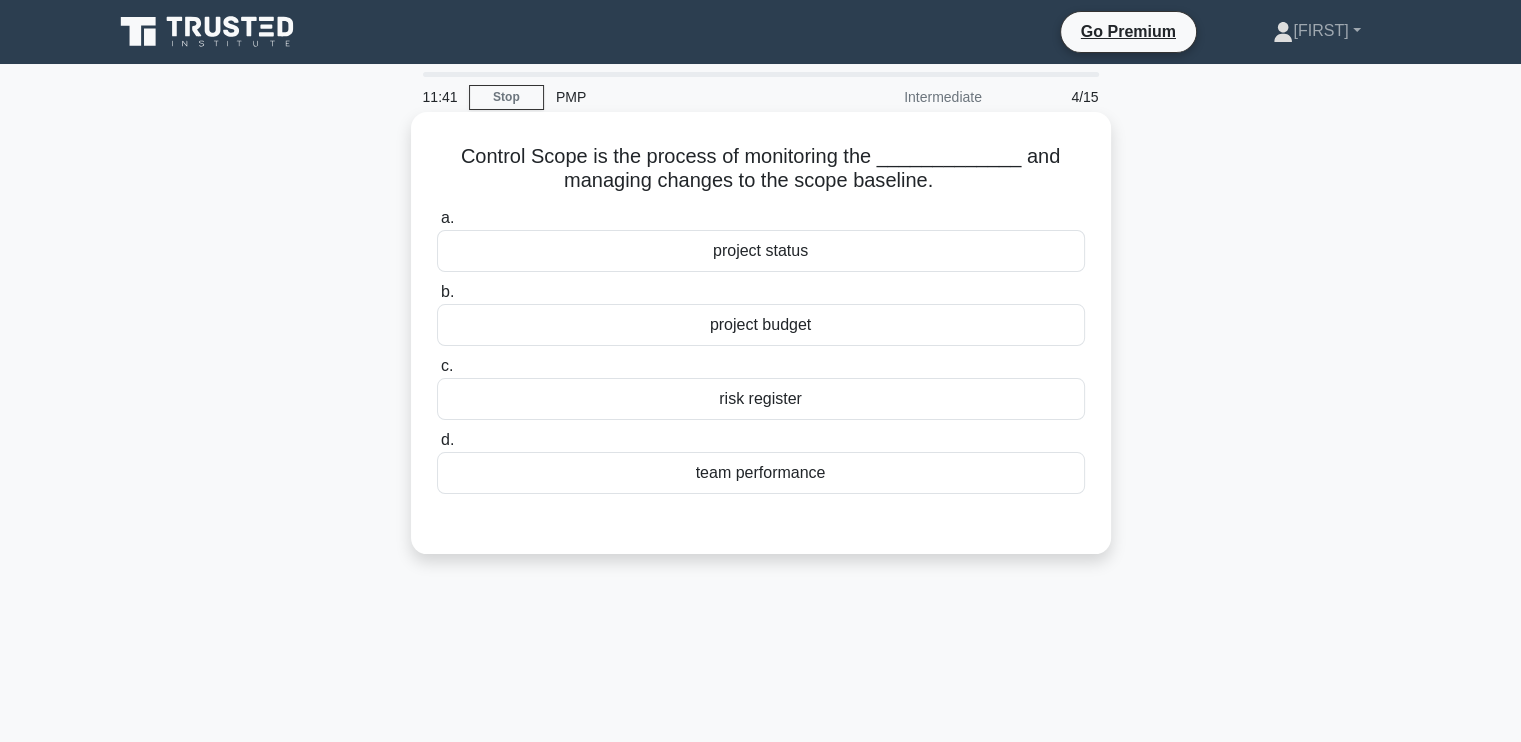click on "project status" at bounding box center [761, 251] 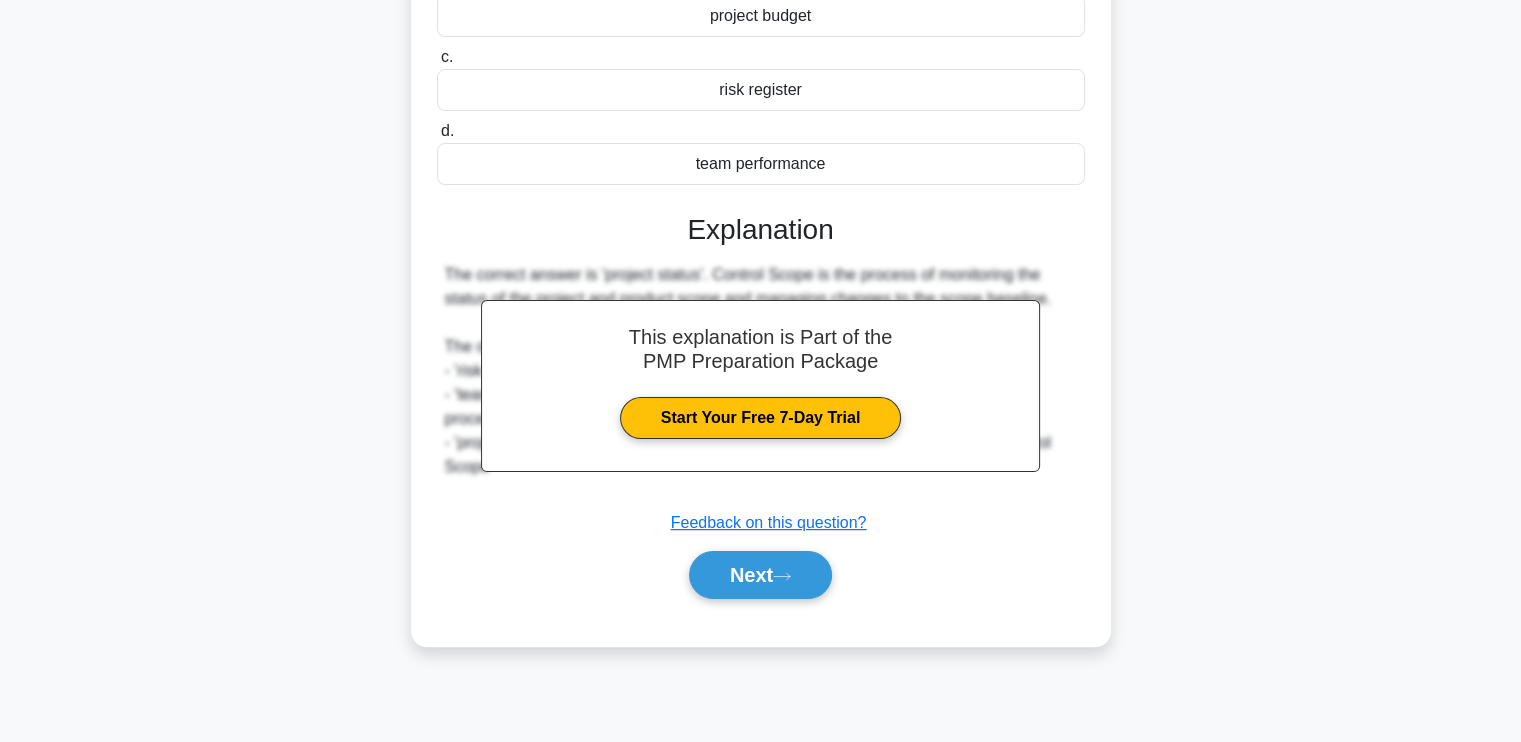 scroll, scrollTop: 339, scrollLeft: 0, axis: vertical 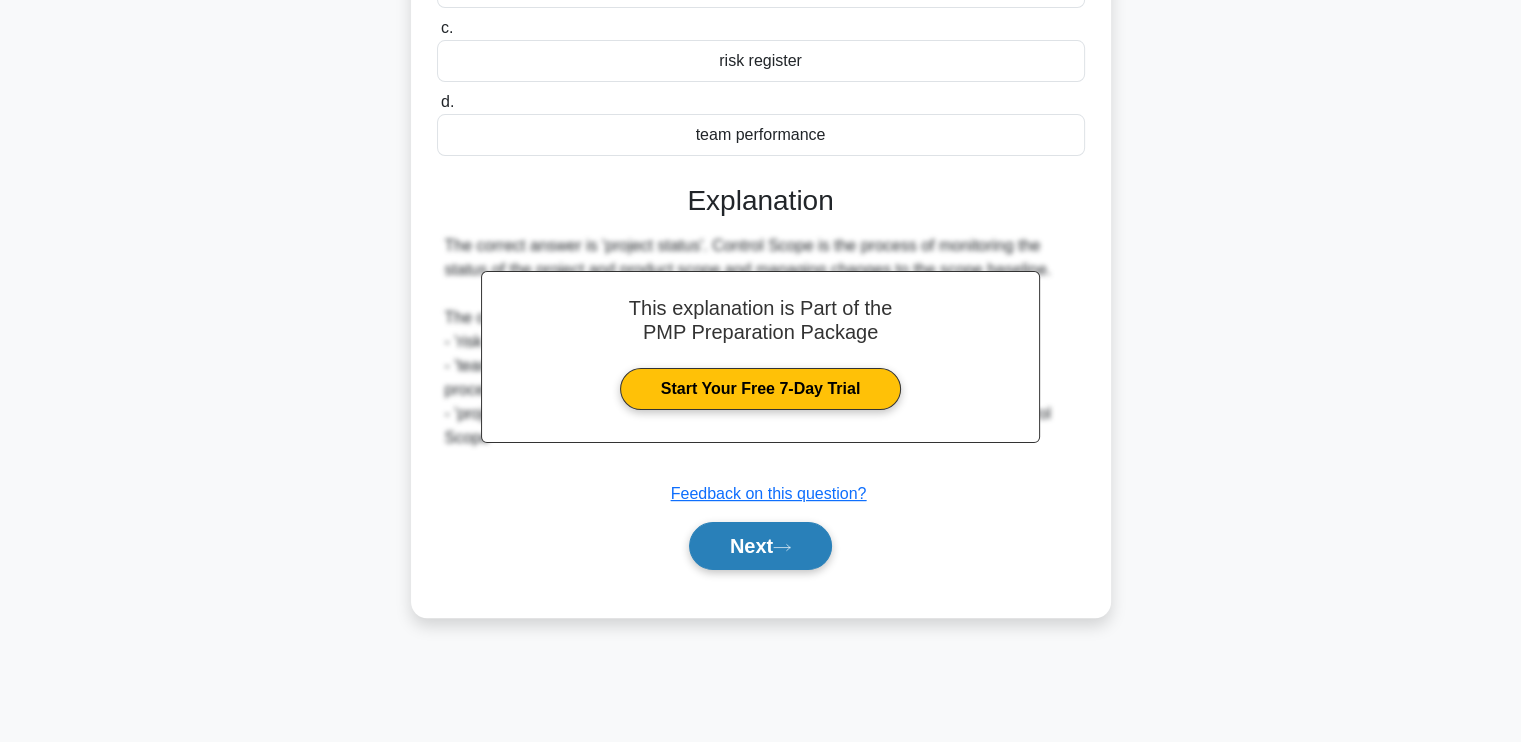 click on "Next" at bounding box center [760, 546] 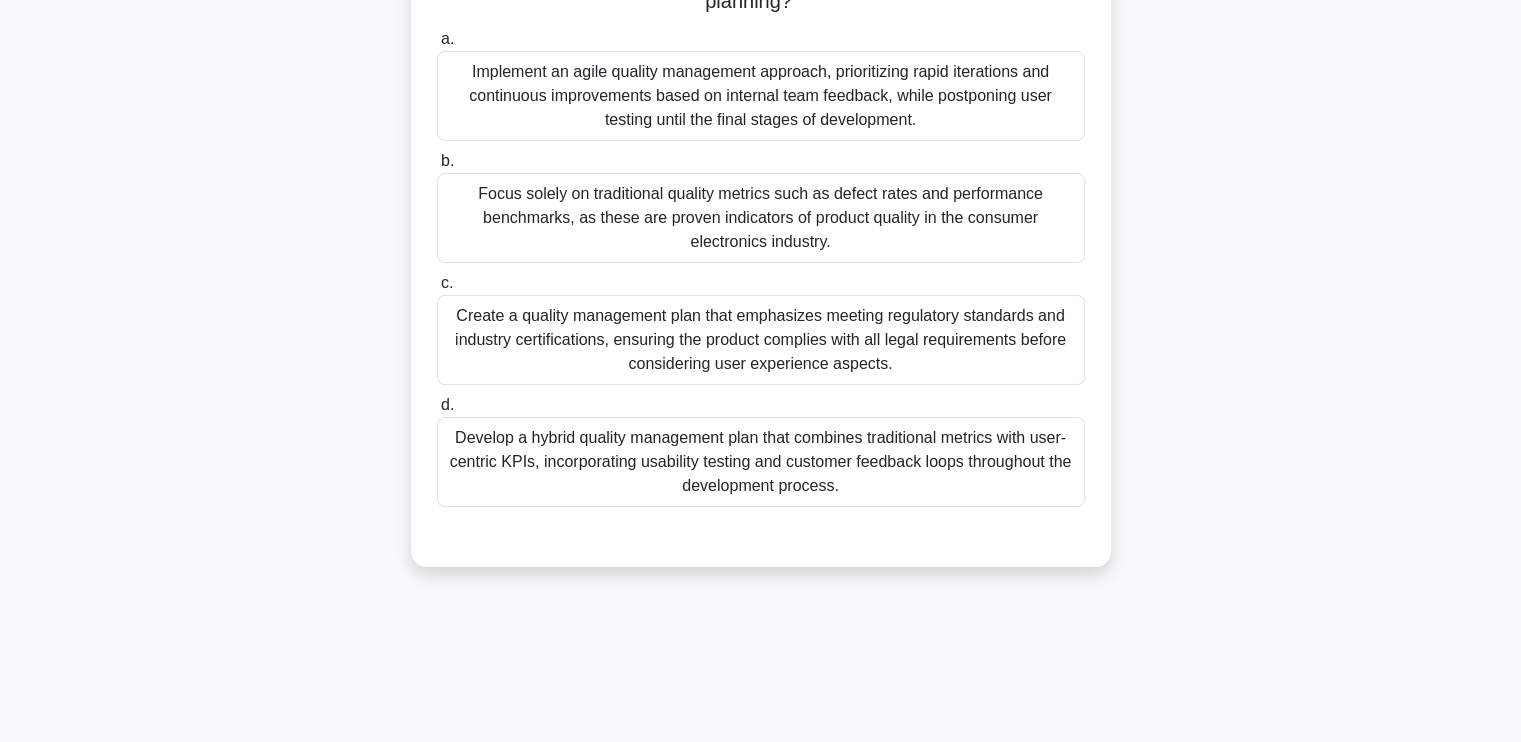 scroll, scrollTop: 300, scrollLeft: 0, axis: vertical 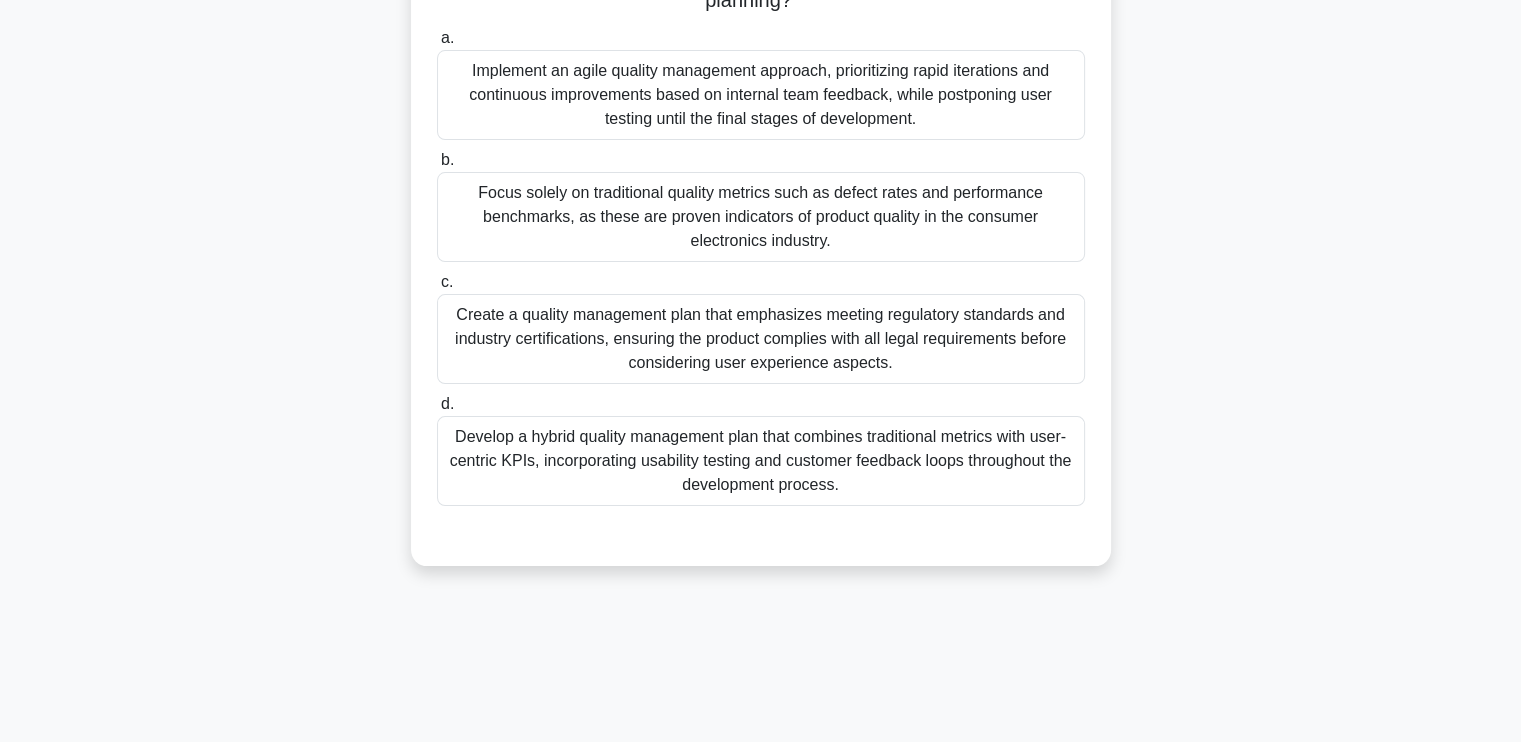 click on "Develop a hybrid quality management plan that combines traditional metrics with user-centric KPIs, incorporating usability testing and customer feedback loops throughout the development process." at bounding box center (761, 461) 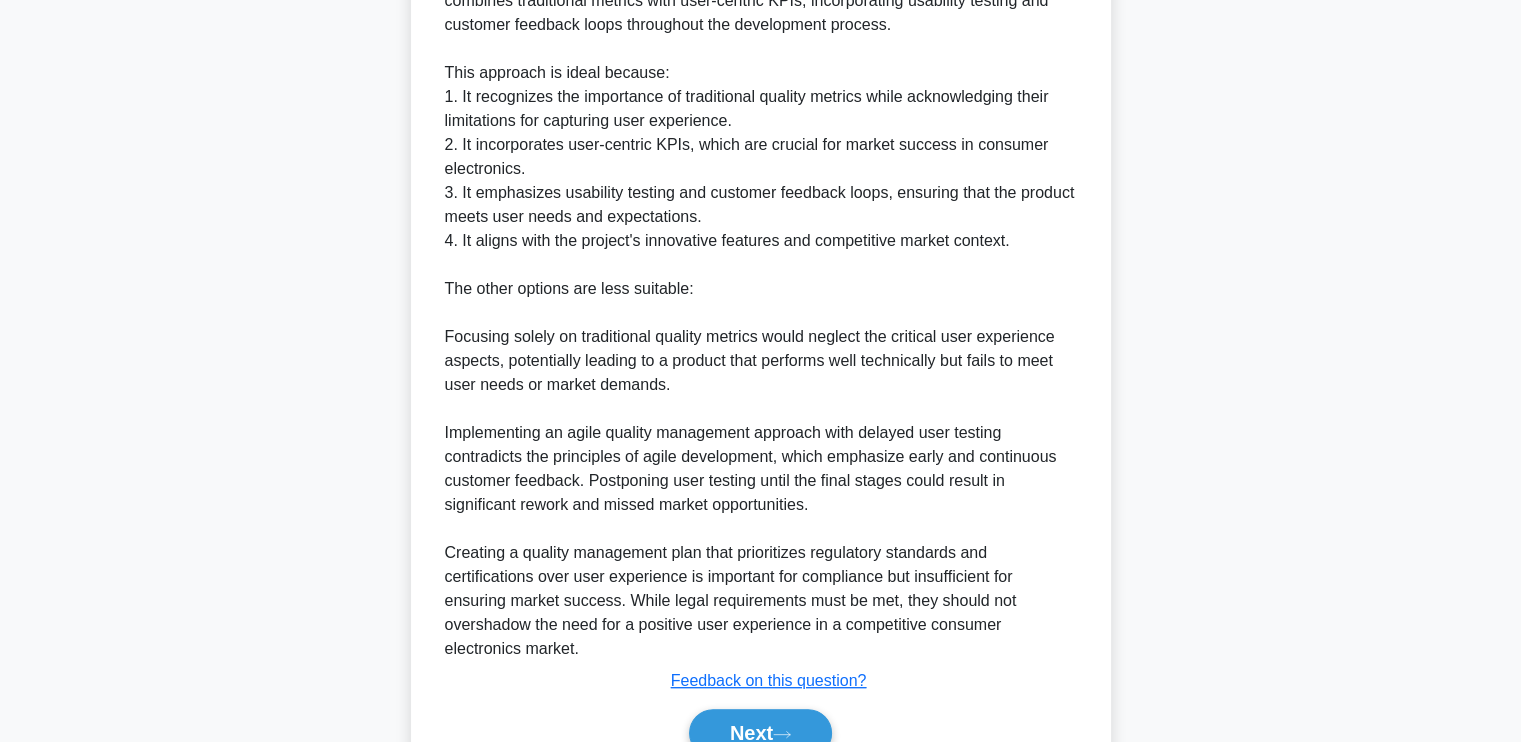 scroll, scrollTop: 1018, scrollLeft: 0, axis: vertical 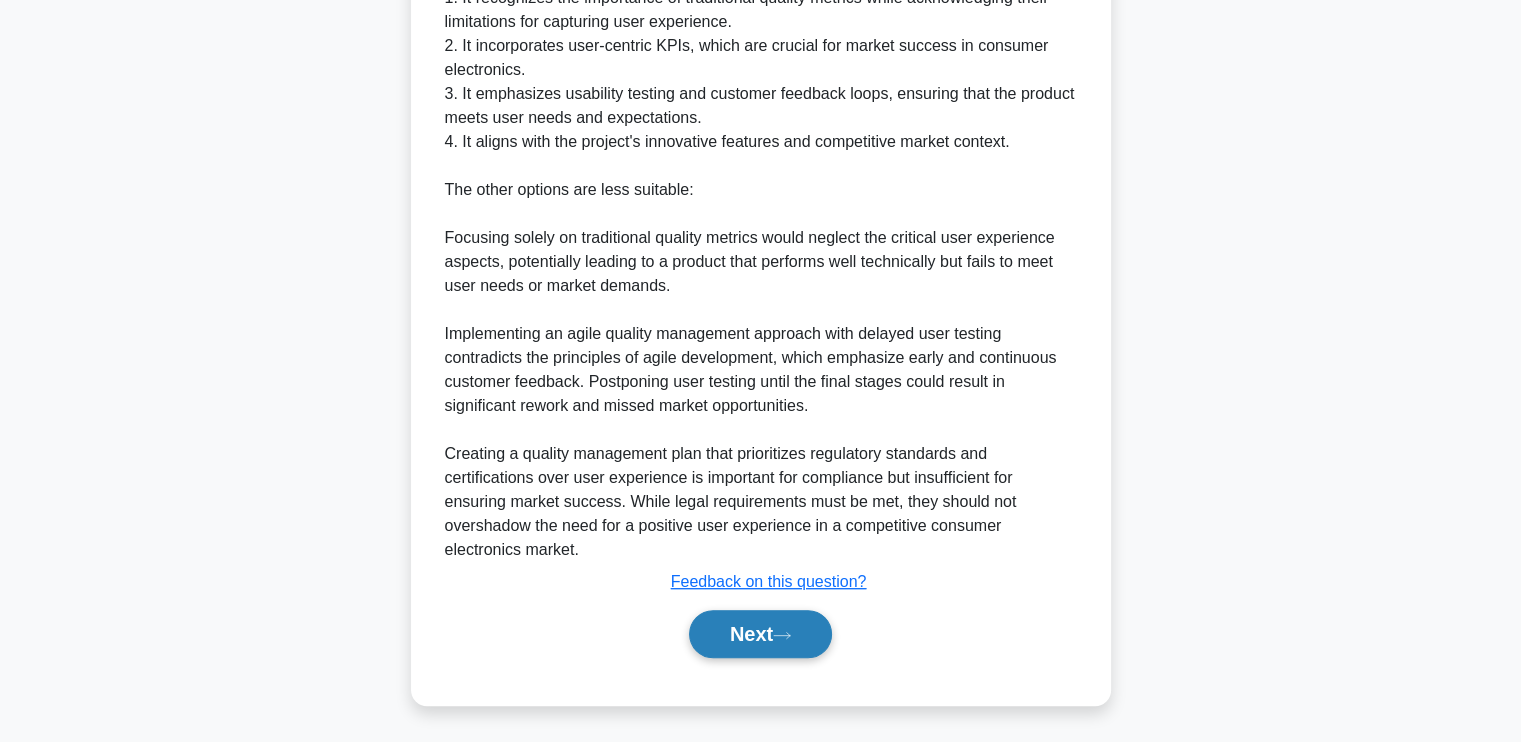 click on "Next" at bounding box center [760, 634] 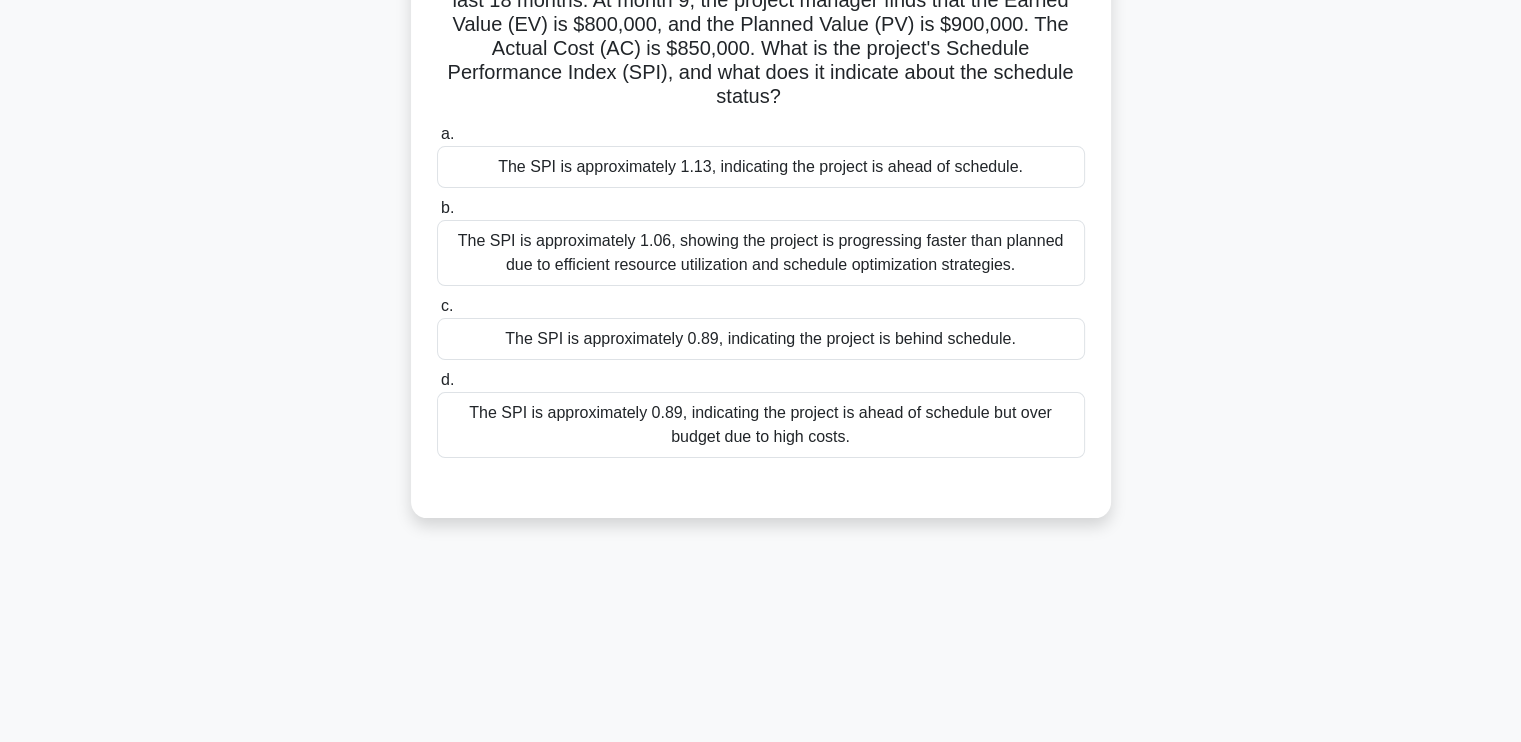 scroll, scrollTop: 0, scrollLeft: 0, axis: both 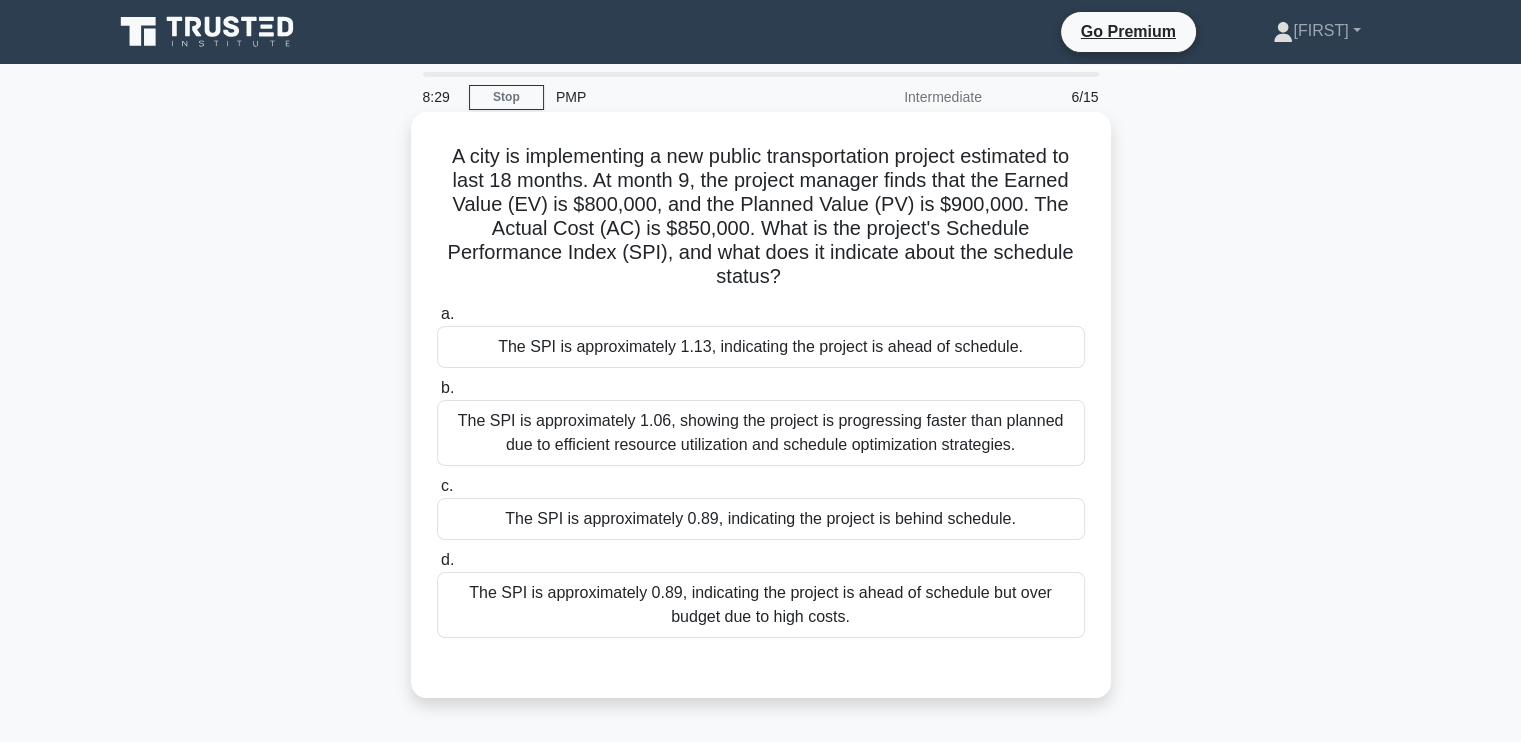 click on "The SPI is approximately 0.89, indicating the project is behind schedule." at bounding box center [761, 519] 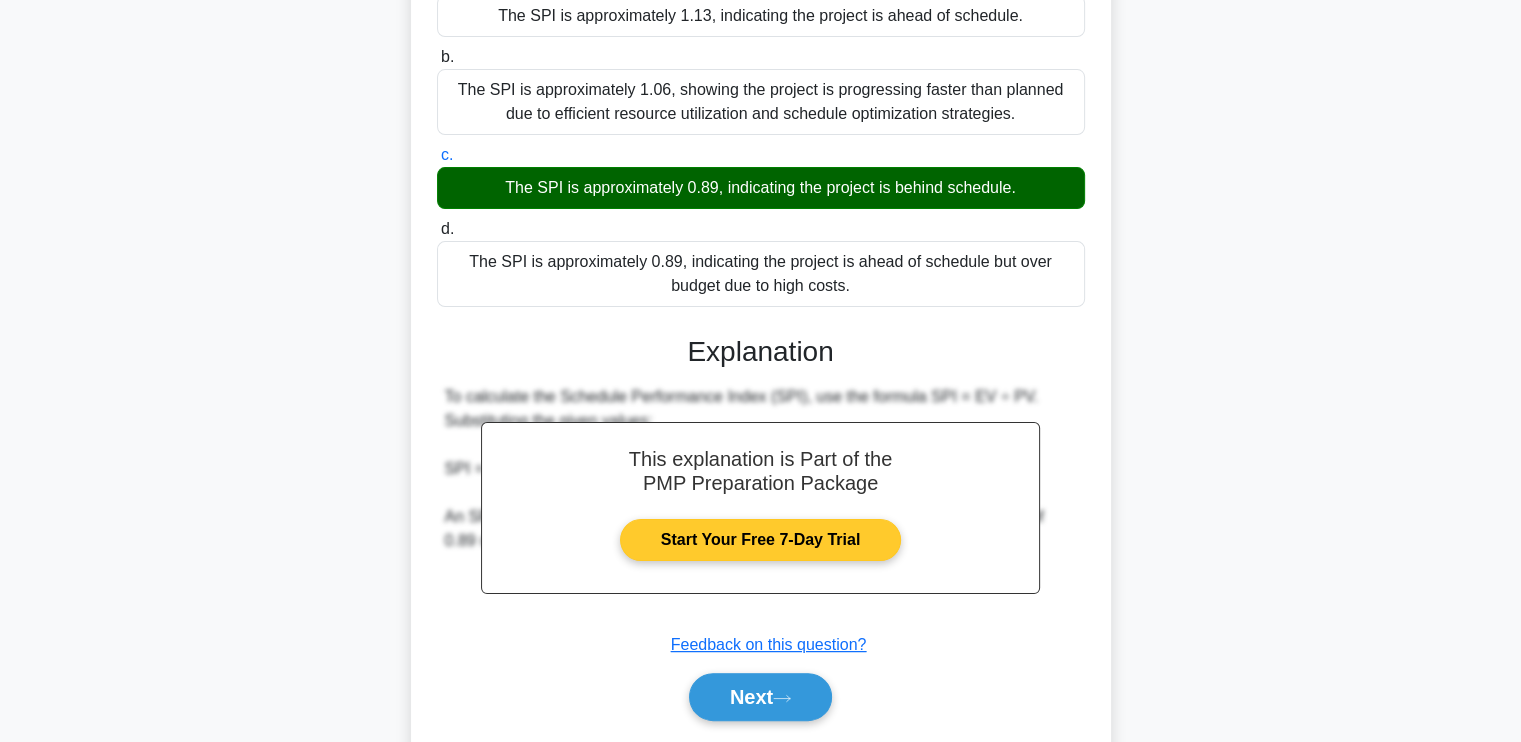 scroll, scrollTop: 394, scrollLeft: 0, axis: vertical 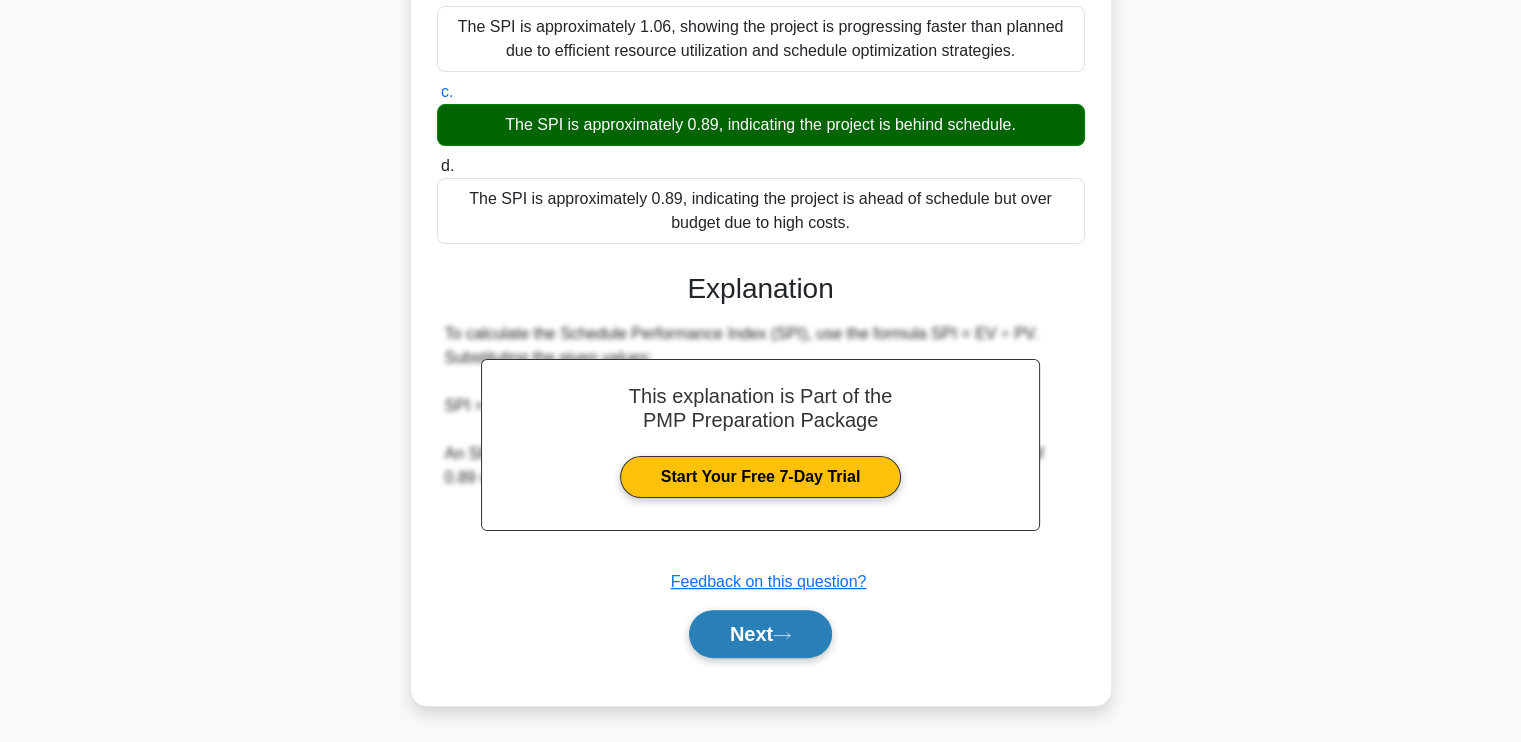 click on "Next" at bounding box center (760, 634) 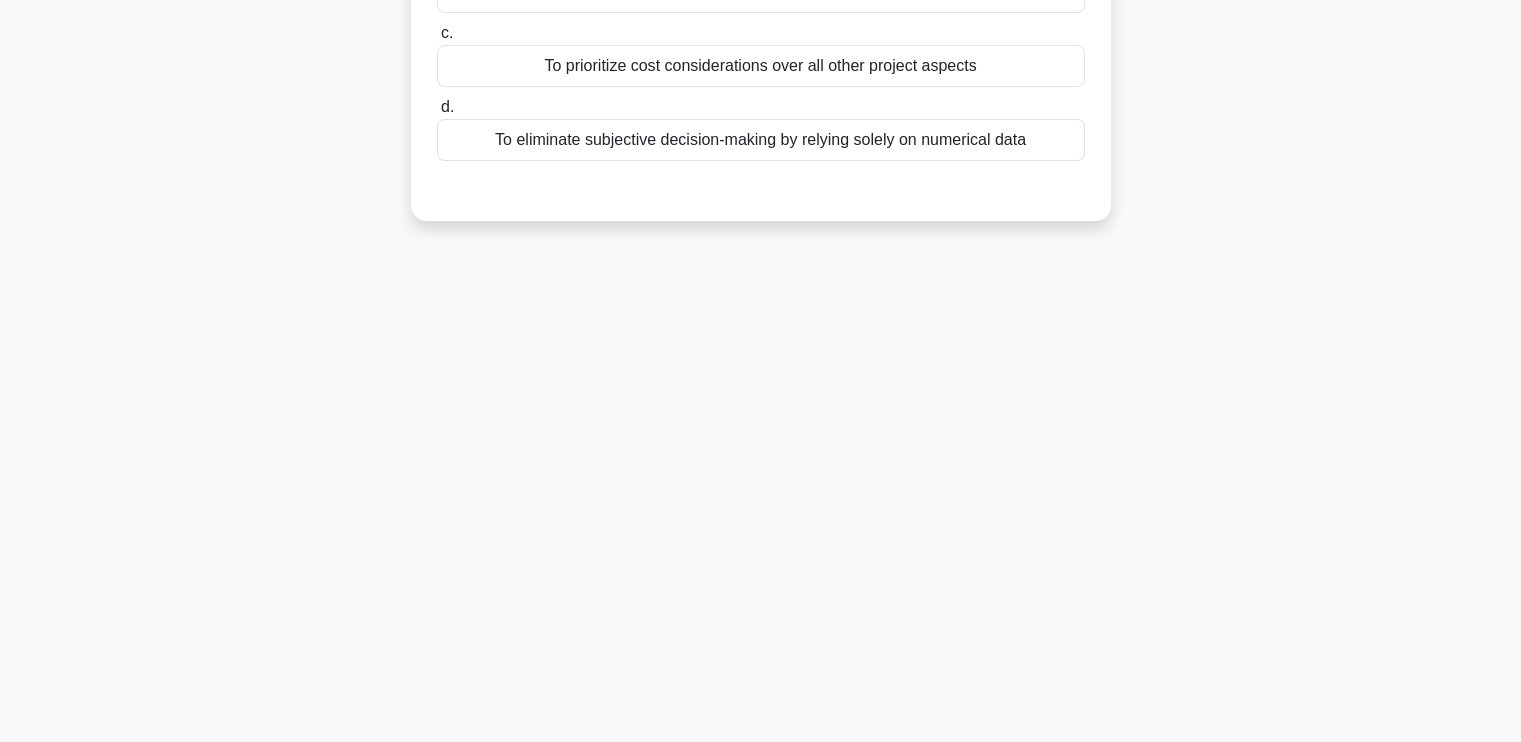 scroll, scrollTop: 0, scrollLeft: 0, axis: both 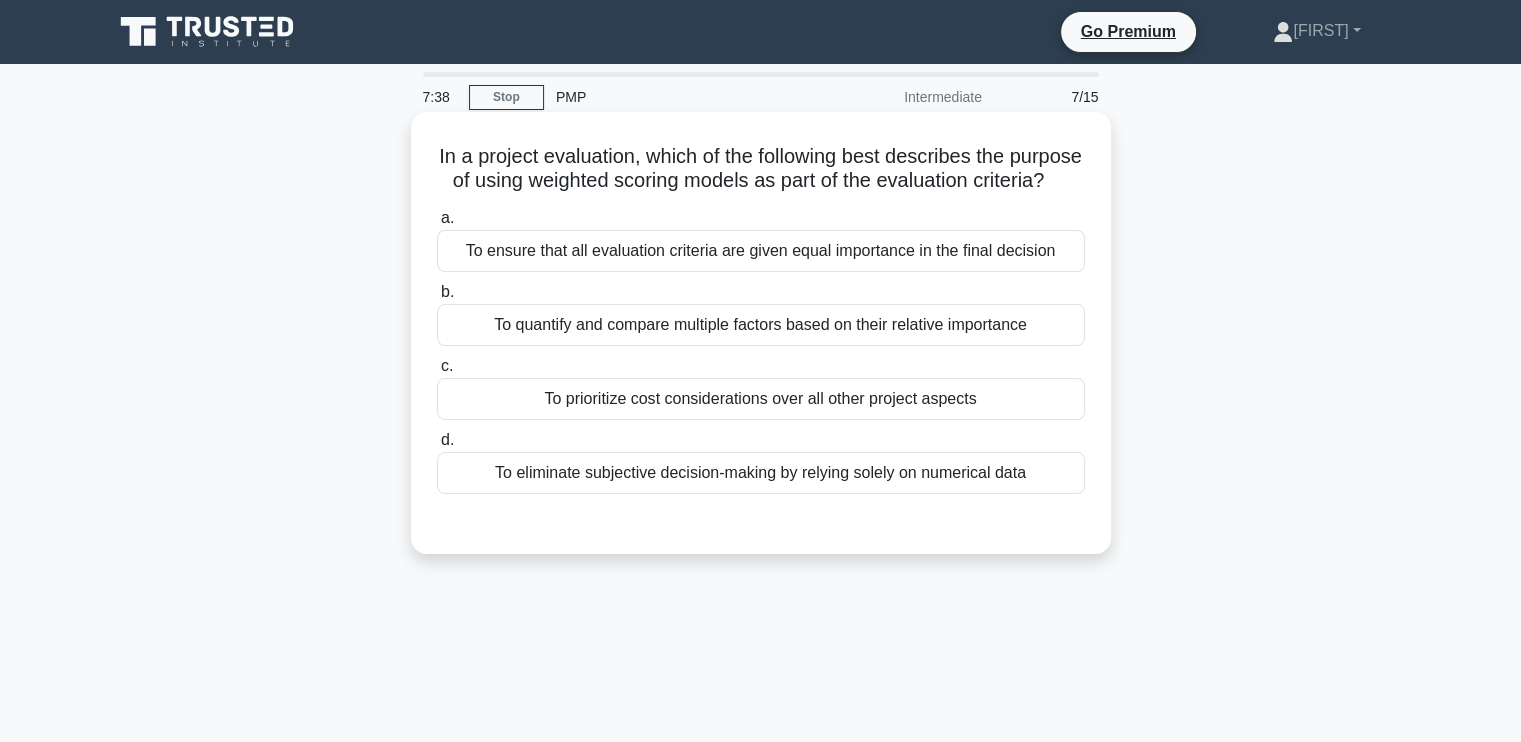 click on "To quantify and compare multiple factors based on their relative importance" at bounding box center [761, 325] 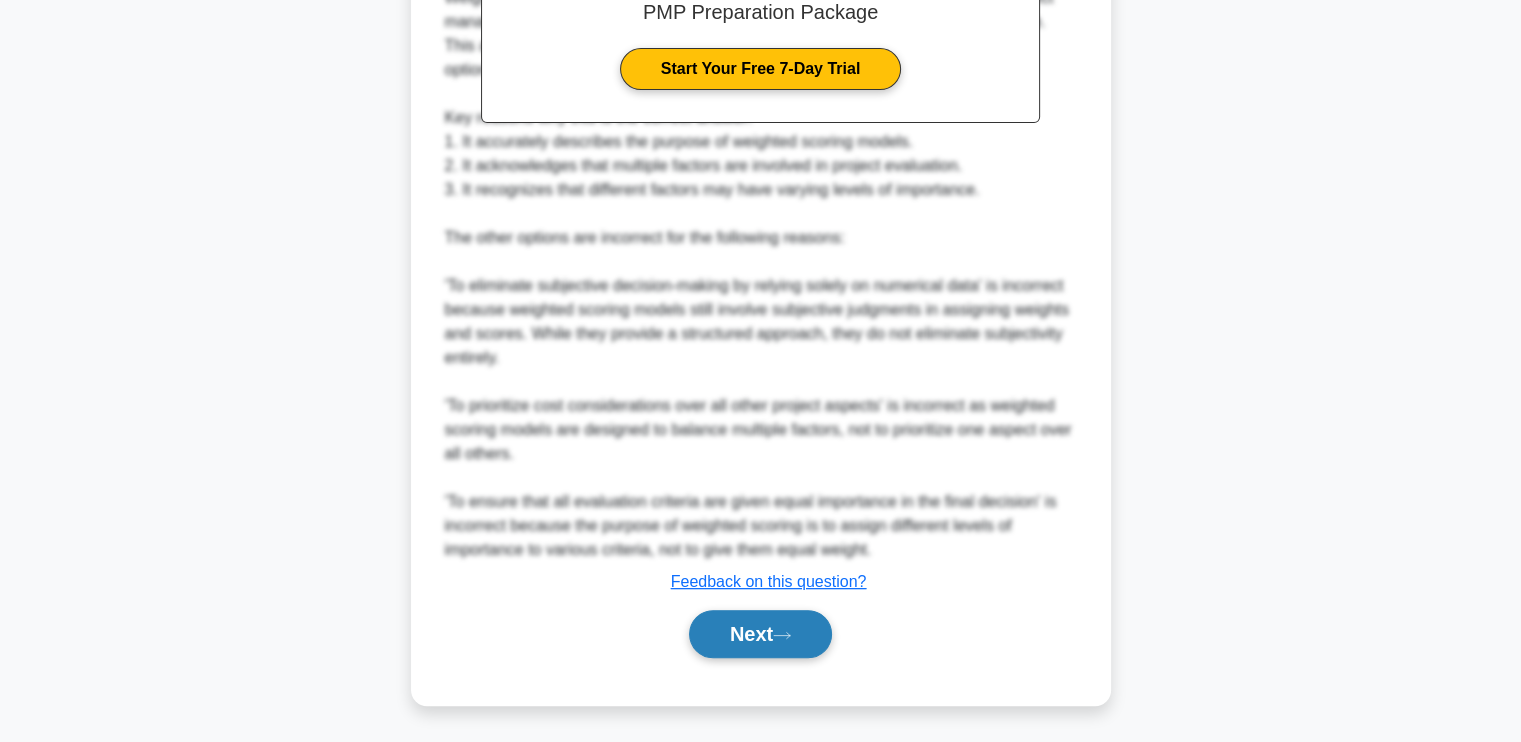 click on "Next" at bounding box center (760, 634) 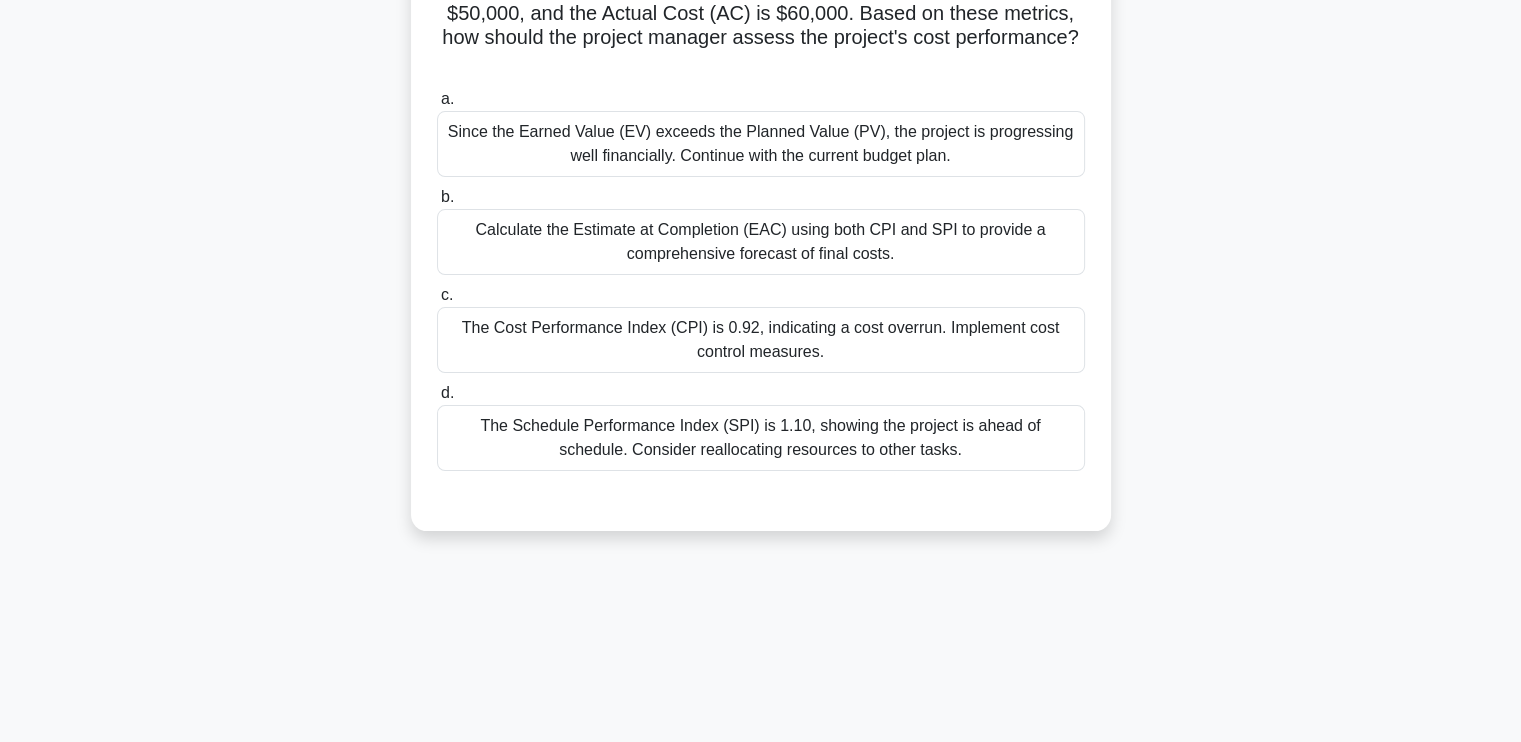 scroll, scrollTop: 39, scrollLeft: 0, axis: vertical 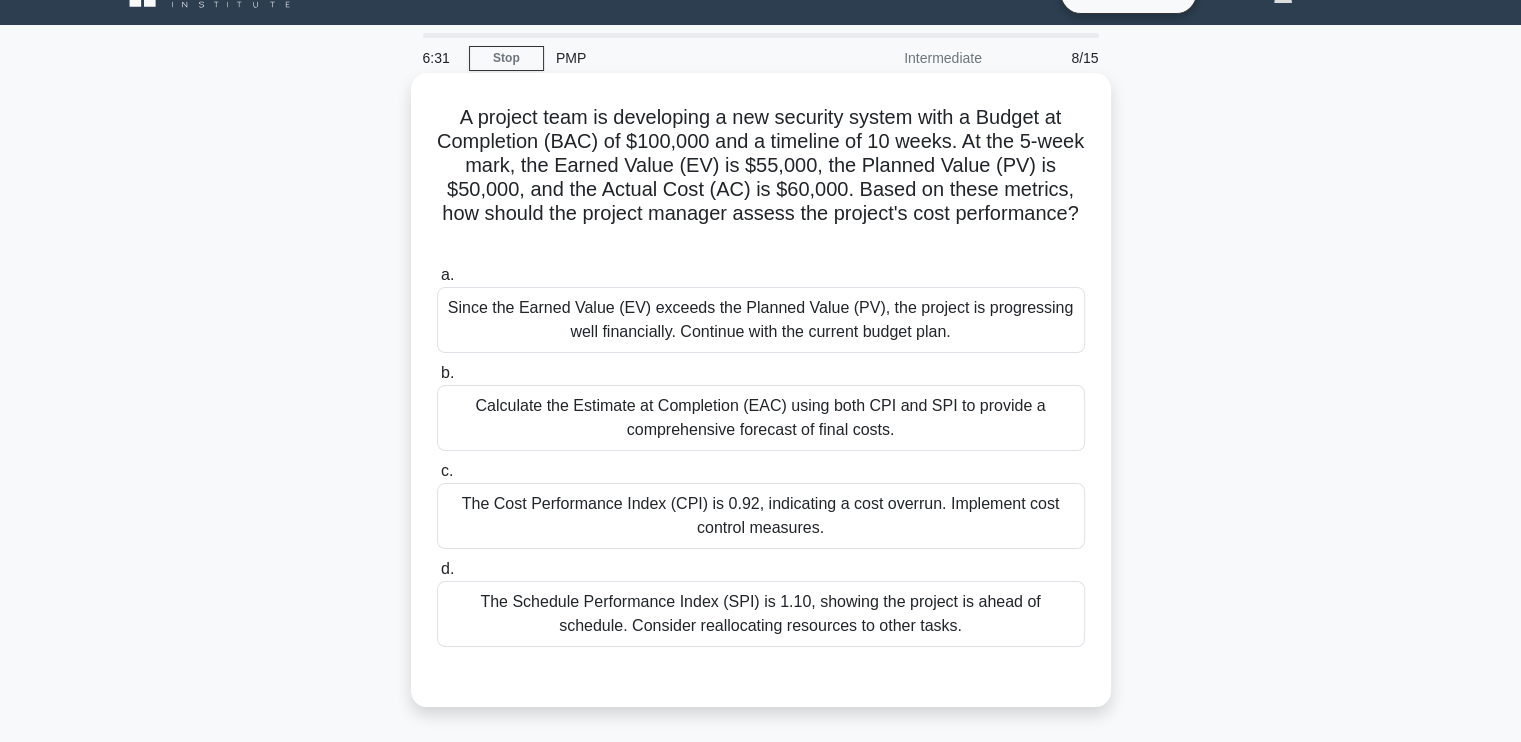 click on "The Cost Performance Index (CPI) is 0.92, indicating a cost overrun. Implement cost control measures." at bounding box center [761, 516] 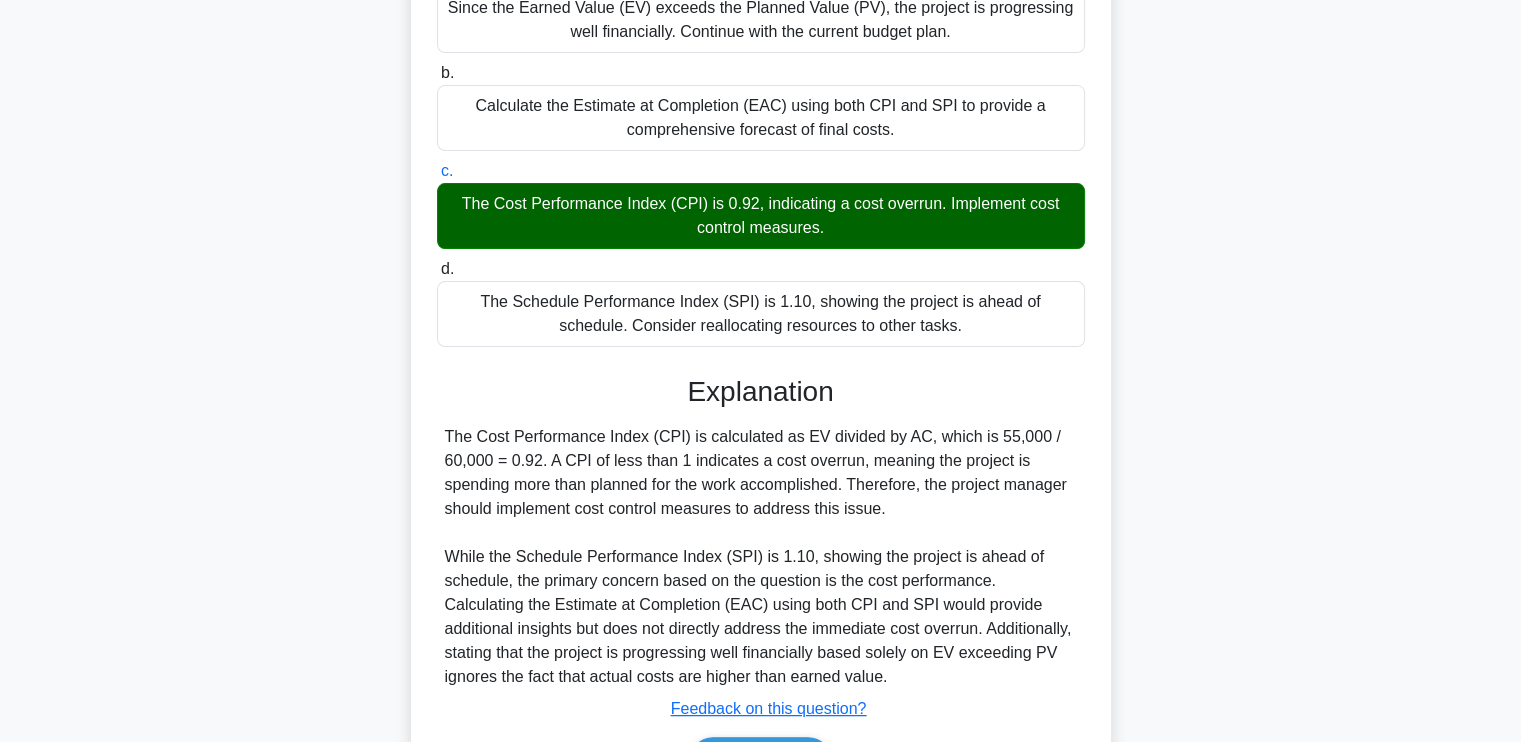 scroll, scrollTop: 466, scrollLeft: 0, axis: vertical 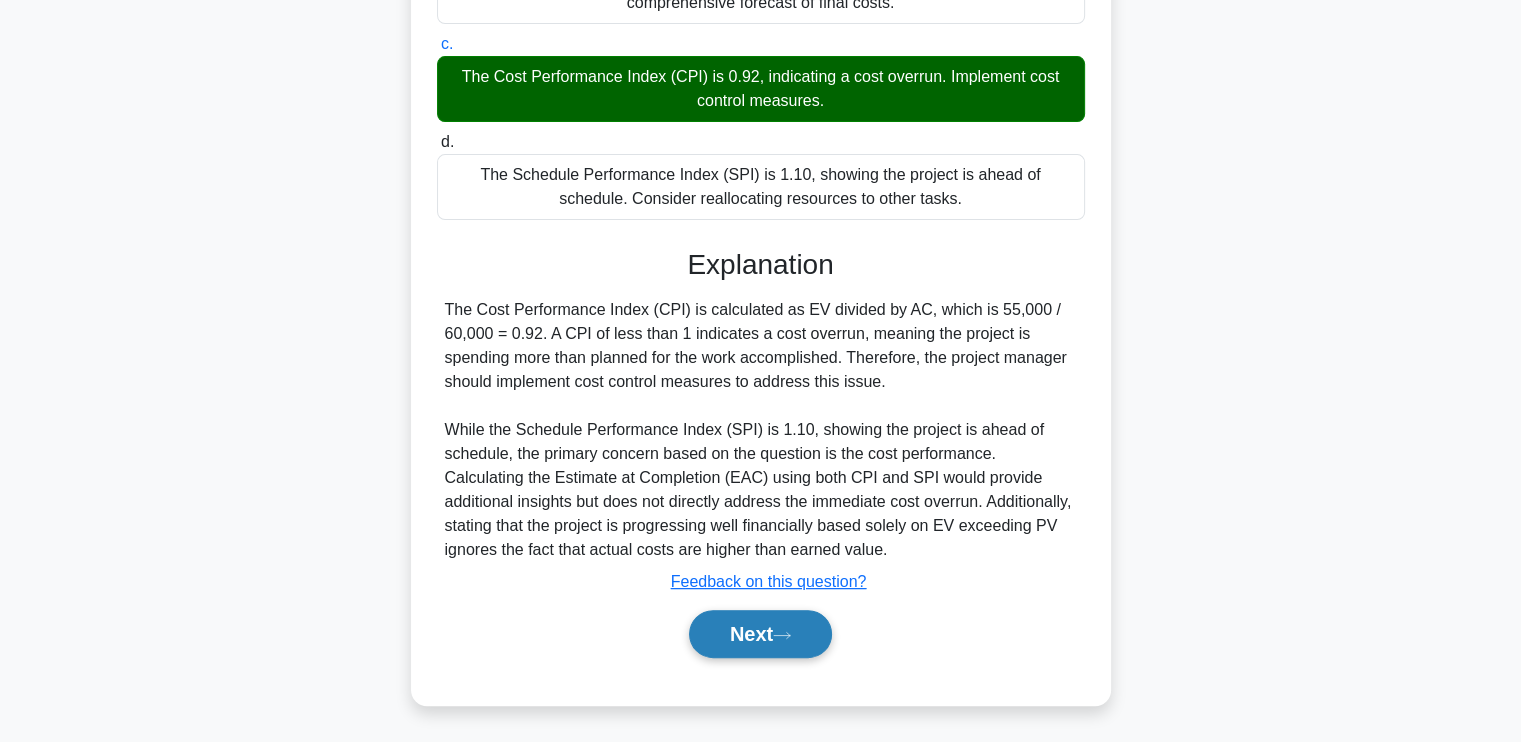 click on "Next" at bounding box center [760, 634] 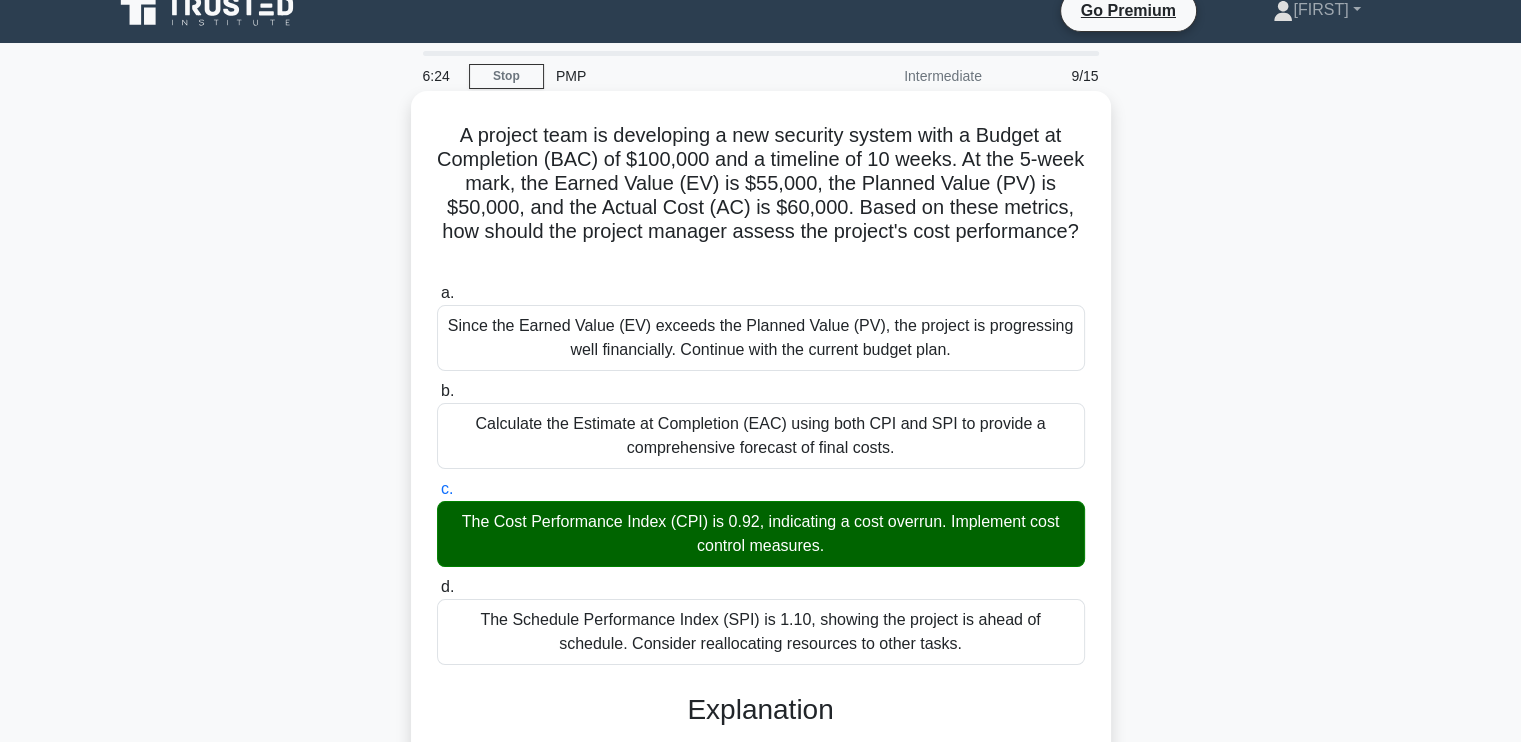 scroll, scrollTop: 0, scrollLeft: 0, axis: both 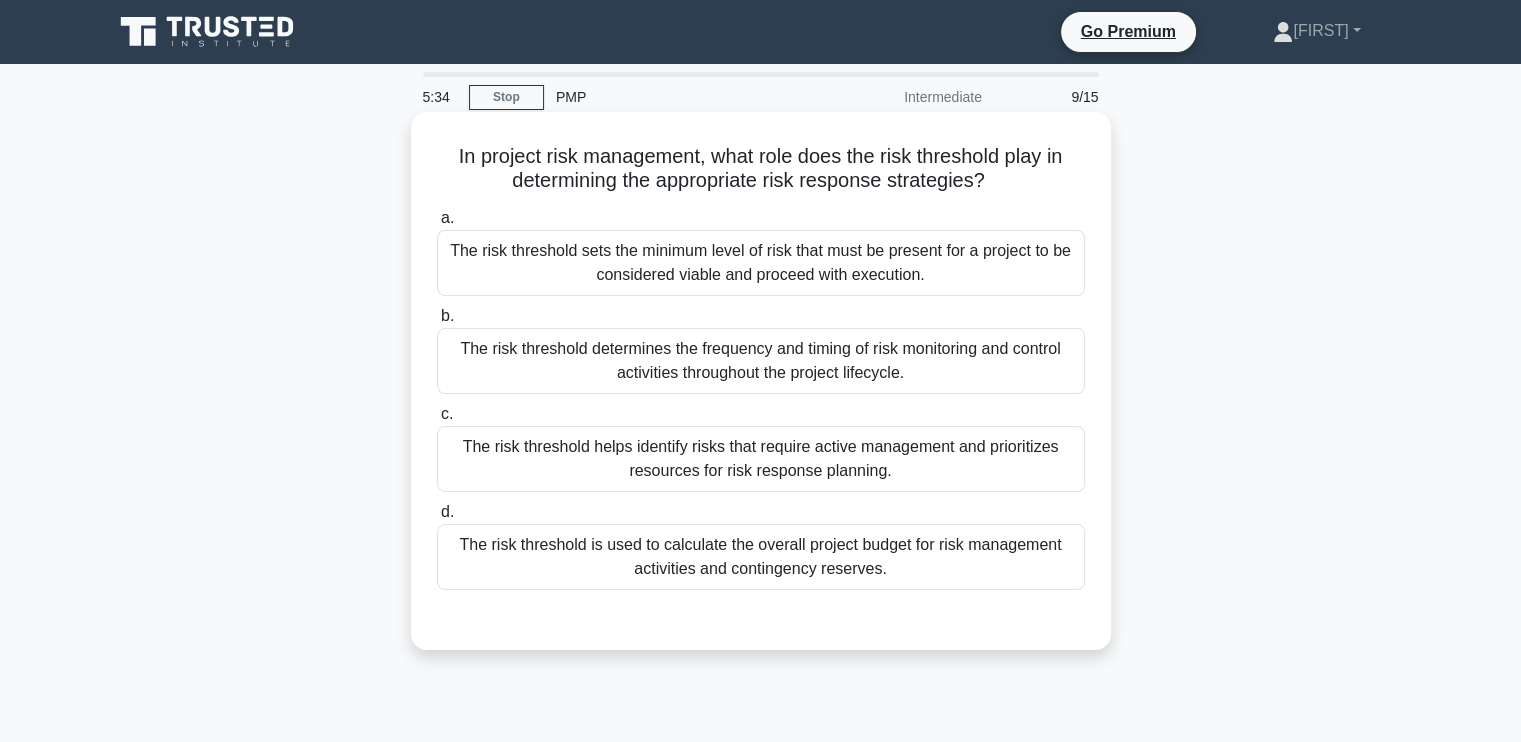 click on "The risk threshold sets the minimum level of risk that must be present for a project to be considered viable and proceed with execution." at bounding box center [761, 263] 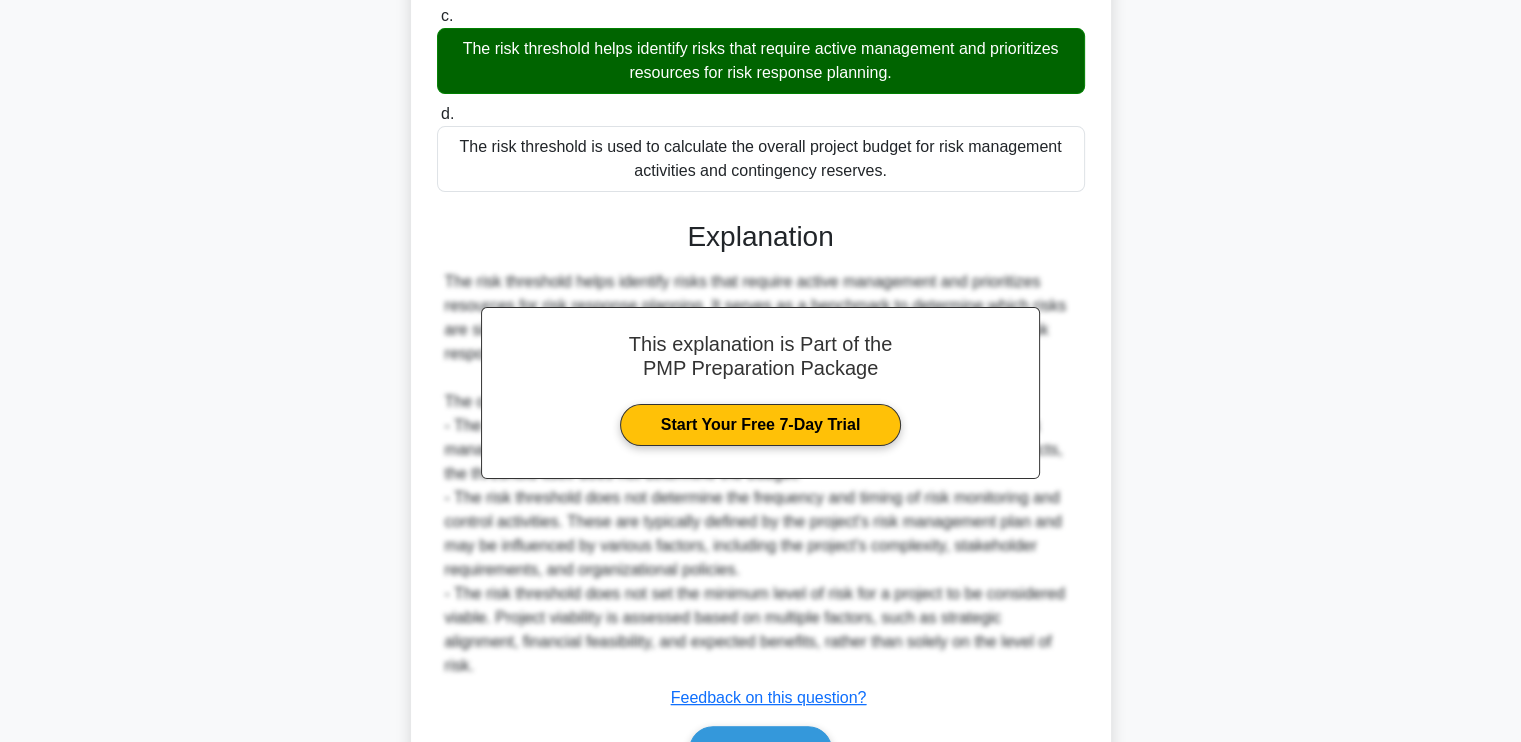 scroll, scrollTop: 492, scrollLeft: 0, axis: vertical 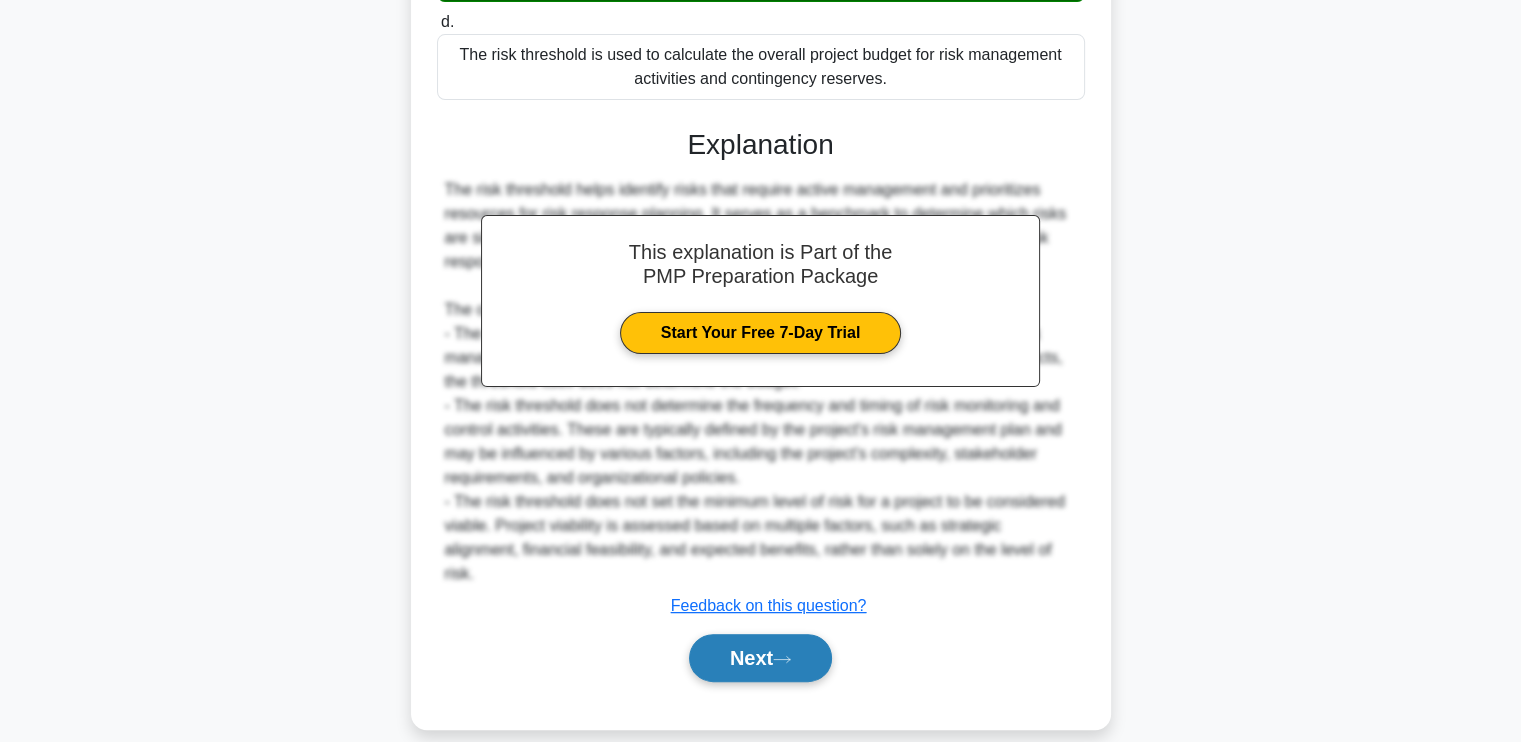 click on "Next" at bounding box center [760, 658] 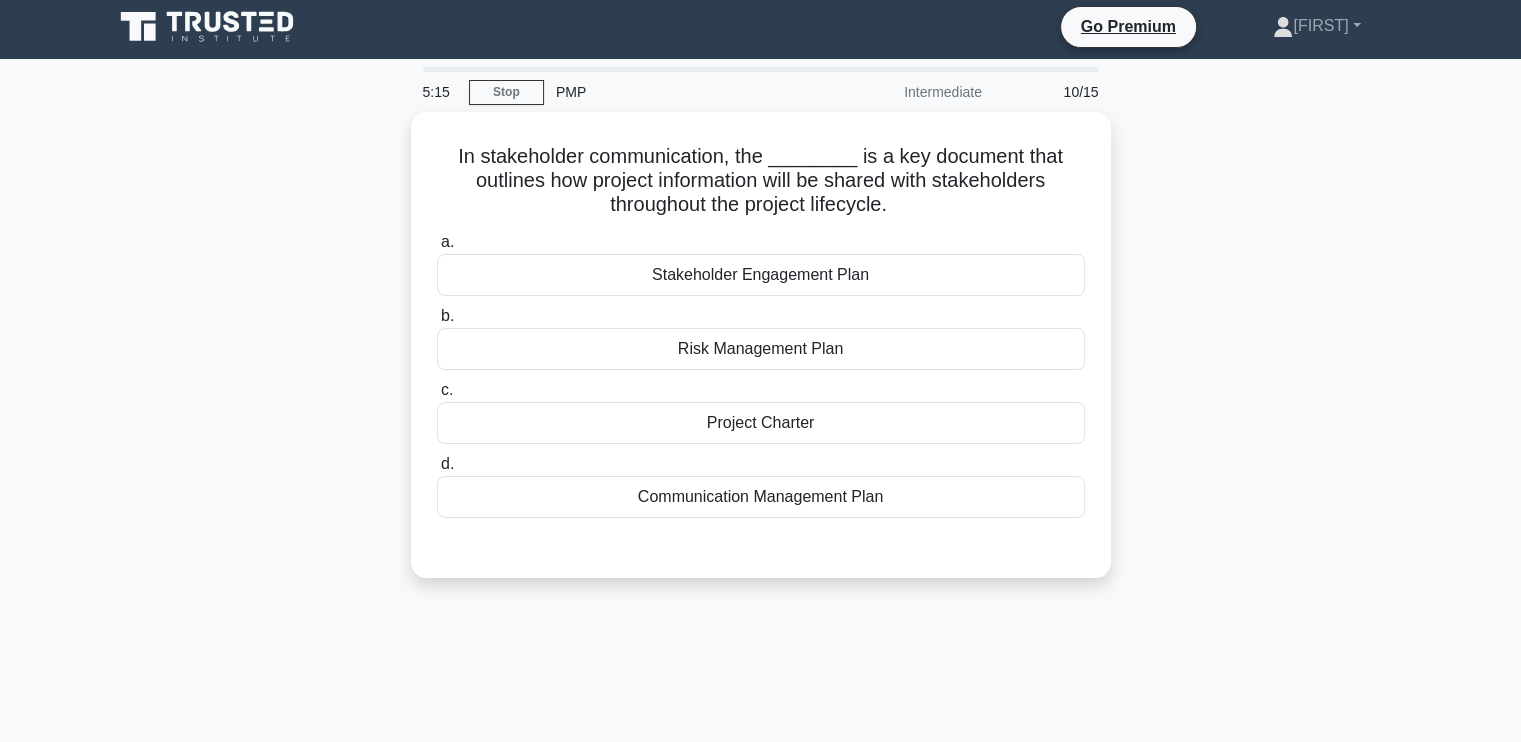scroll, scrollTop: 0, scrollLeft: 0, axis: both 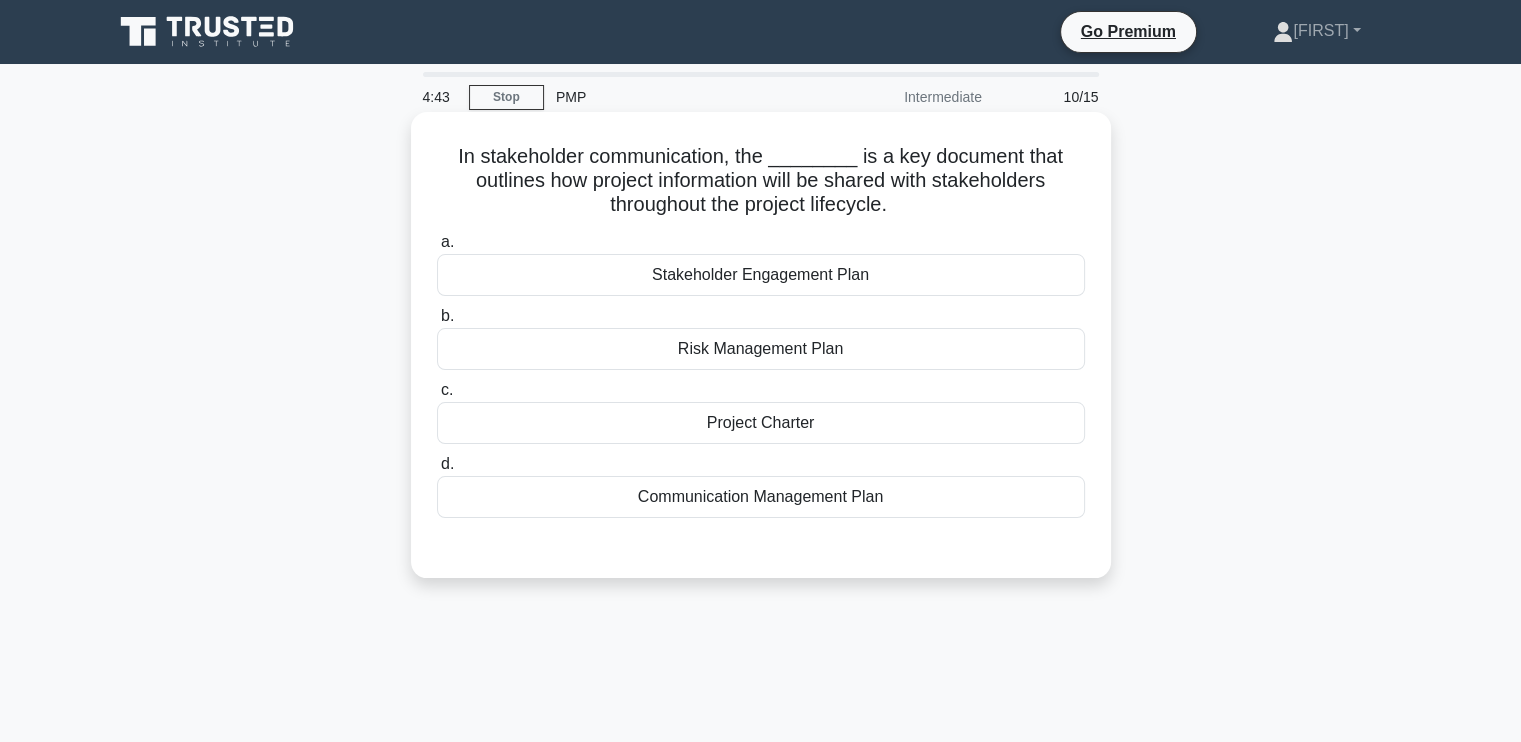 click on "Communication Management Plan" at bounding box center (761, 497) 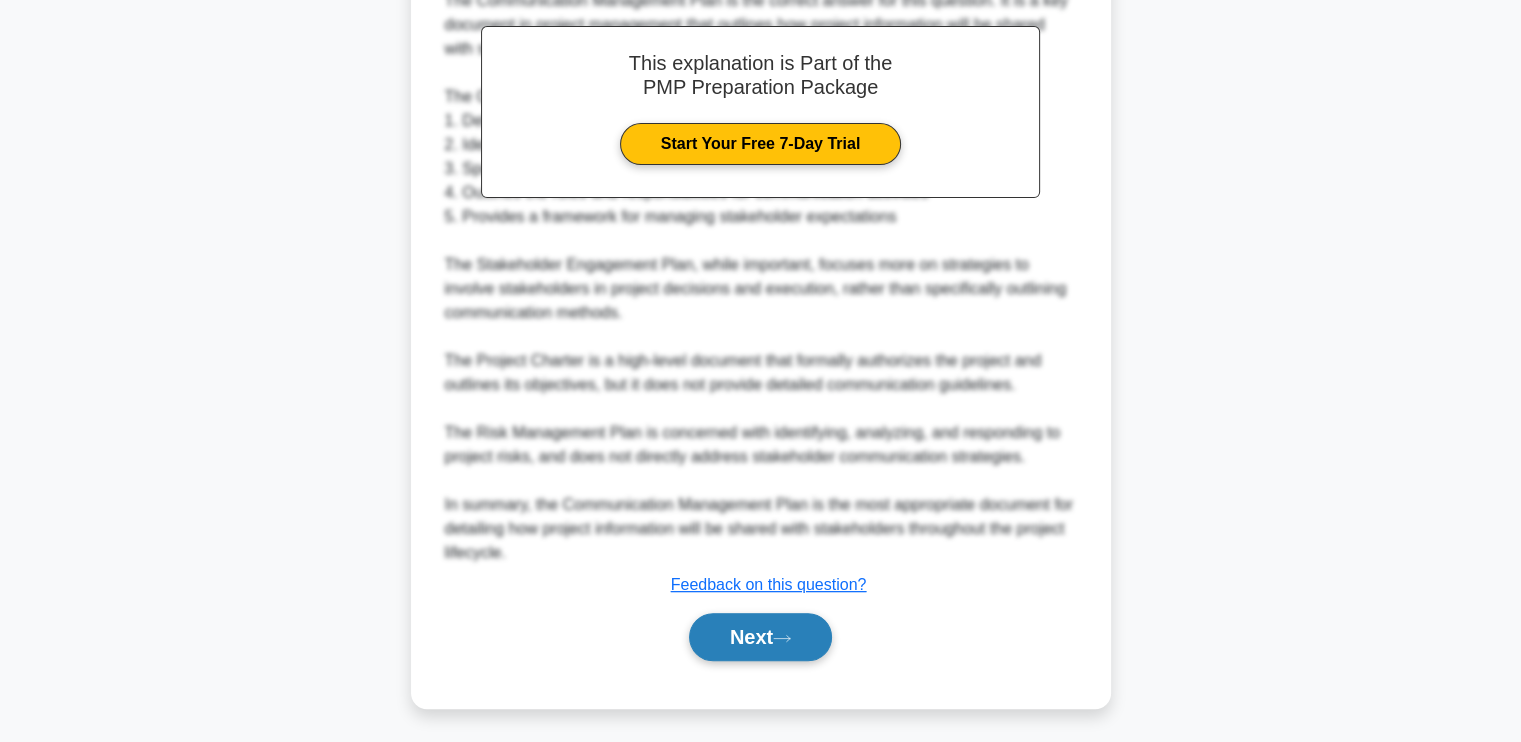 scroll, scrollTop: 610, scrollLeft: 0, axis: vertical 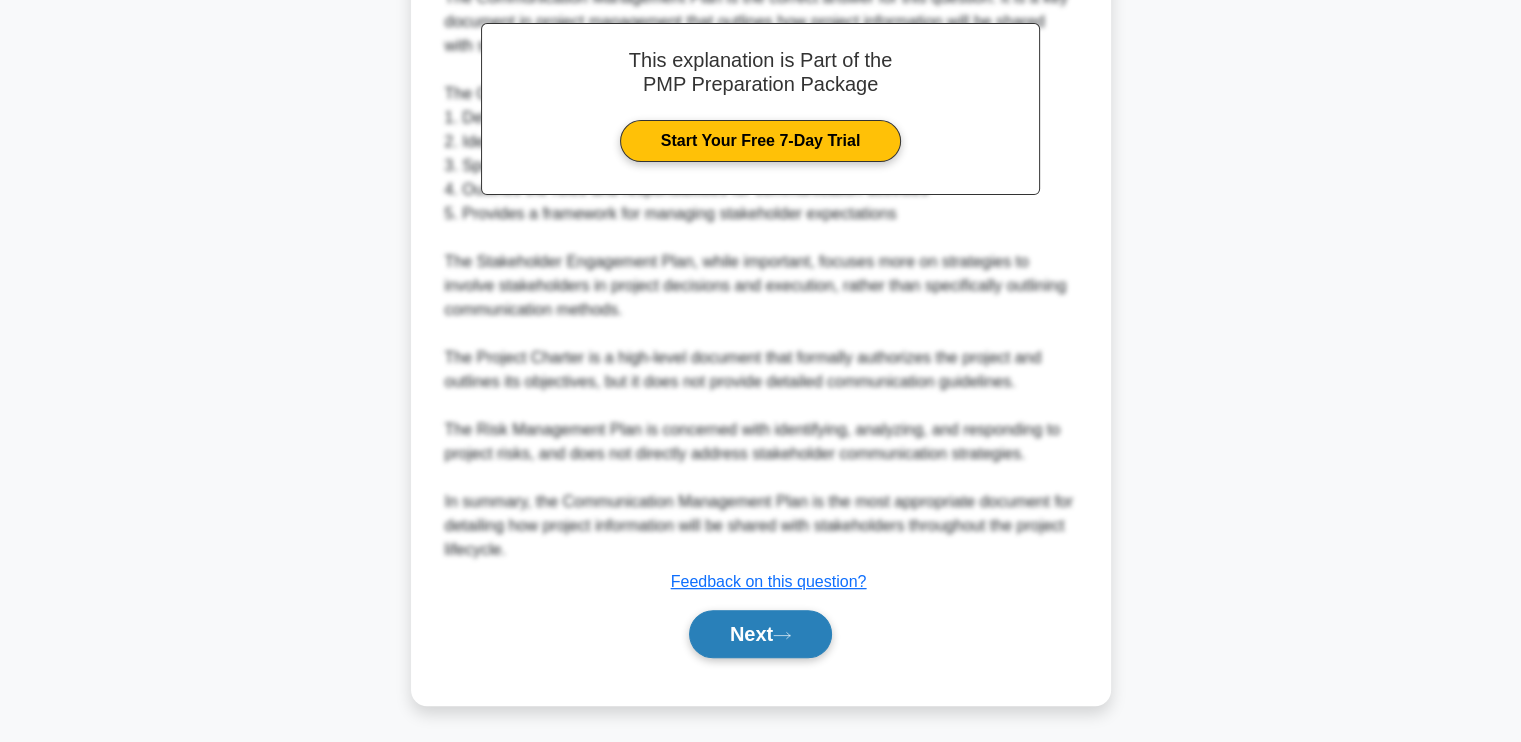 click on "Next" at bounding box center (760, 634) 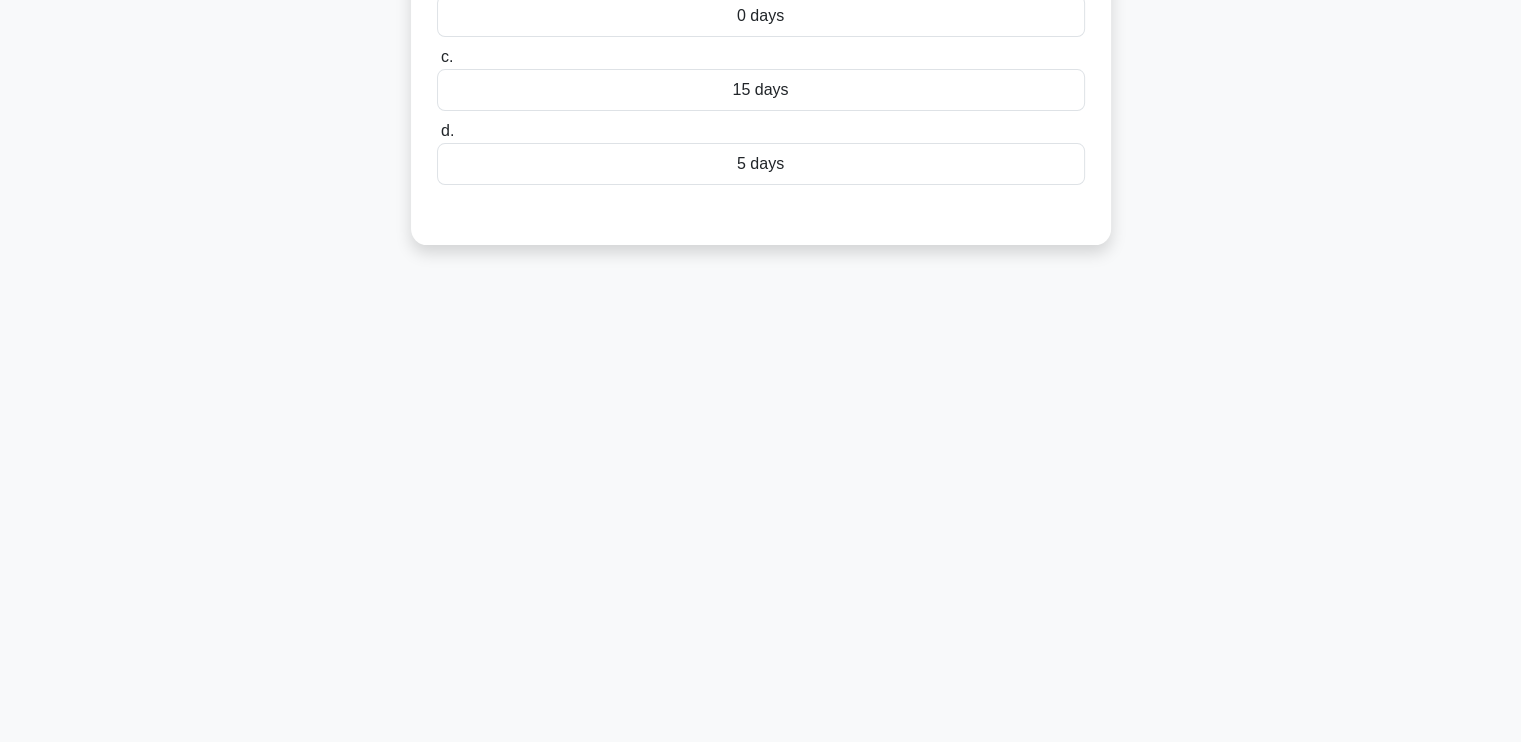 scroll, scrollTop: 39, scrollLeft: 0, axis: vertical 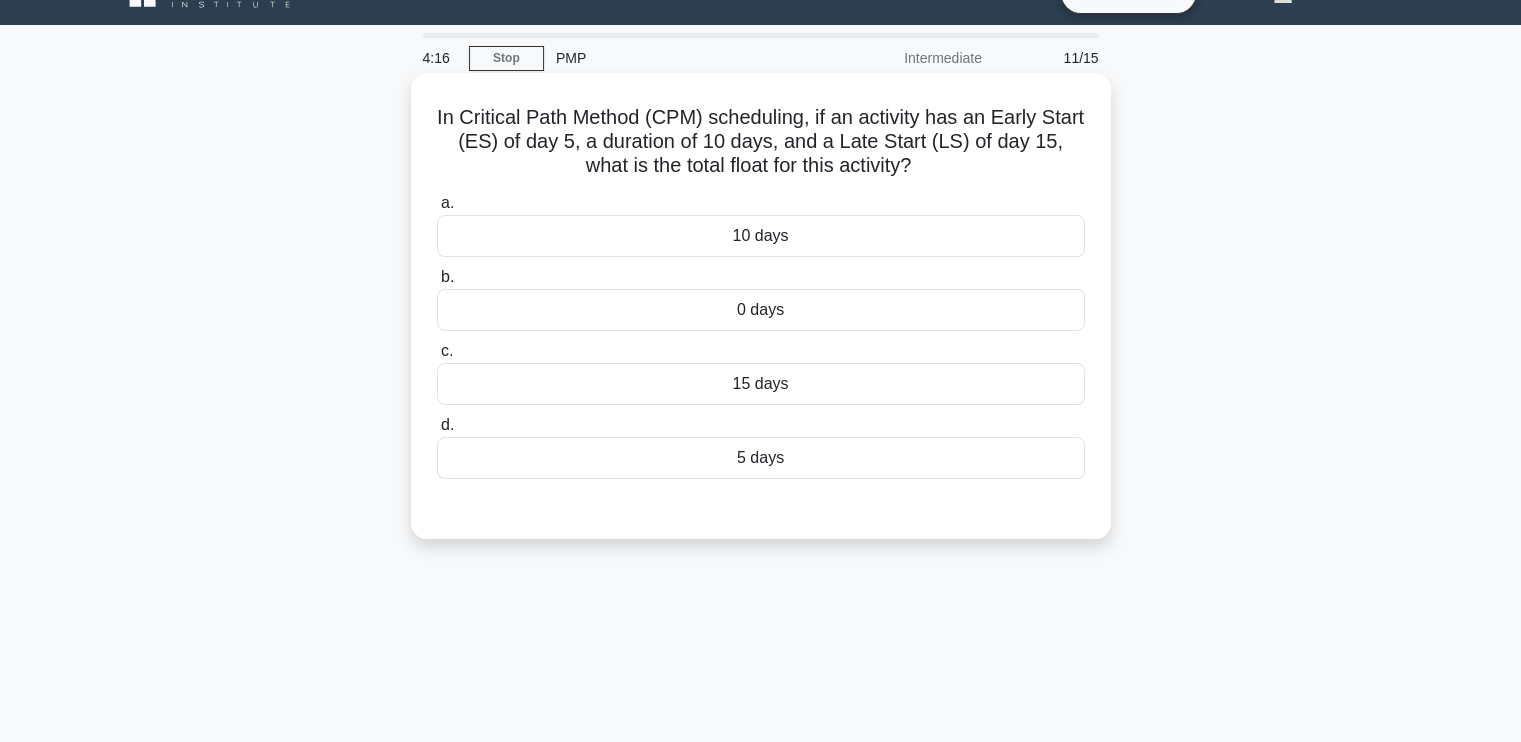 click on "10 days" at bounding box center (761, 236) 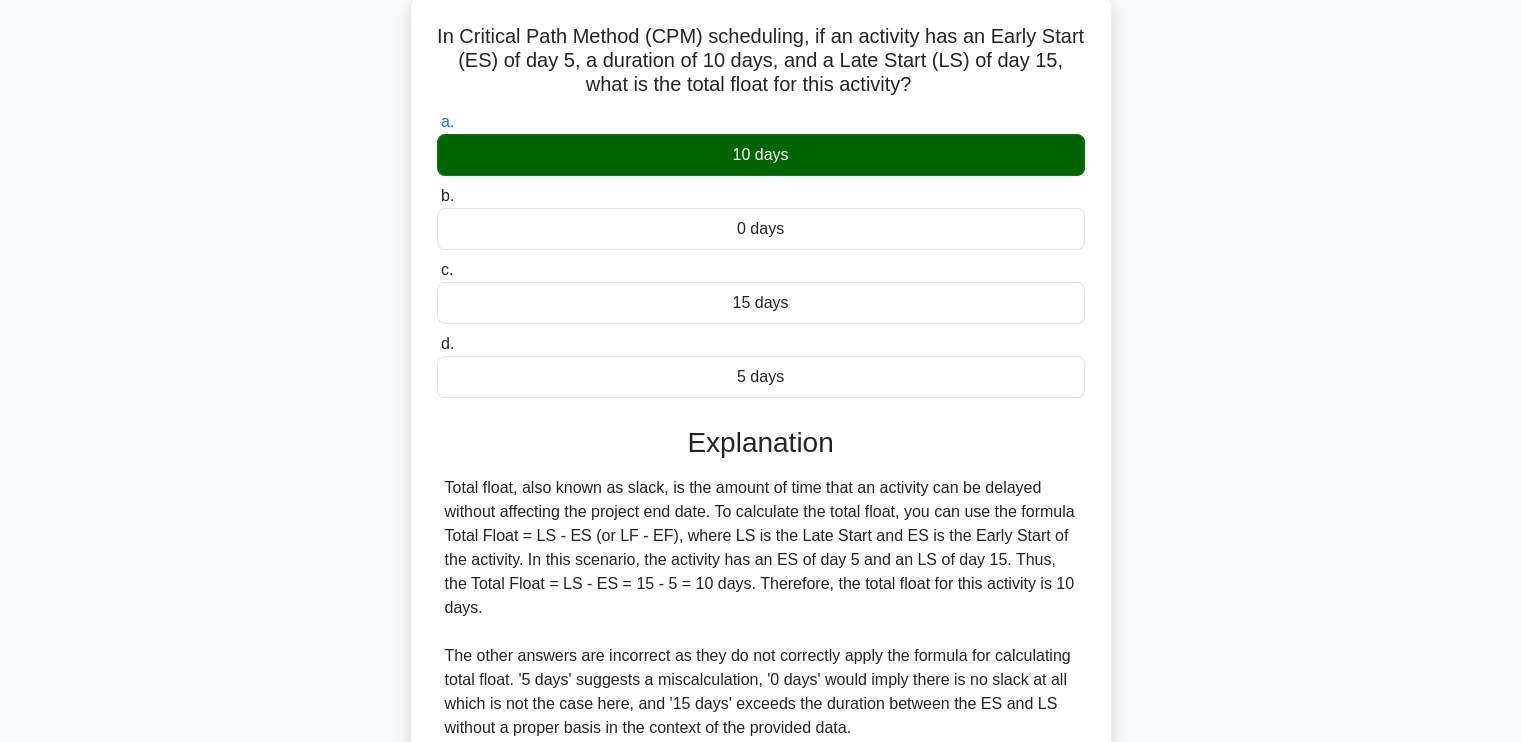 scroll, scrollTop: 339, scrollLeft: 0, axis: vertical 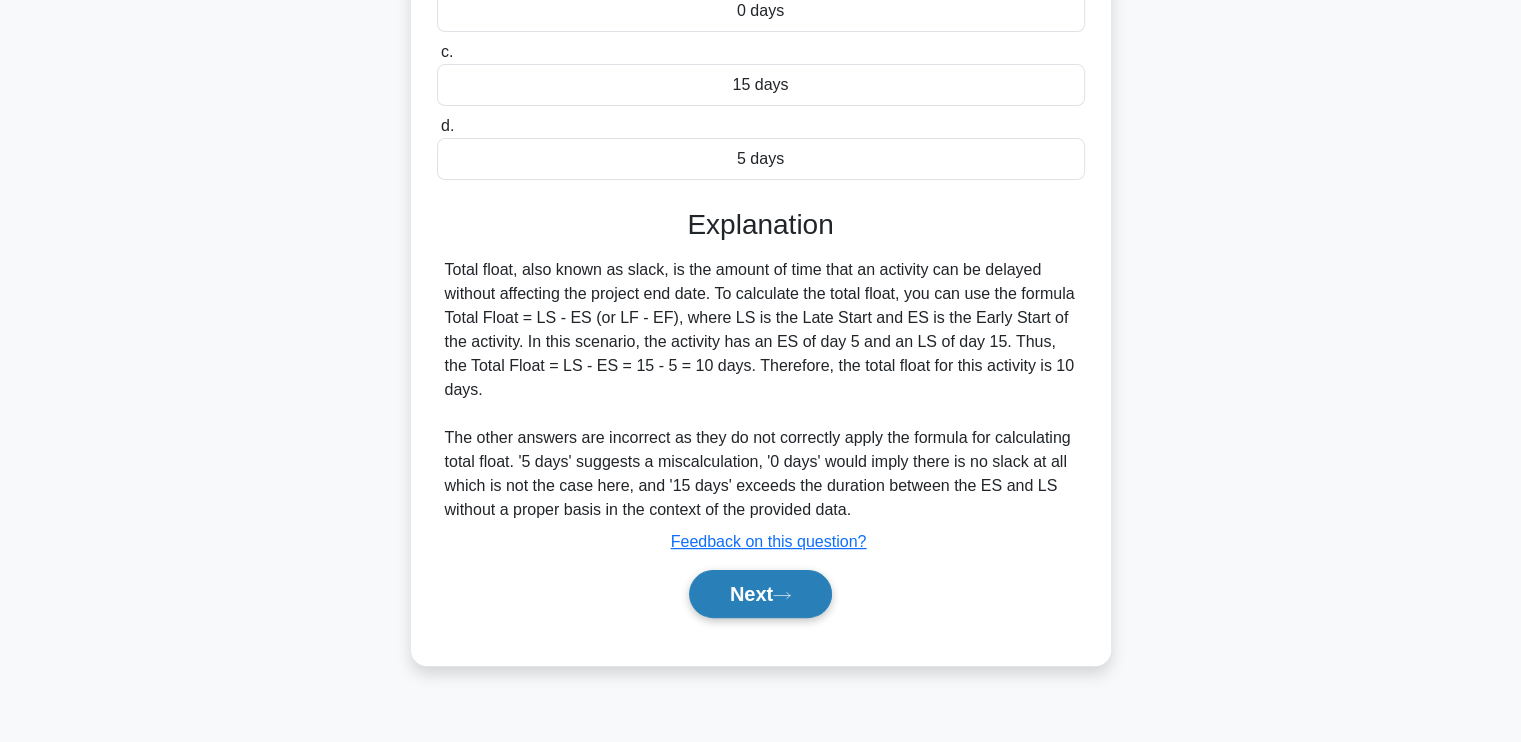 click on "Next" at bounding box center (761, 594) 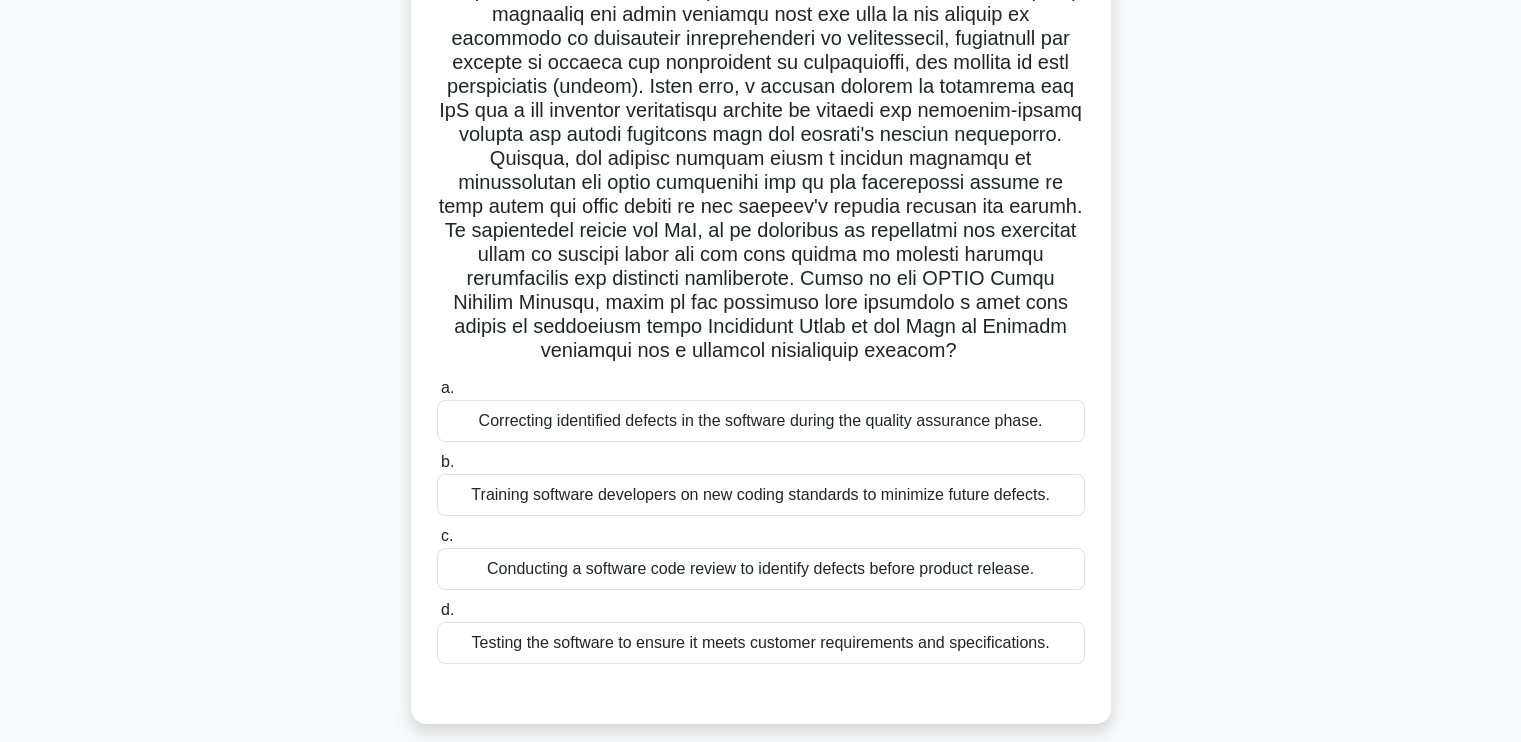 scroll, scrollTop: 200, scrollLeft: 0, axis: vertical 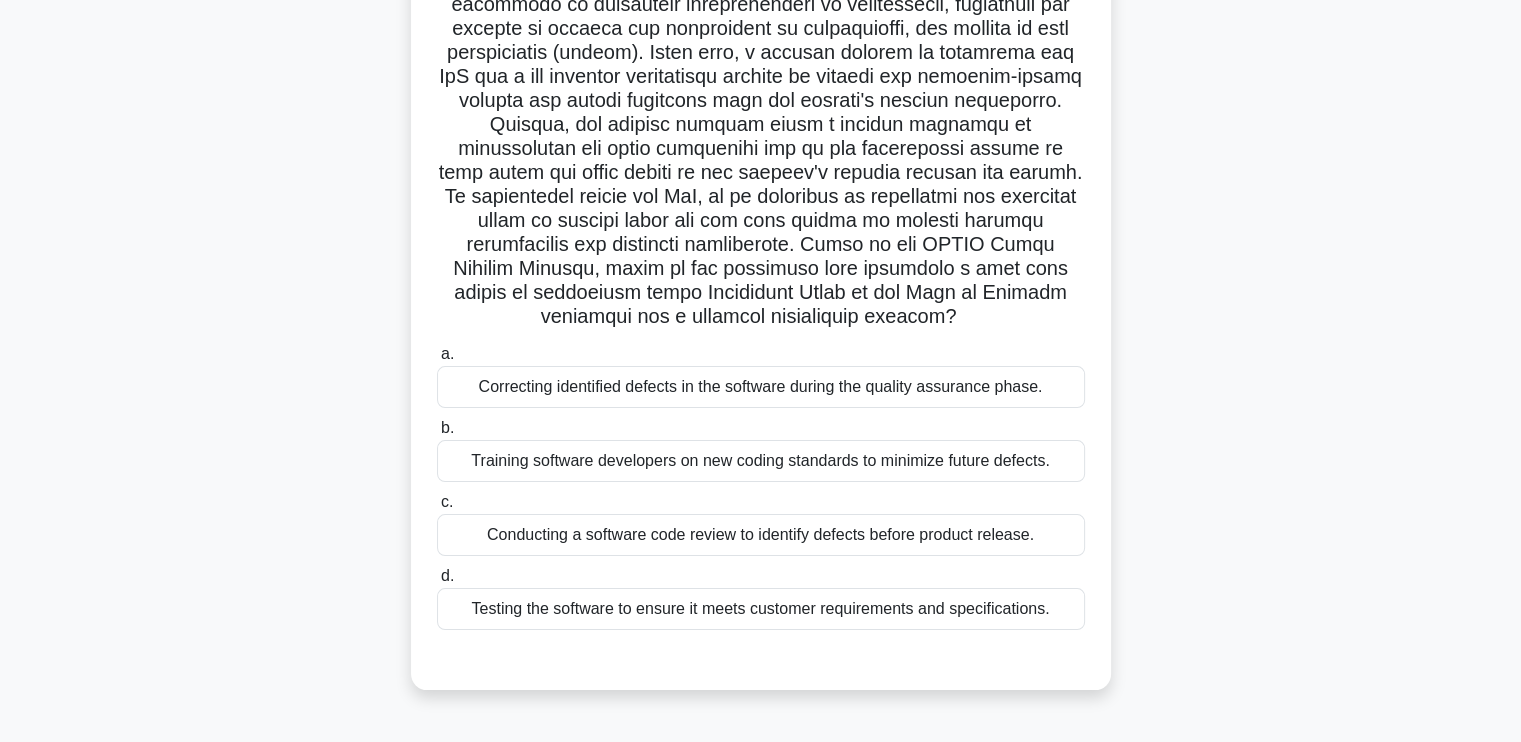 click on "Training software developers on new coding standards to minimize future defects." at bounding box center [761, 461] 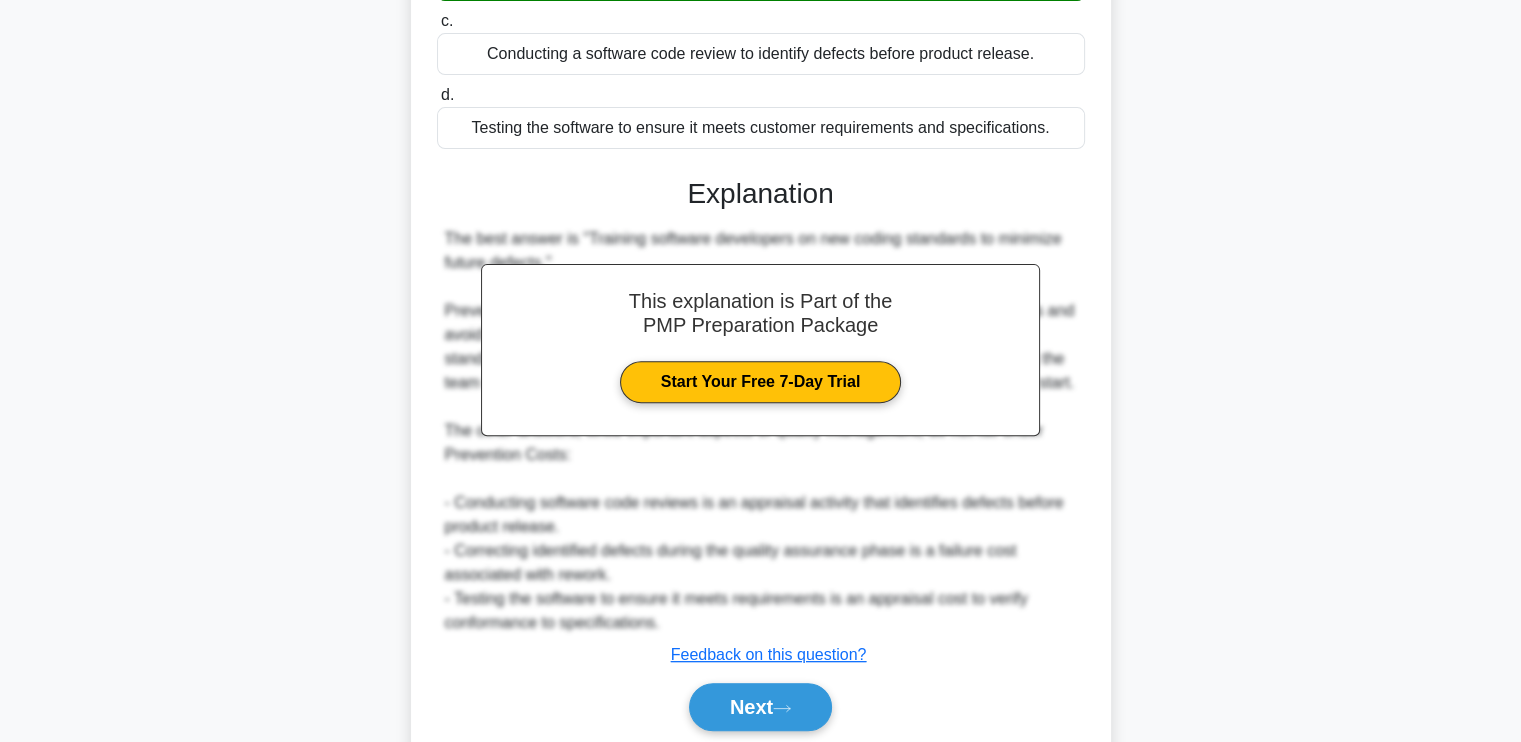 scroll, scrollTop: 754, scrollLeft: 0, axis: vertical 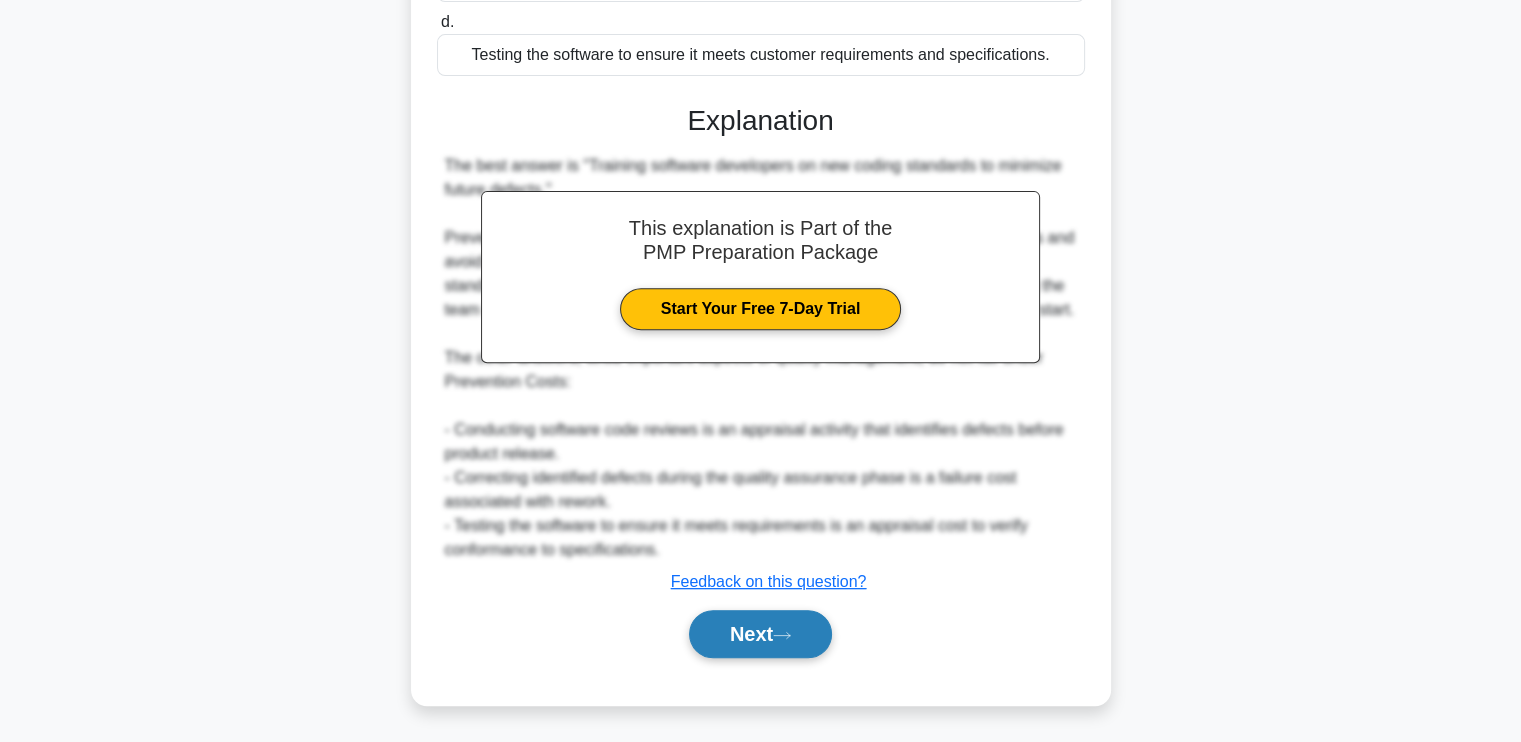 click on "Next" at bounding box center (760, 634) 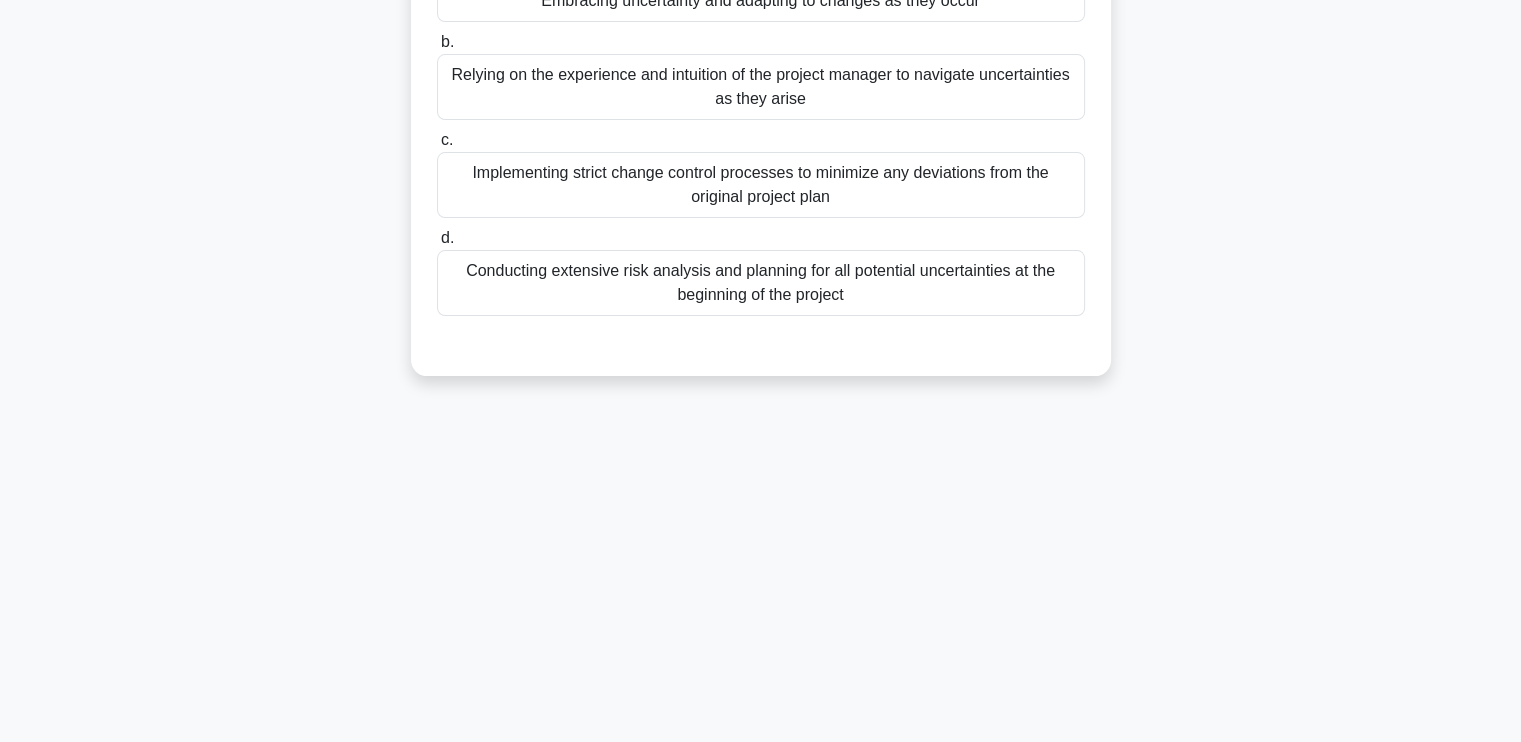 scroll, scrollTop: 0, scrollLeft: 0, axis: both 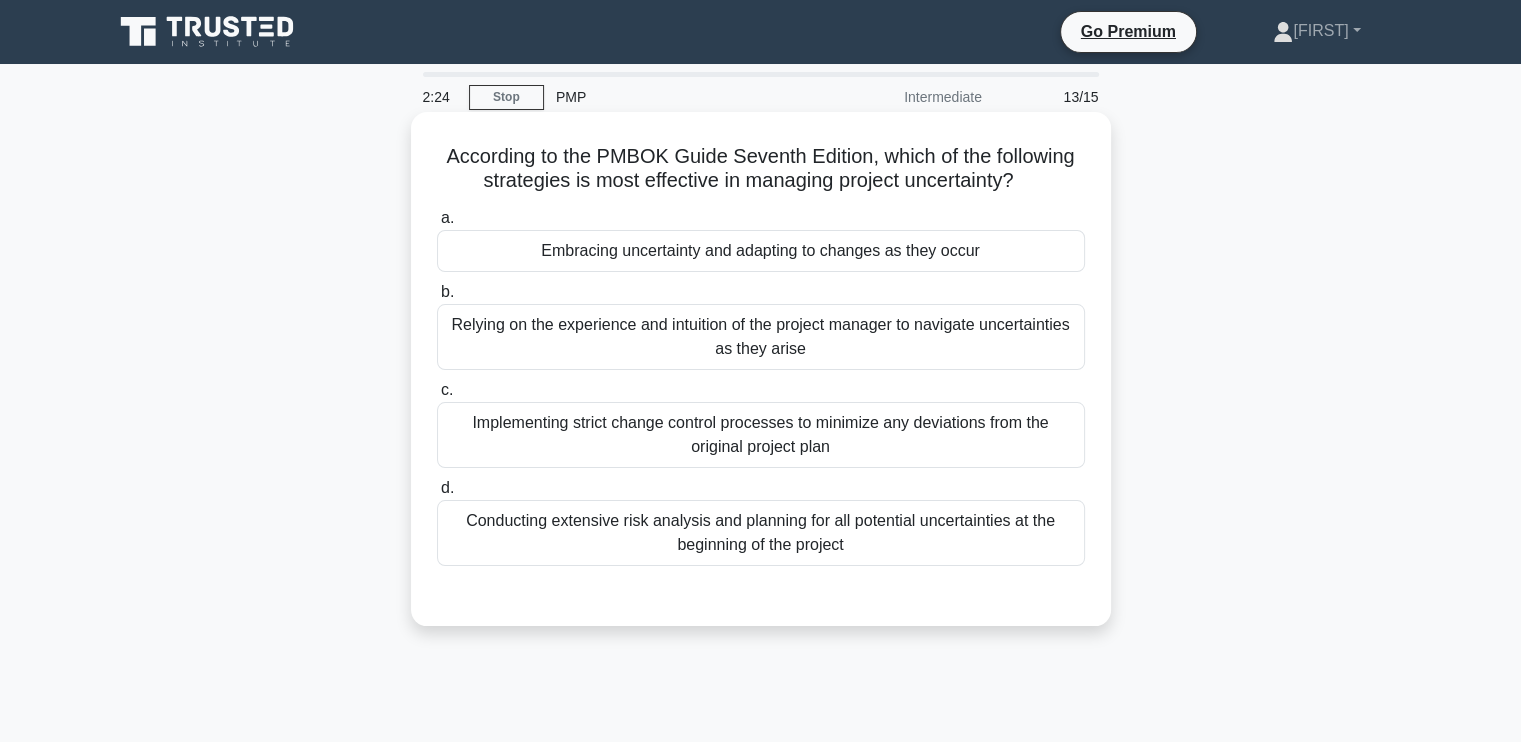 click on "Embracing uncertainty and adapting to changes as they occur" at bounding box center [761, 251] 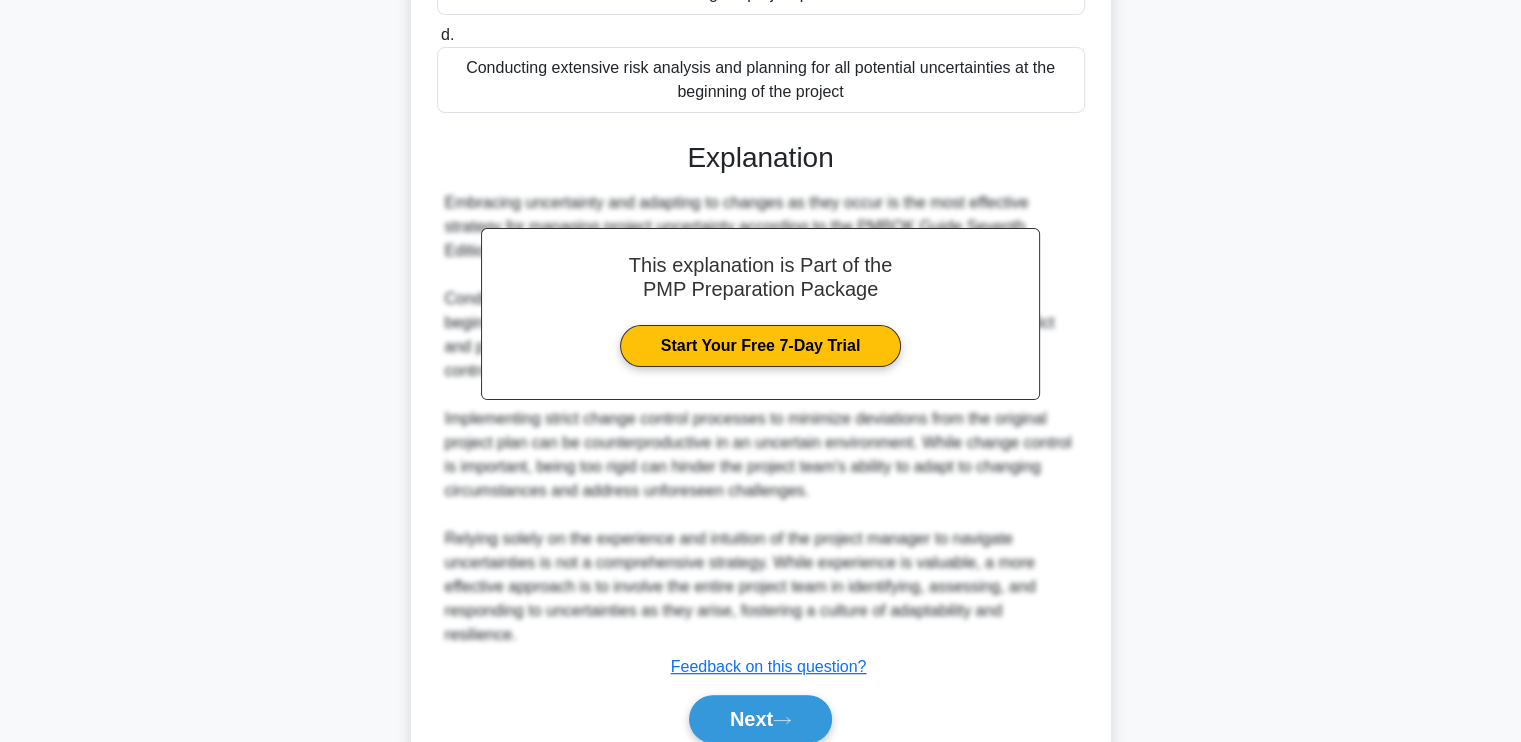 scroll, scrollTop: 538, scrollLeft: 0, axis: vertical 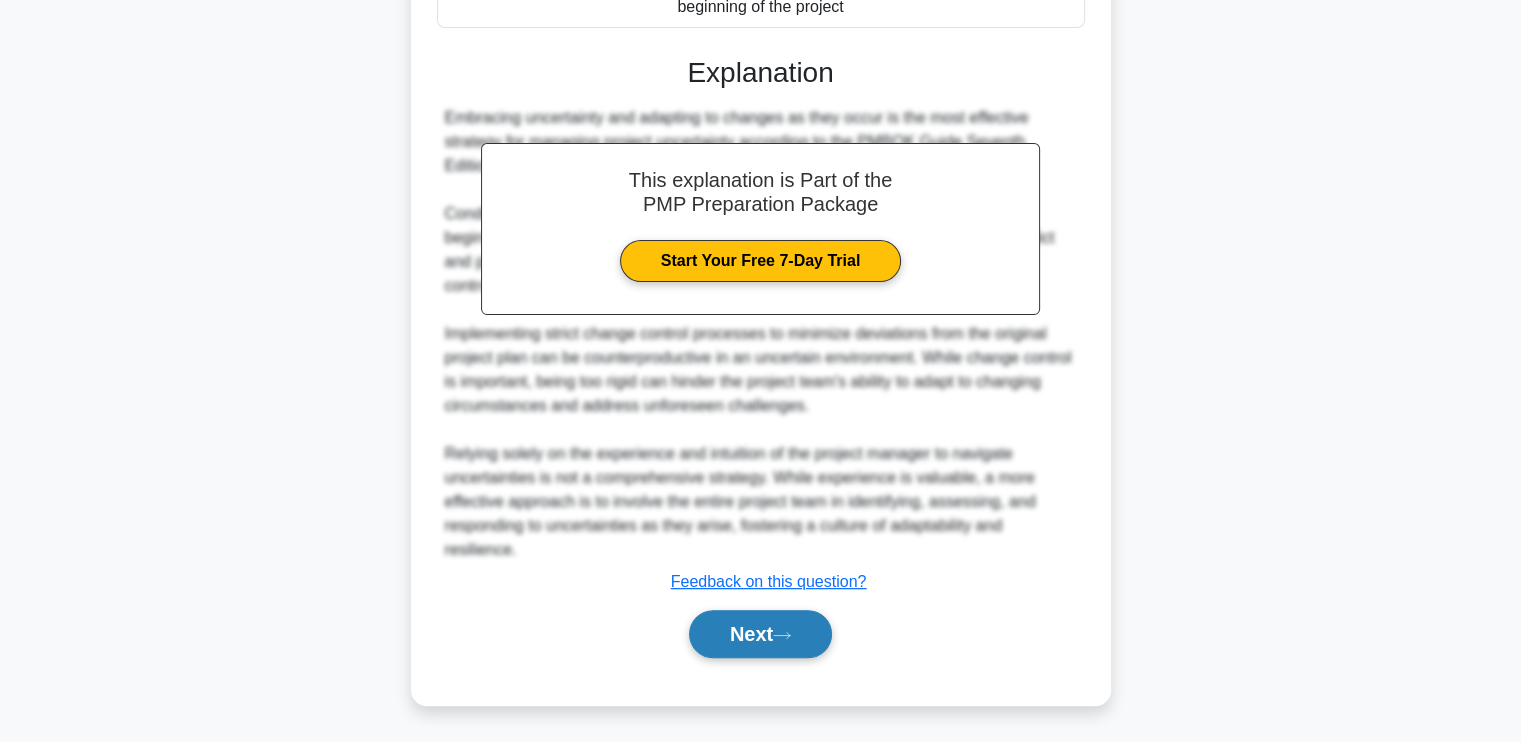 click on "Next" at bounding box center [760, 634] 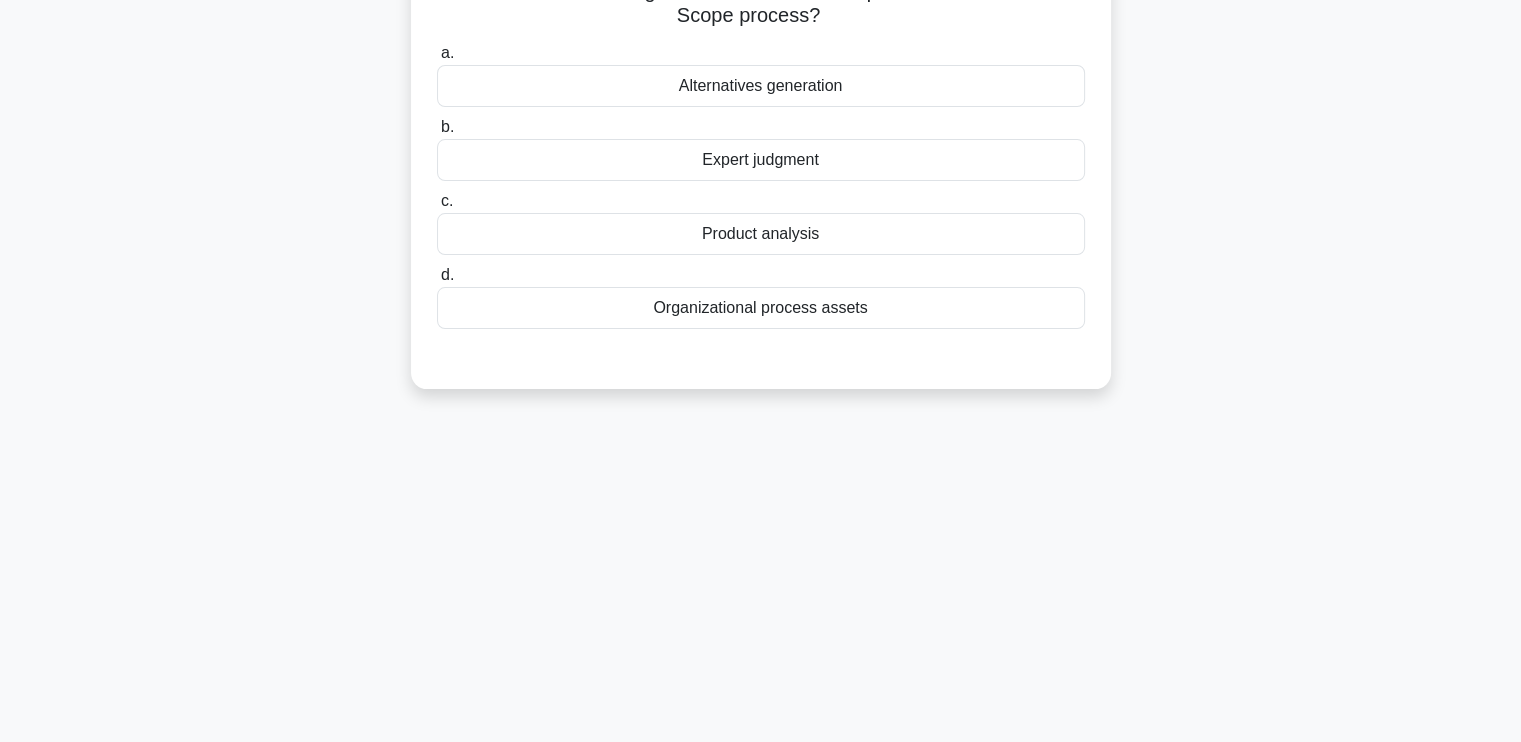 scroll, scrollTop: 39, scrollLeft: 0, axis: vertical 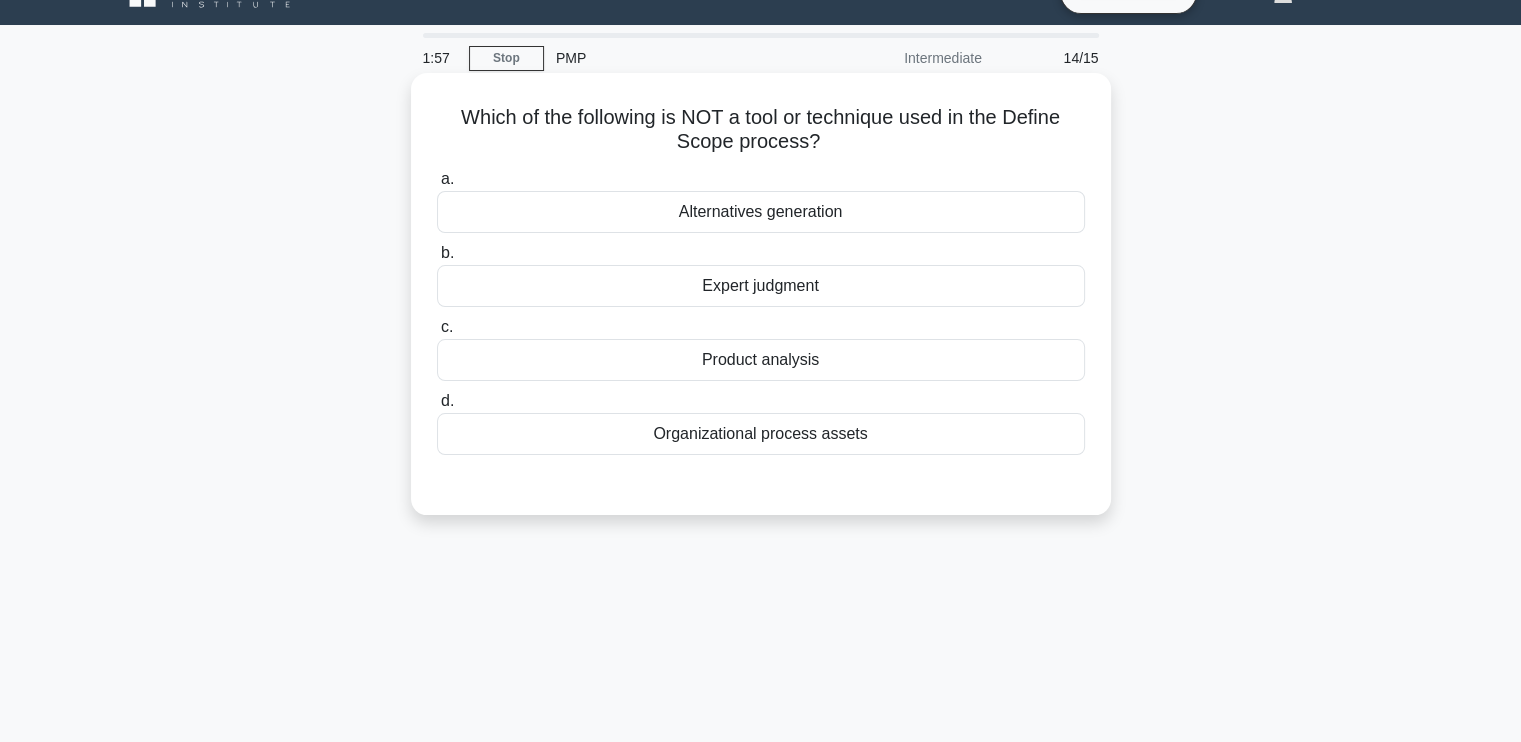 click on "Product analysis" at bounding box center [761, 360] 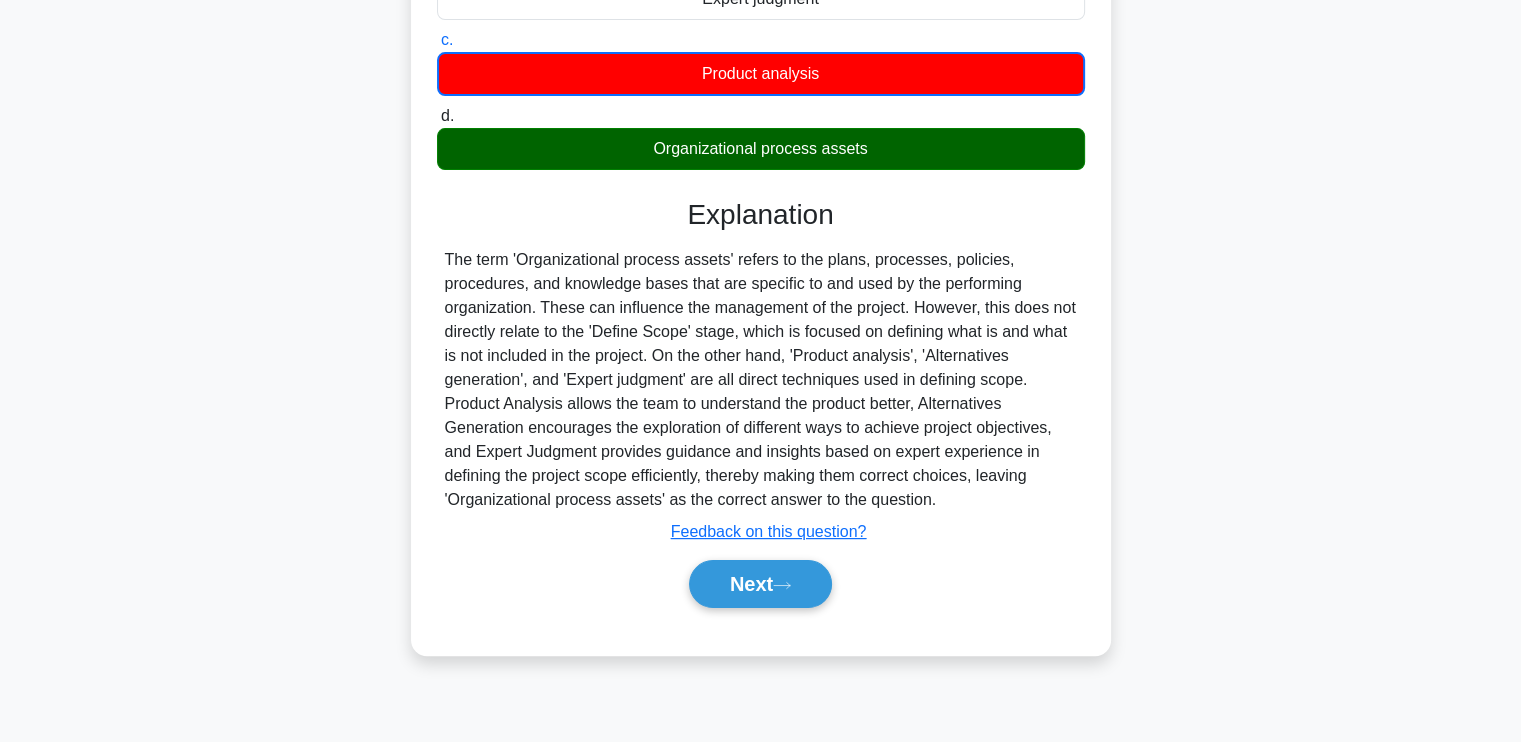 scroll, scrollTop: 339, scrollLeft: 0, axis: vertical 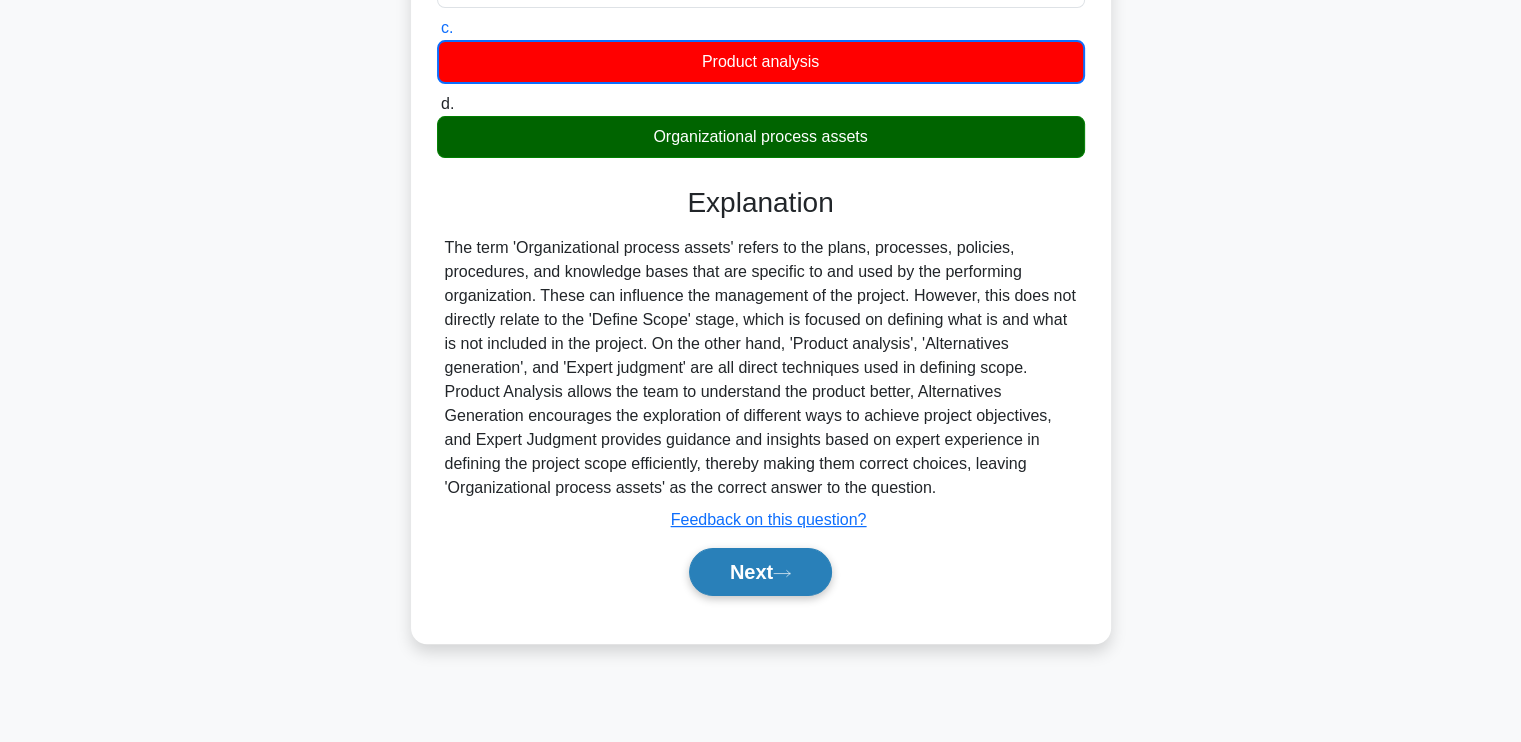 click on "Next" at bounding box center (760, 572) 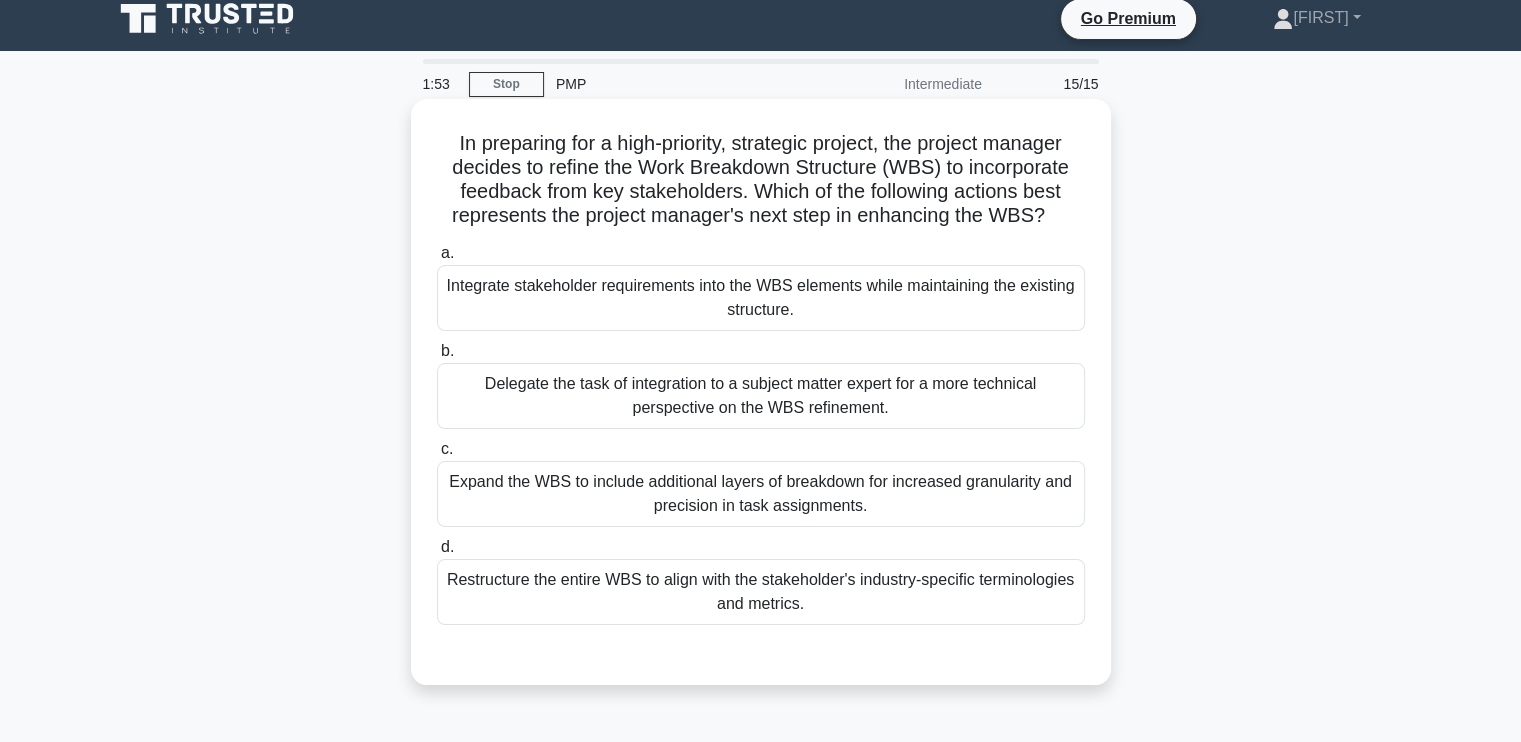 scroll, scrollTop: 0, scrollLeft: 0, axis: both 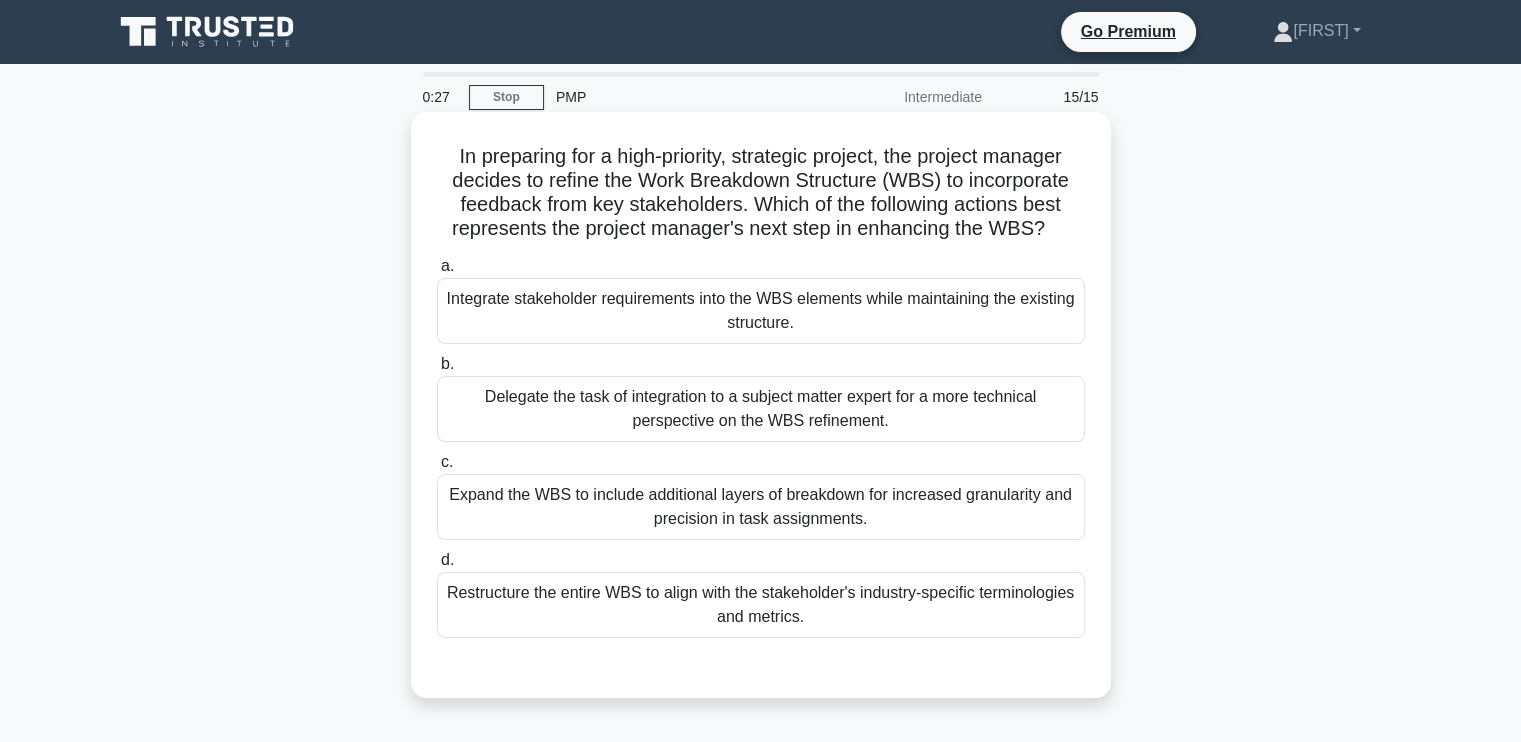 click on "Integrate stakeholder requirements into the WBS elements while maintaining the existing structure." at bounding box center (761, 311) 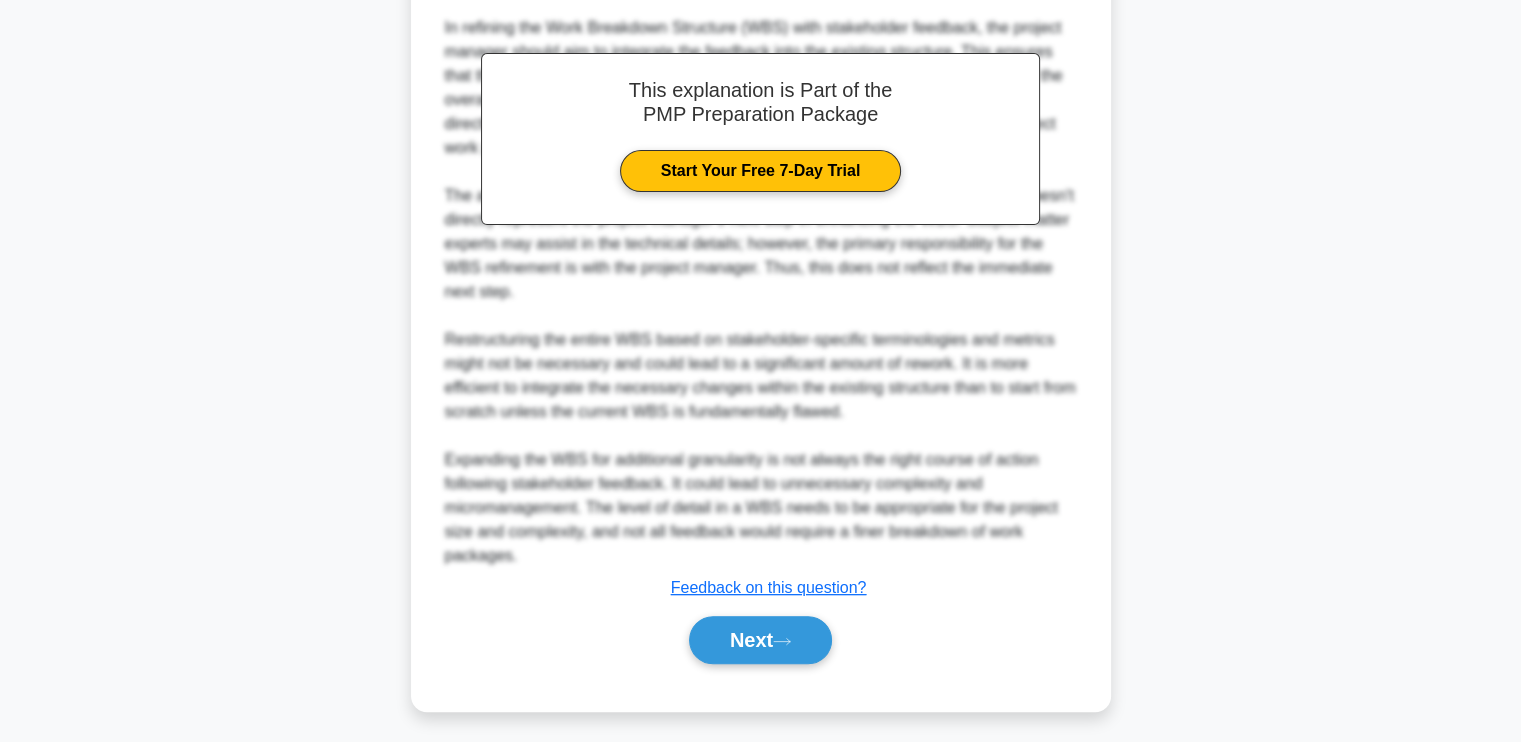 scroll, scrollTop: 706, scrollLeft: 0, axis: vertical 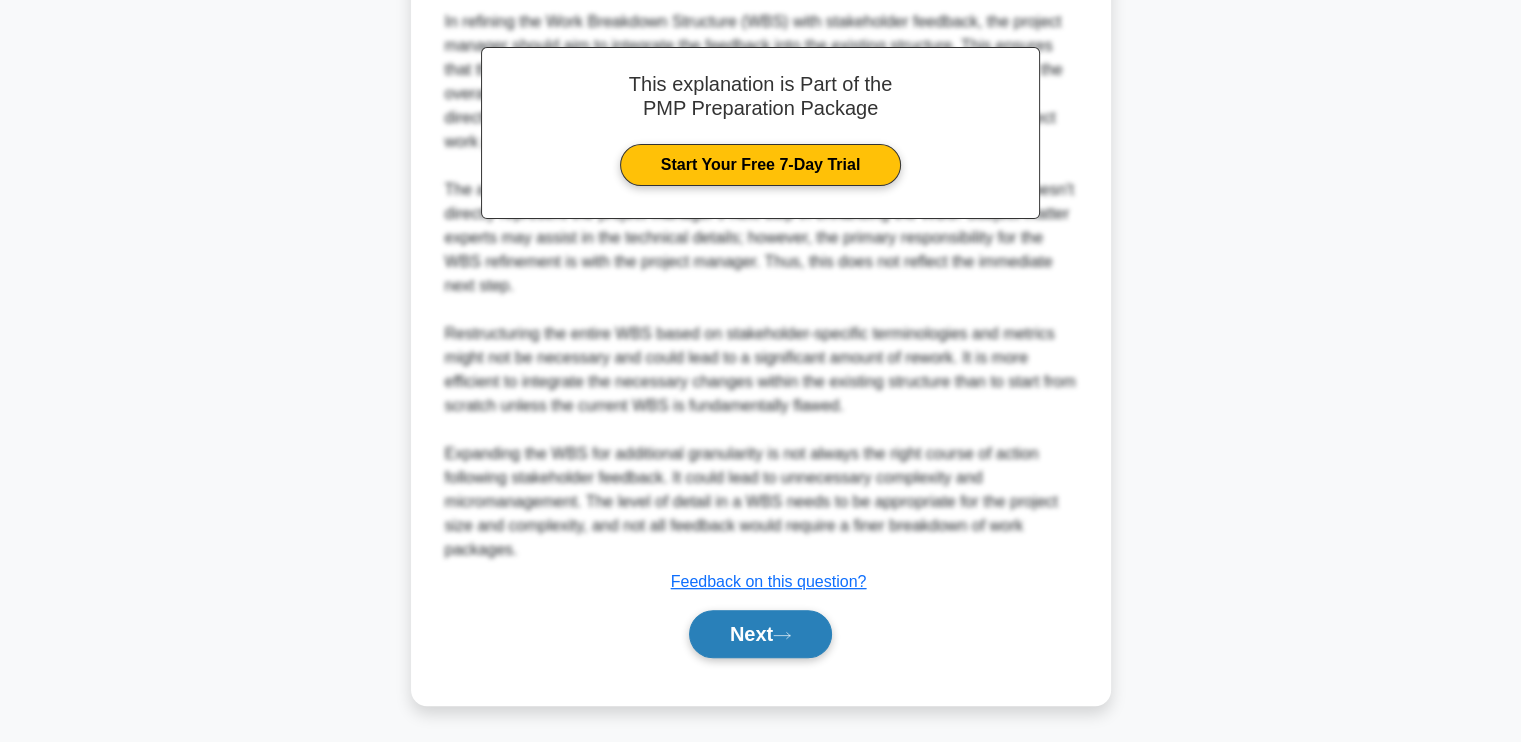 click on "Next" at bounding box center (760, 634) 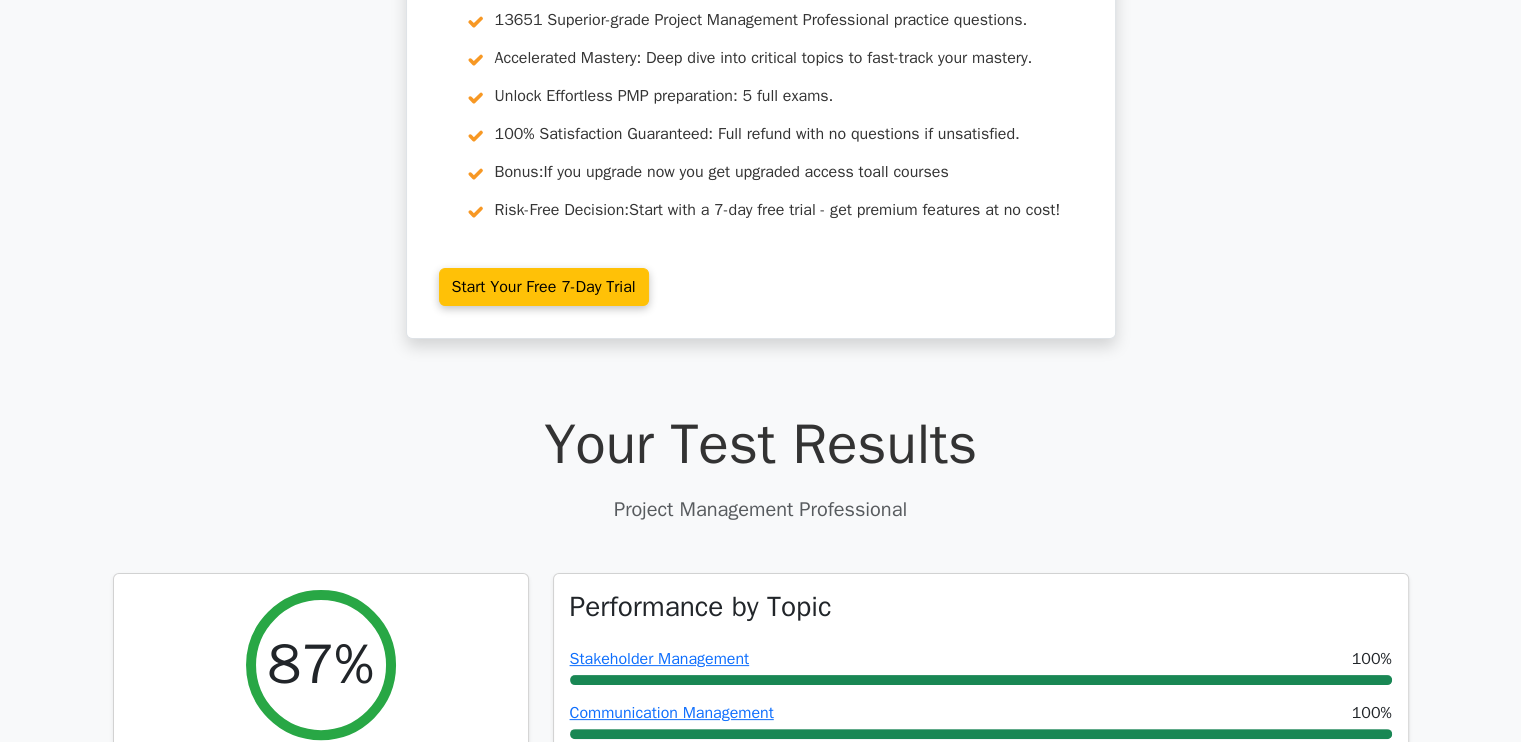 scroll, scrollTop: 500, scrollLeft: 0, axis: vertical 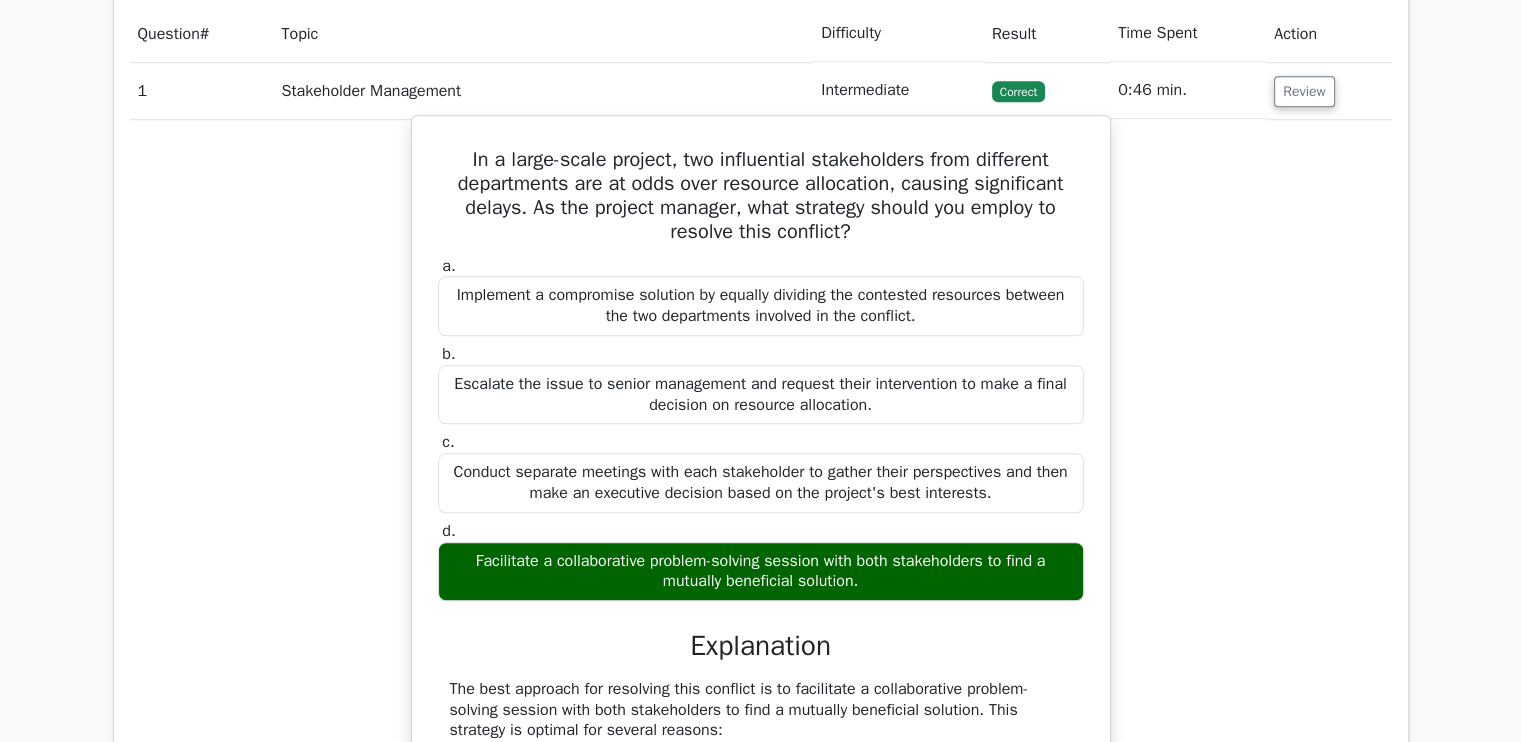 click on "Facilitate a collaborative problem-solving session with both stakeholders to find a mutually beneficial solution." at bounding box center [761, 572] 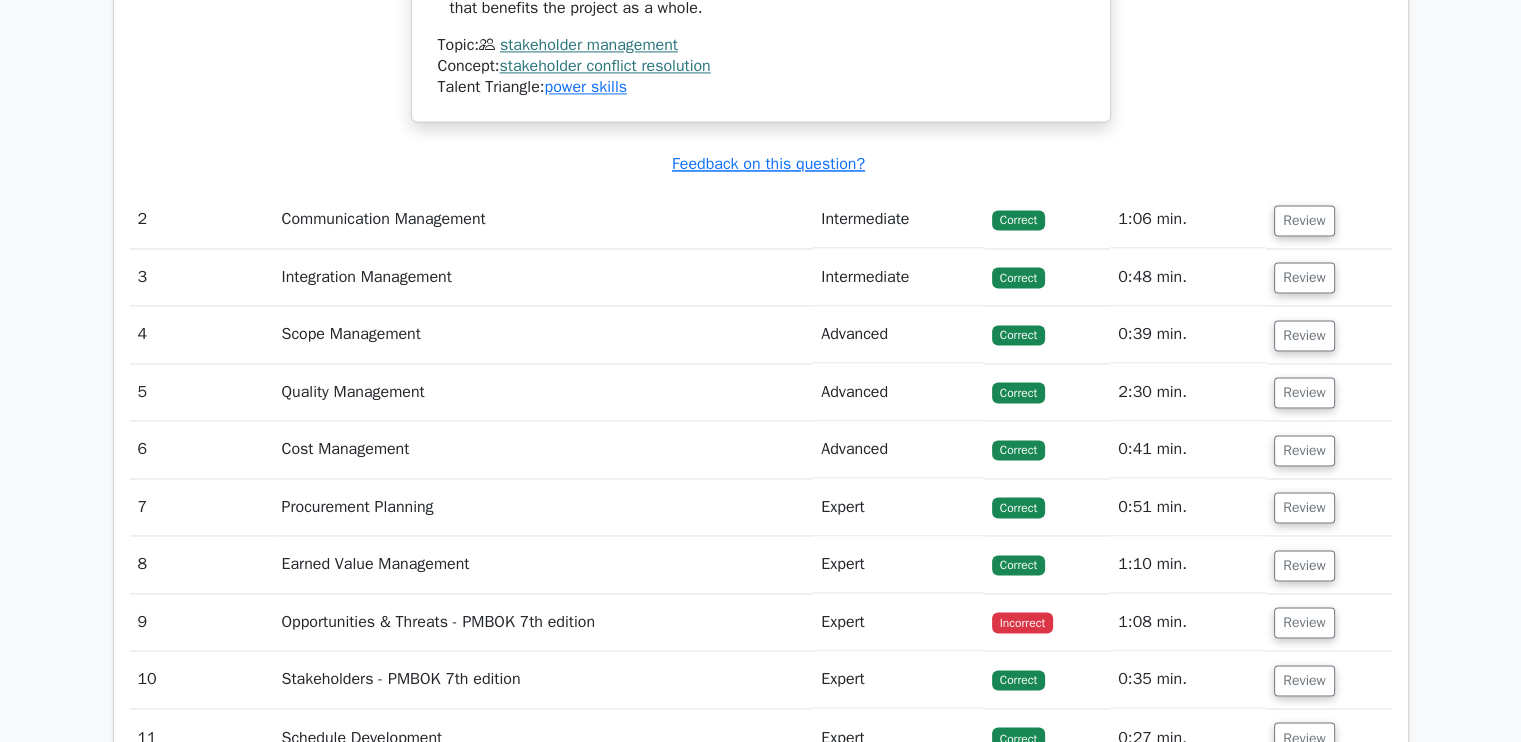 scroll, scrollTop: 3100, scrollLeft: 0, axis: vertical 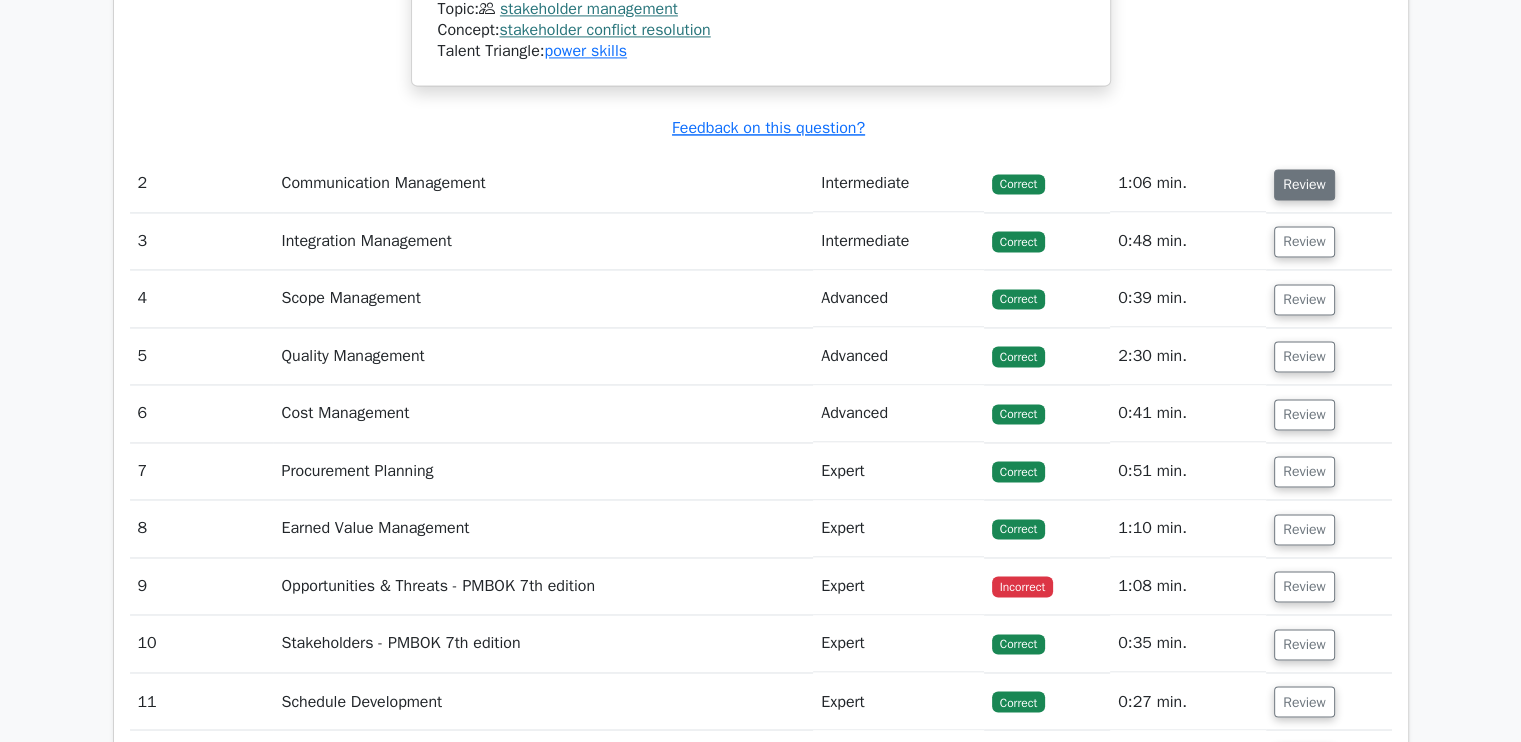 click on "Review" at bounding box center (1304, 184) 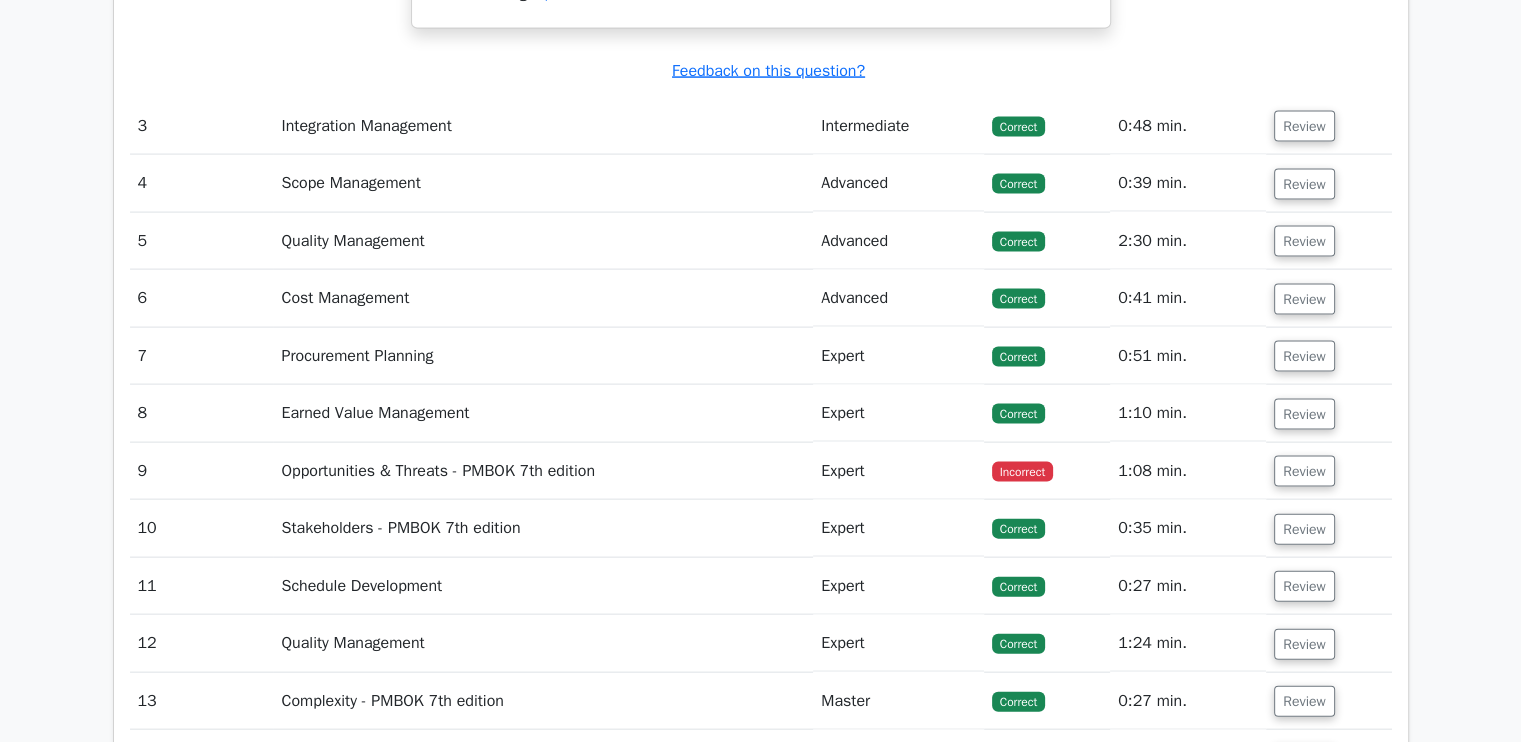 scroll, scrollTop: 4300, scrollLeft: 0, axis: vertical 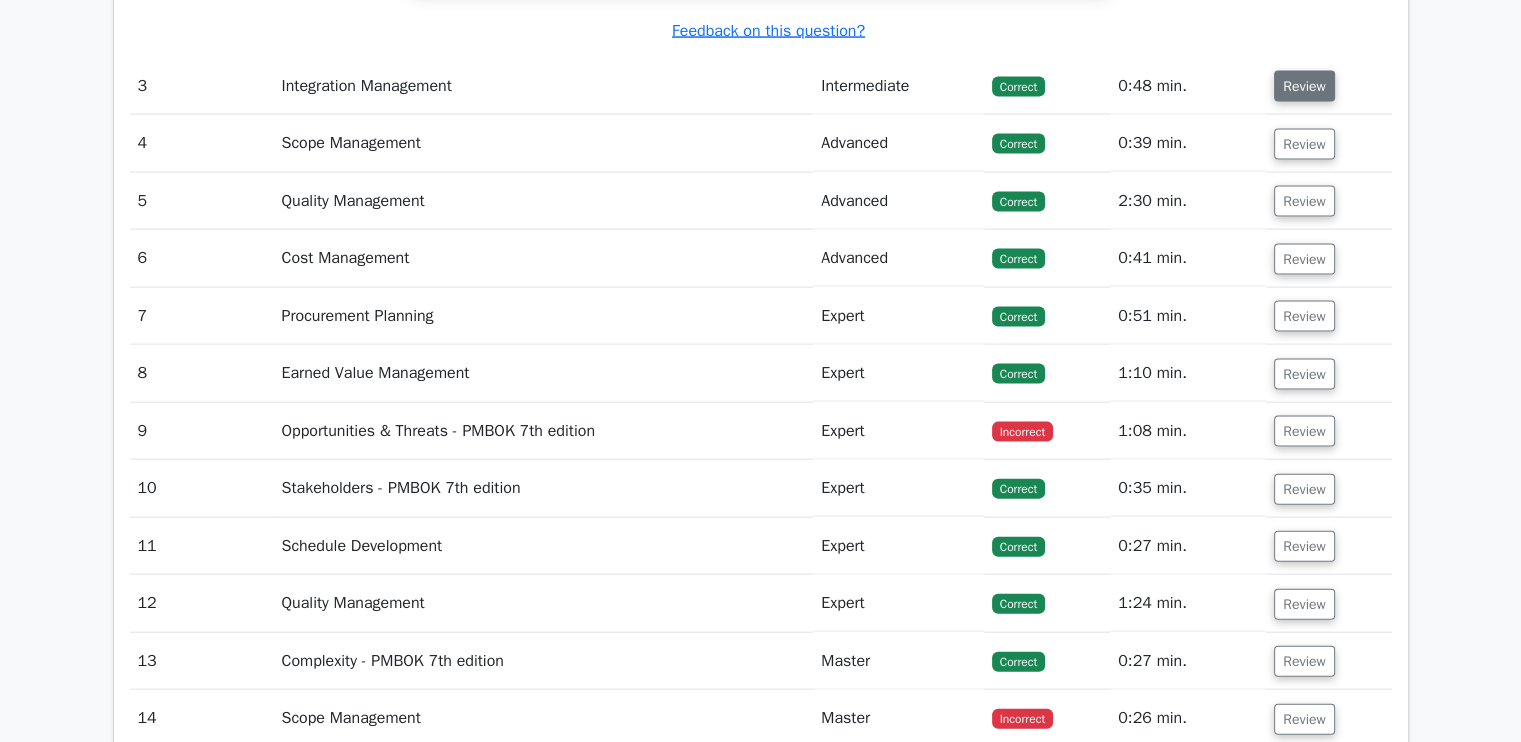 click on "Review" at bounding box center [1304, 86] 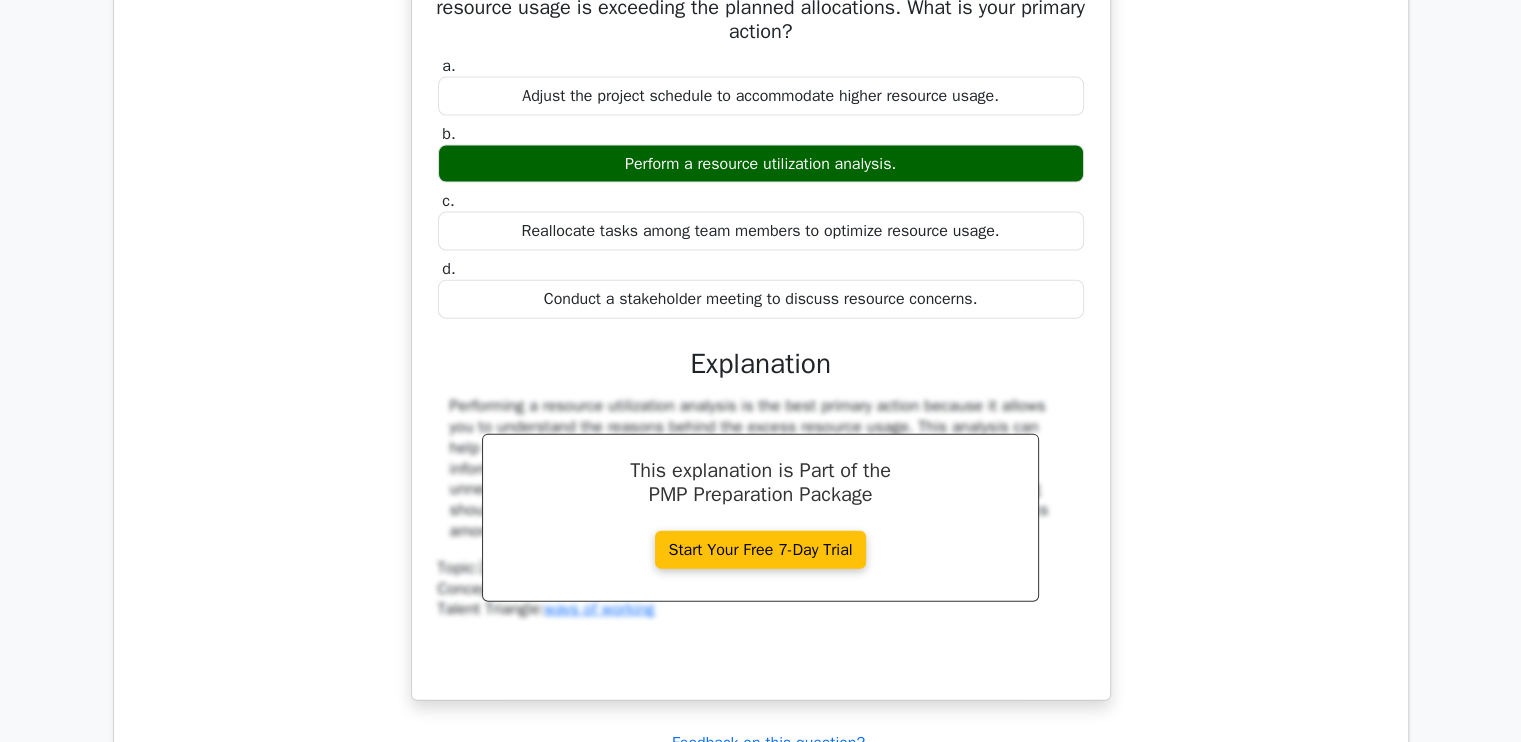 scroll, scrollTop: 4600, scrollLeft: 0, axis: vertical 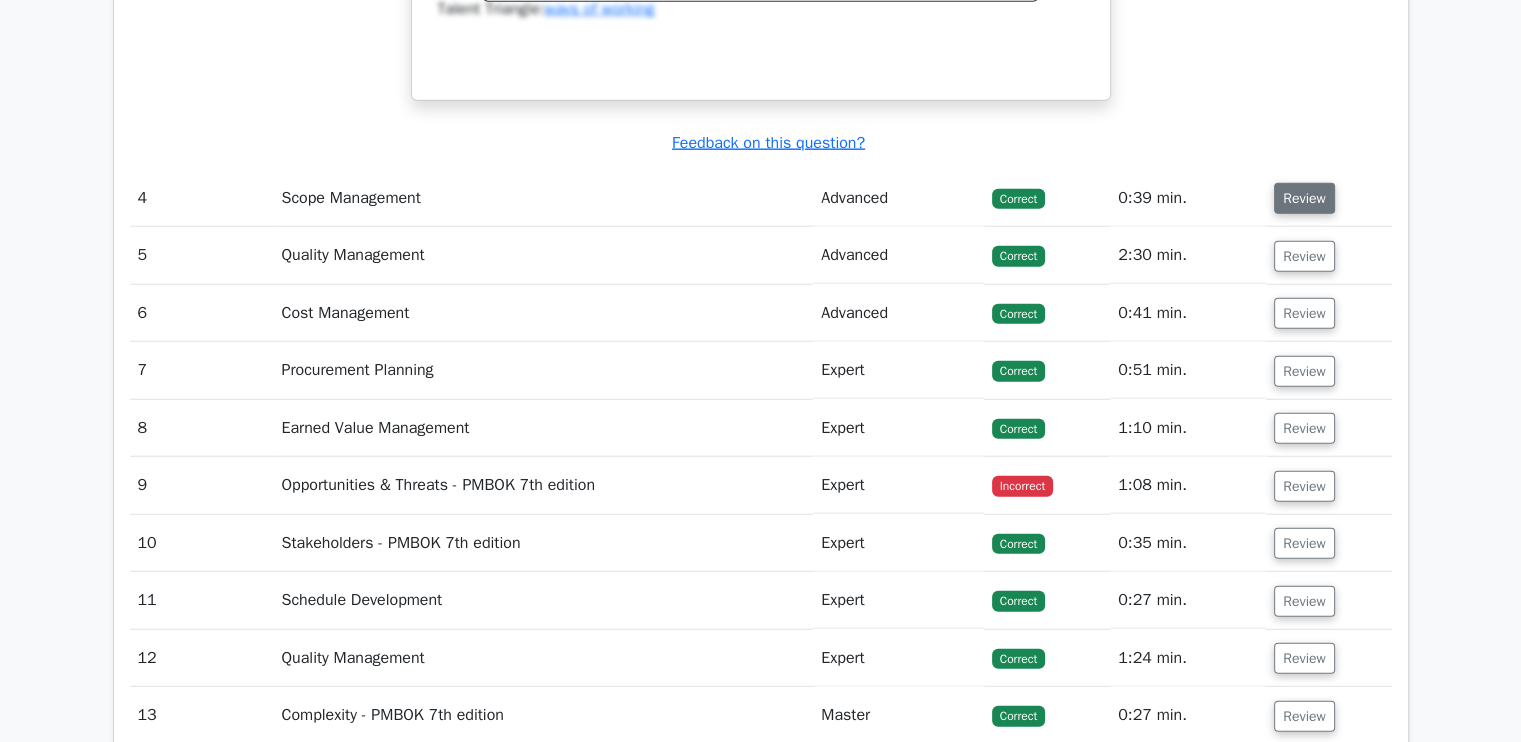 click on "Review" at bounding box center [1304, 198] 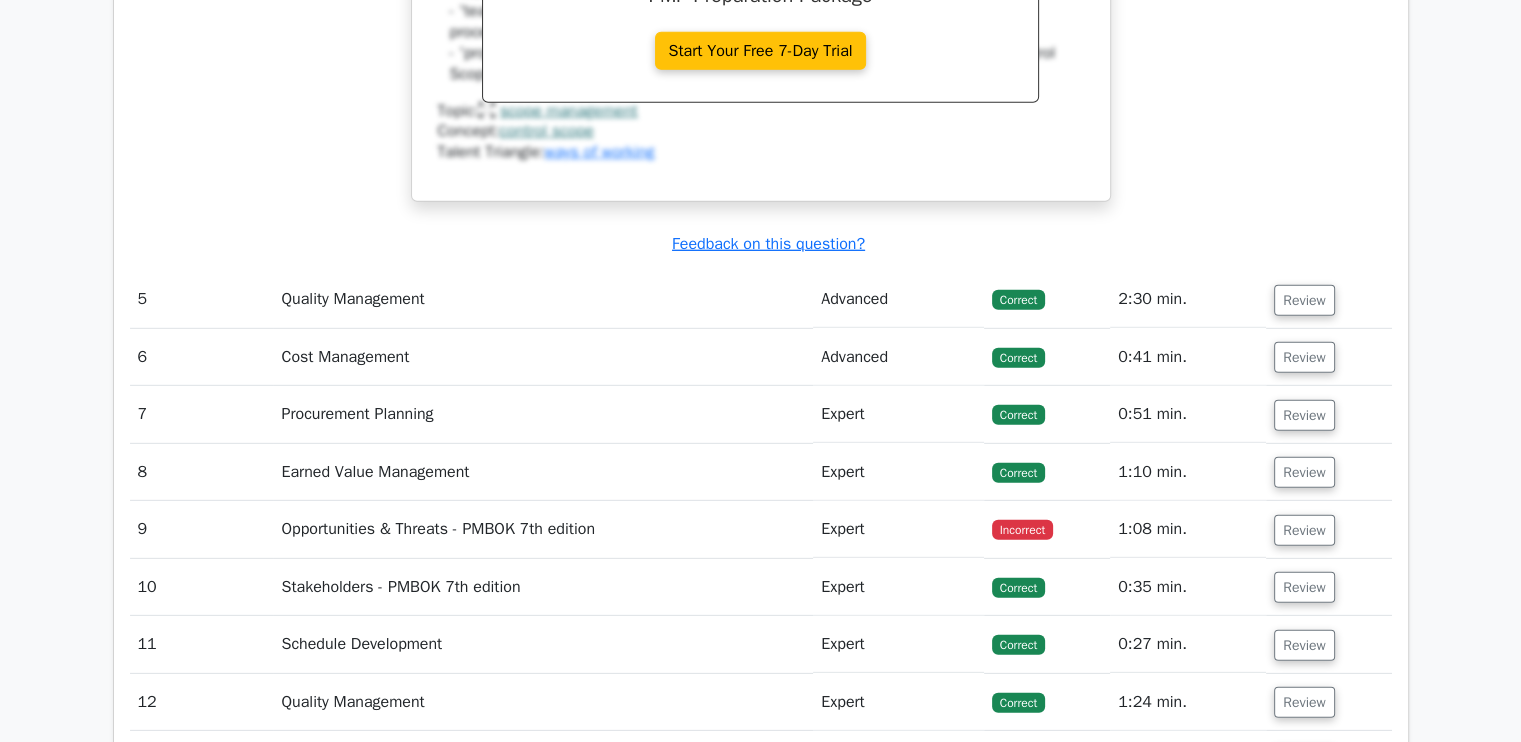 scroll, scrollTop: 5900, scrollLeft: 0, axis: vertical 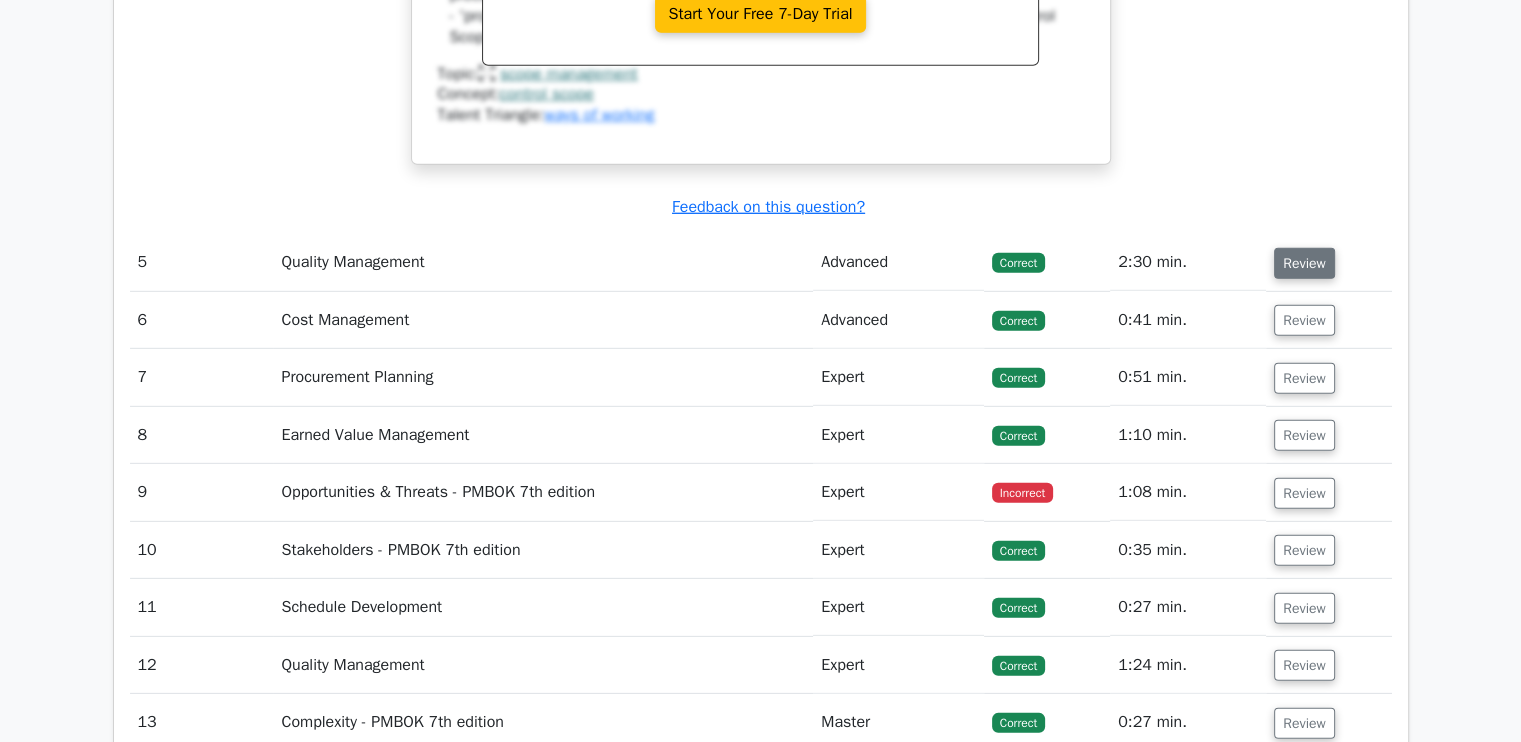 click on "Review" at bounding box center [1304, 263] 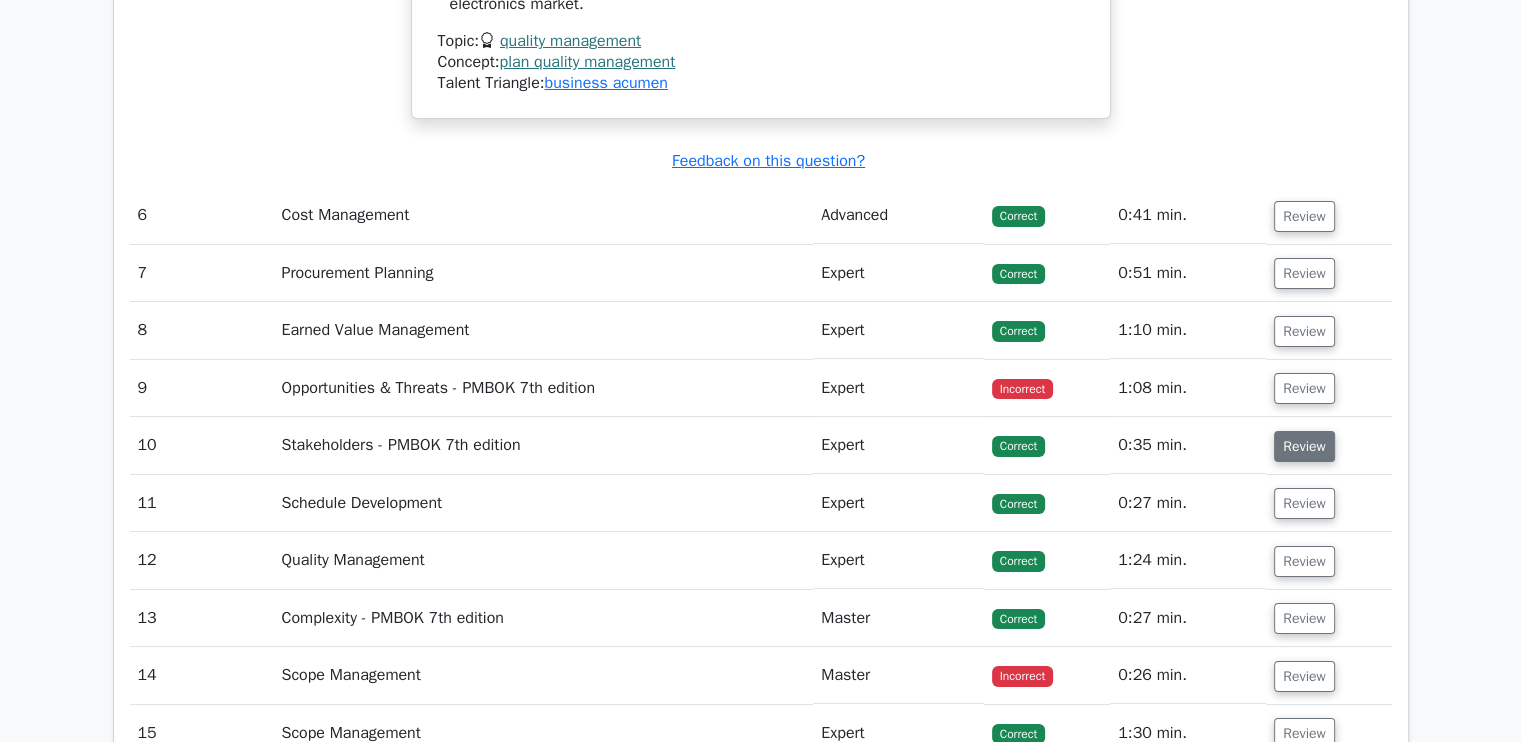 scroll, scrollTop: 7500, scrollLeft: 0, axis: vertical 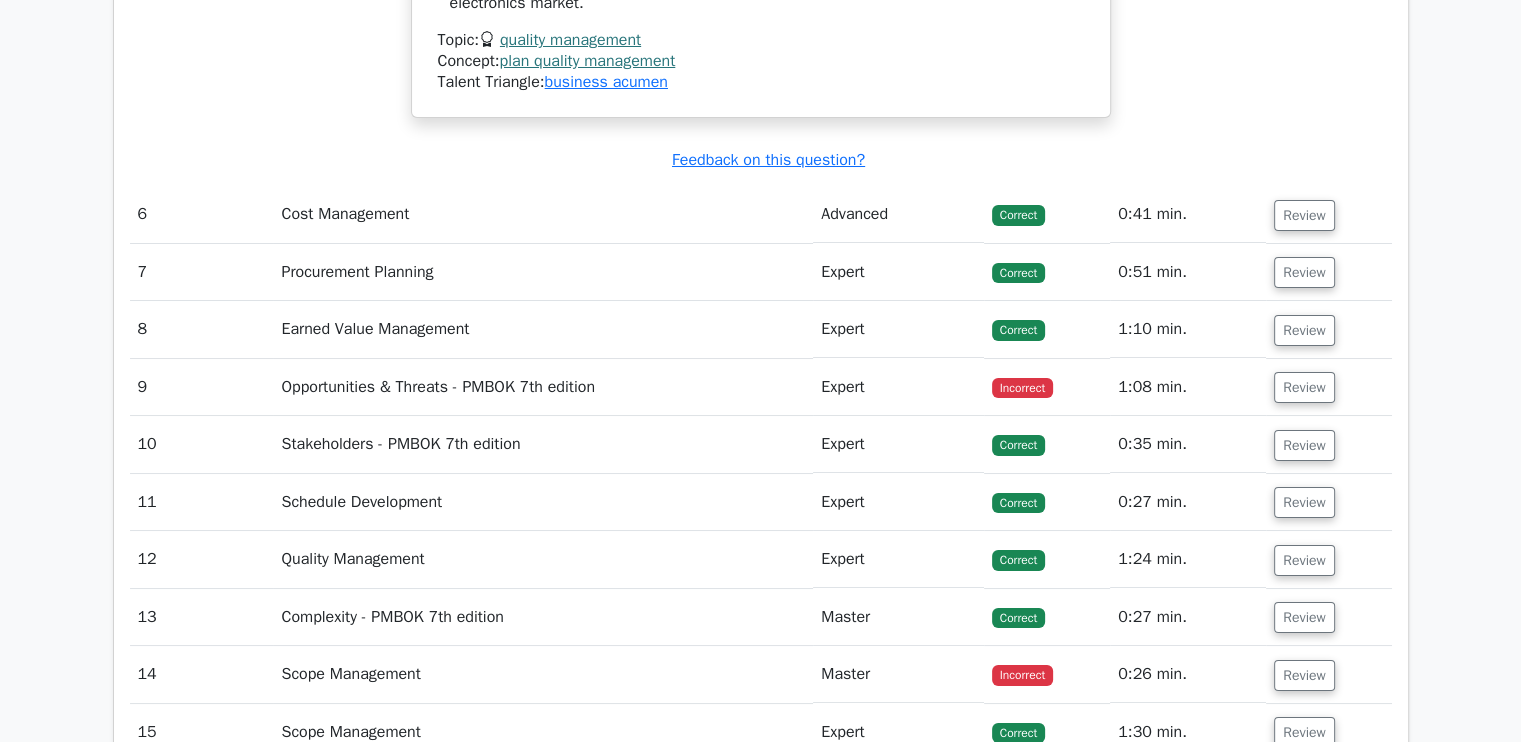 click on "Review" at bounding box center [1328, 387] 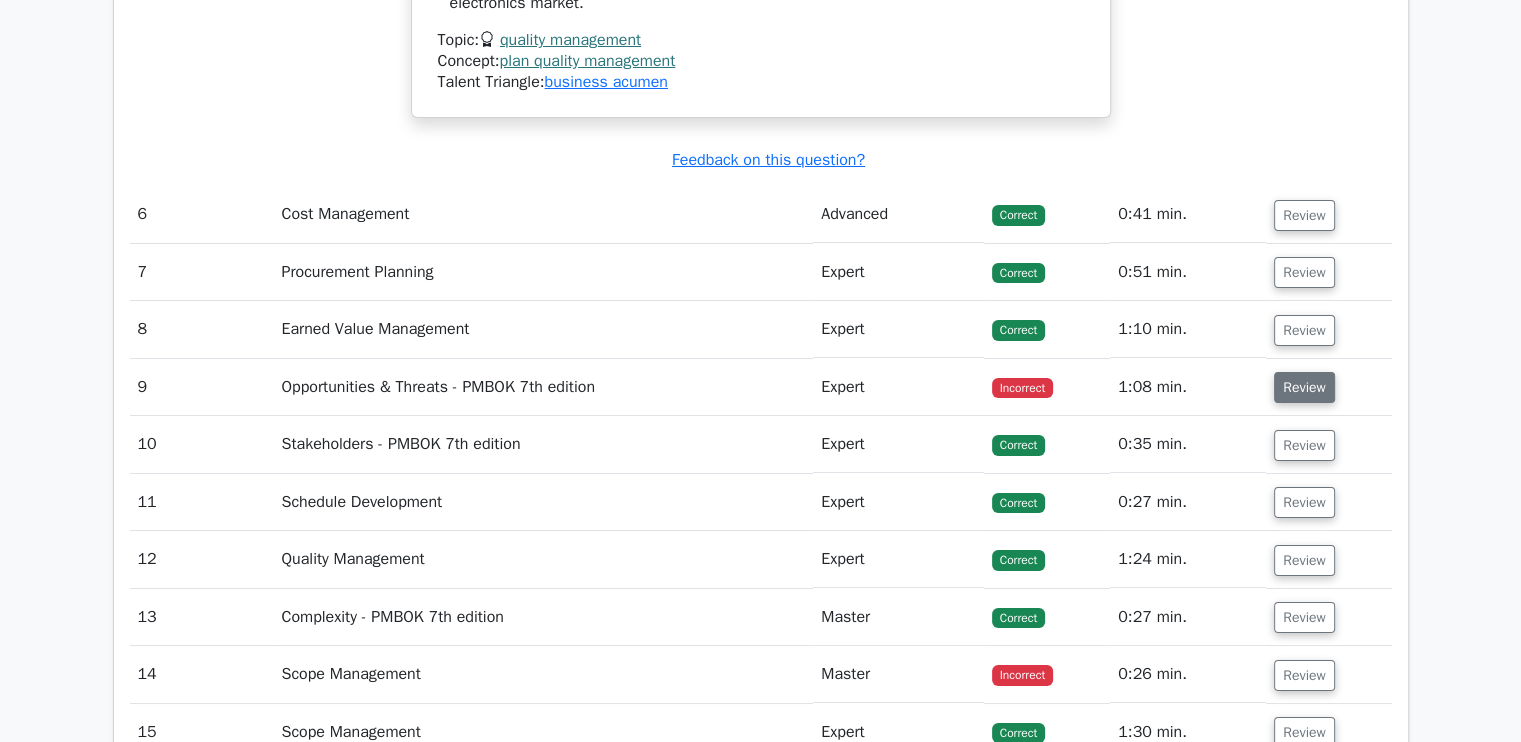 click on "Review" at bounding box center [1304, 387] 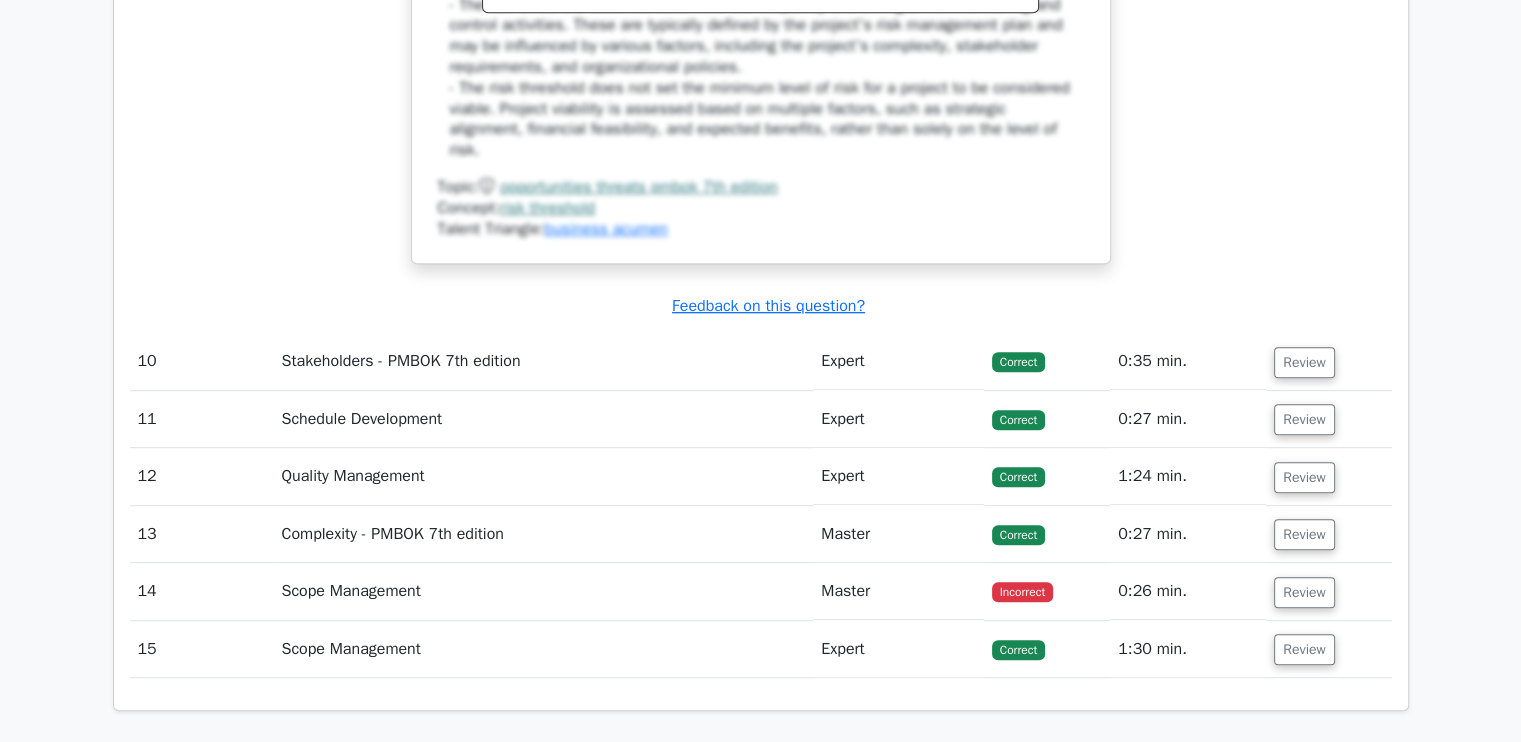 scroll, scrollTop: 8800, scrollLeft: 0, axis: vertical 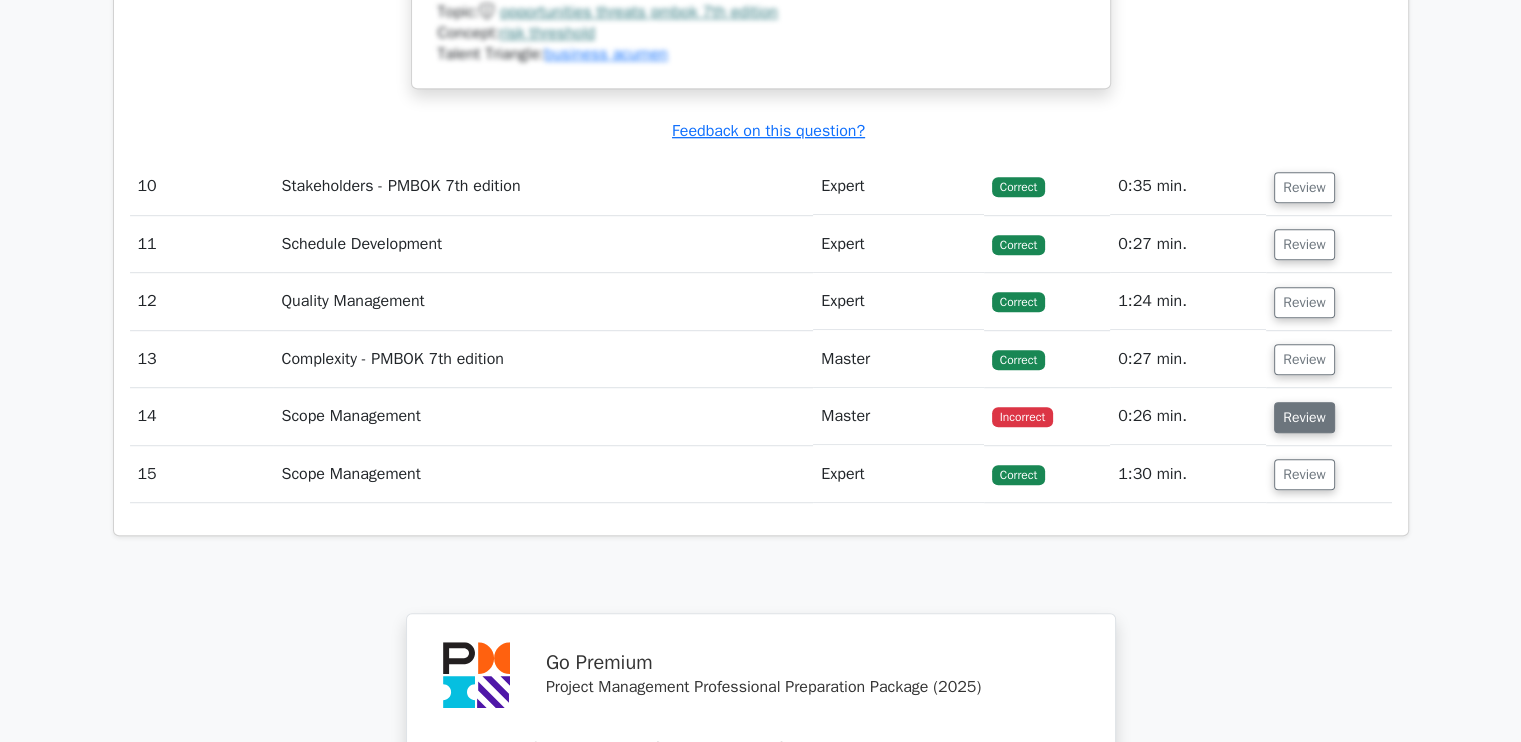 click on "Review" at bounding box center [1304, 417] 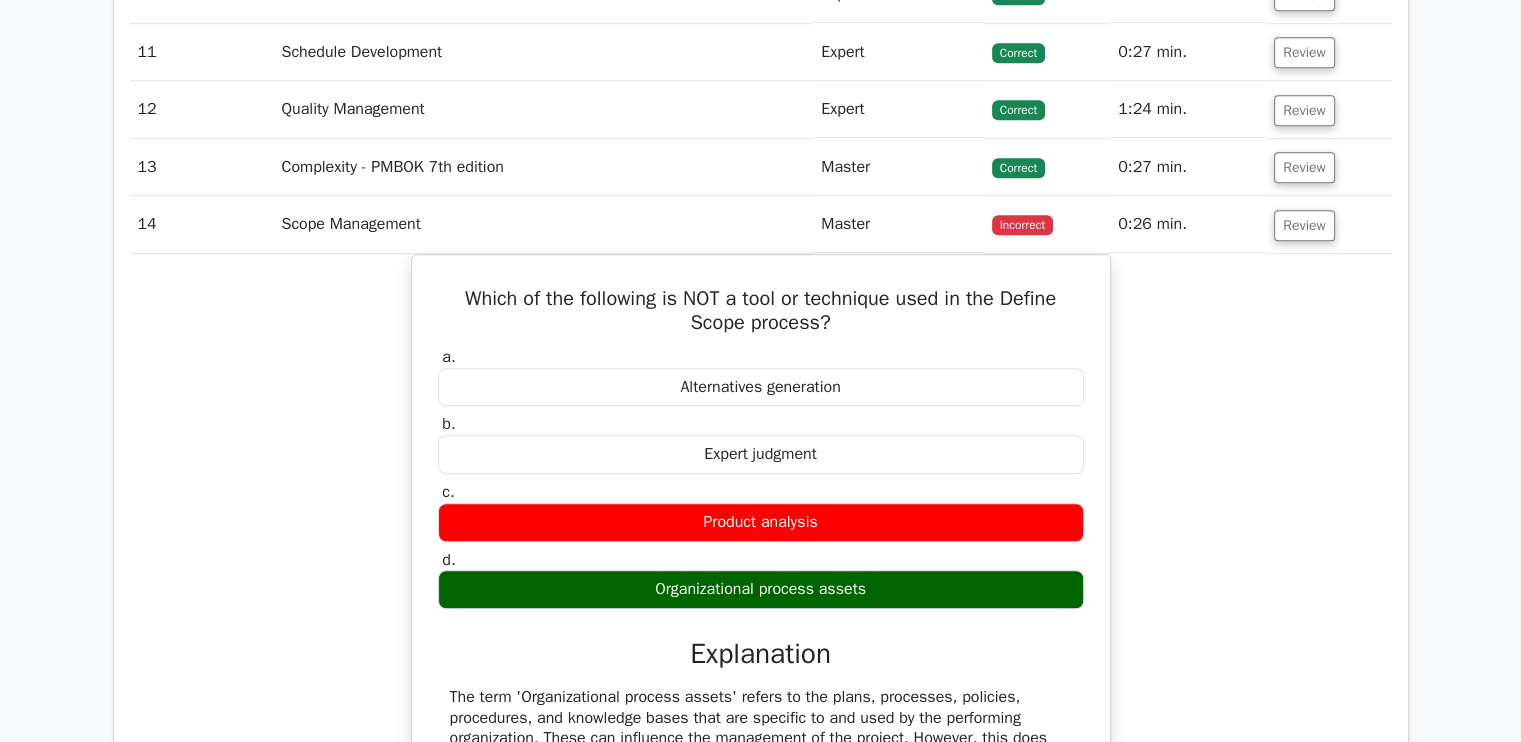 scroll, scrollTop: 8988, scrollLeft: 0, axis: vertical 